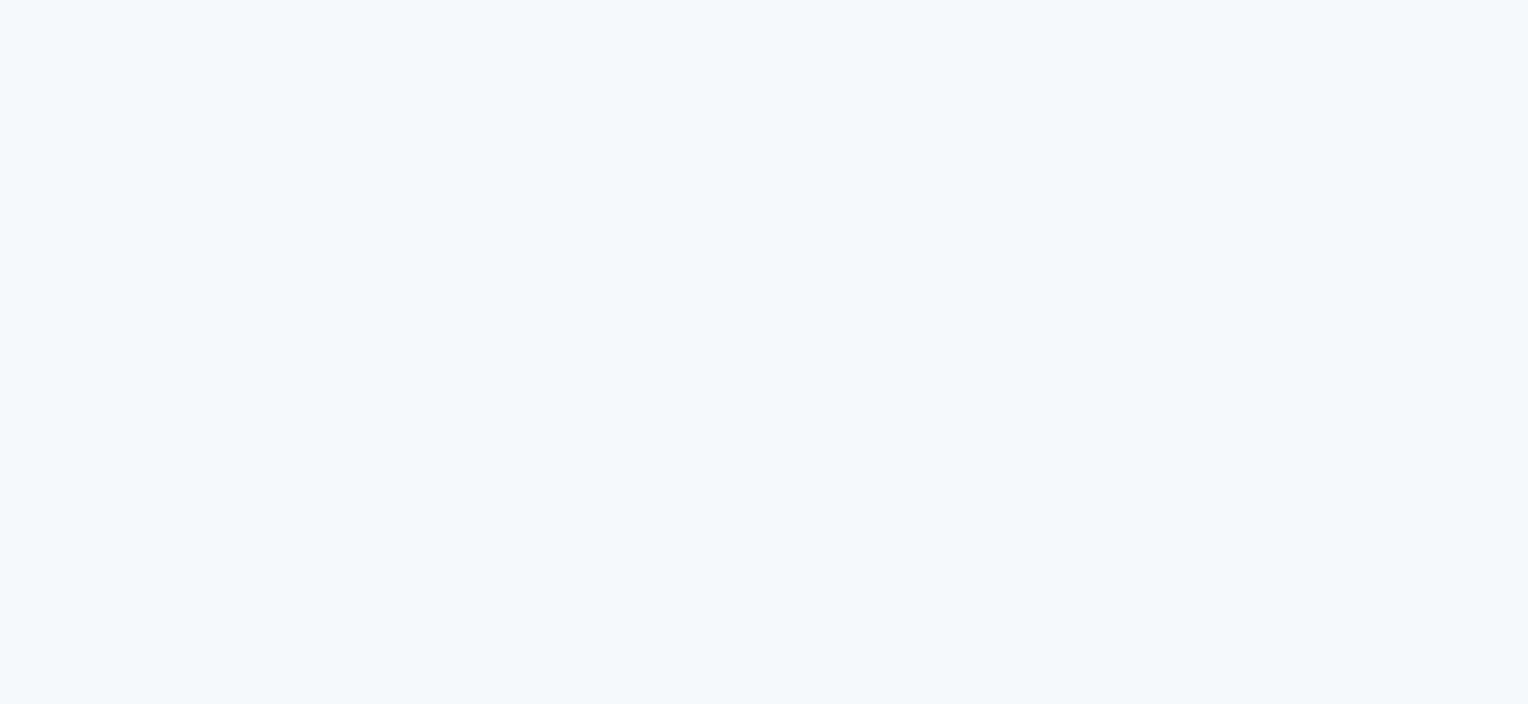 scroll, scrollTop: 0, scrollLeft: 0, axis: both 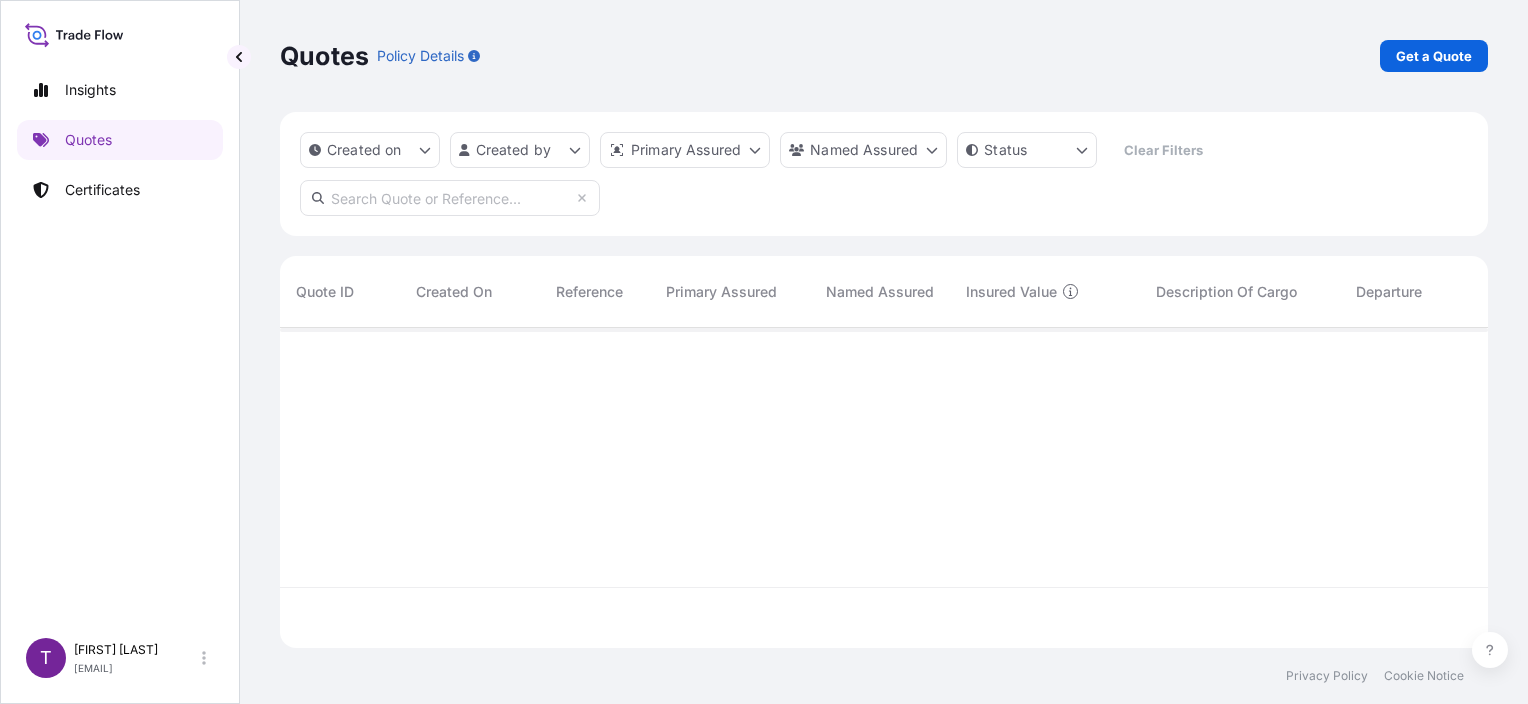 click at bounding box center (450, 198) 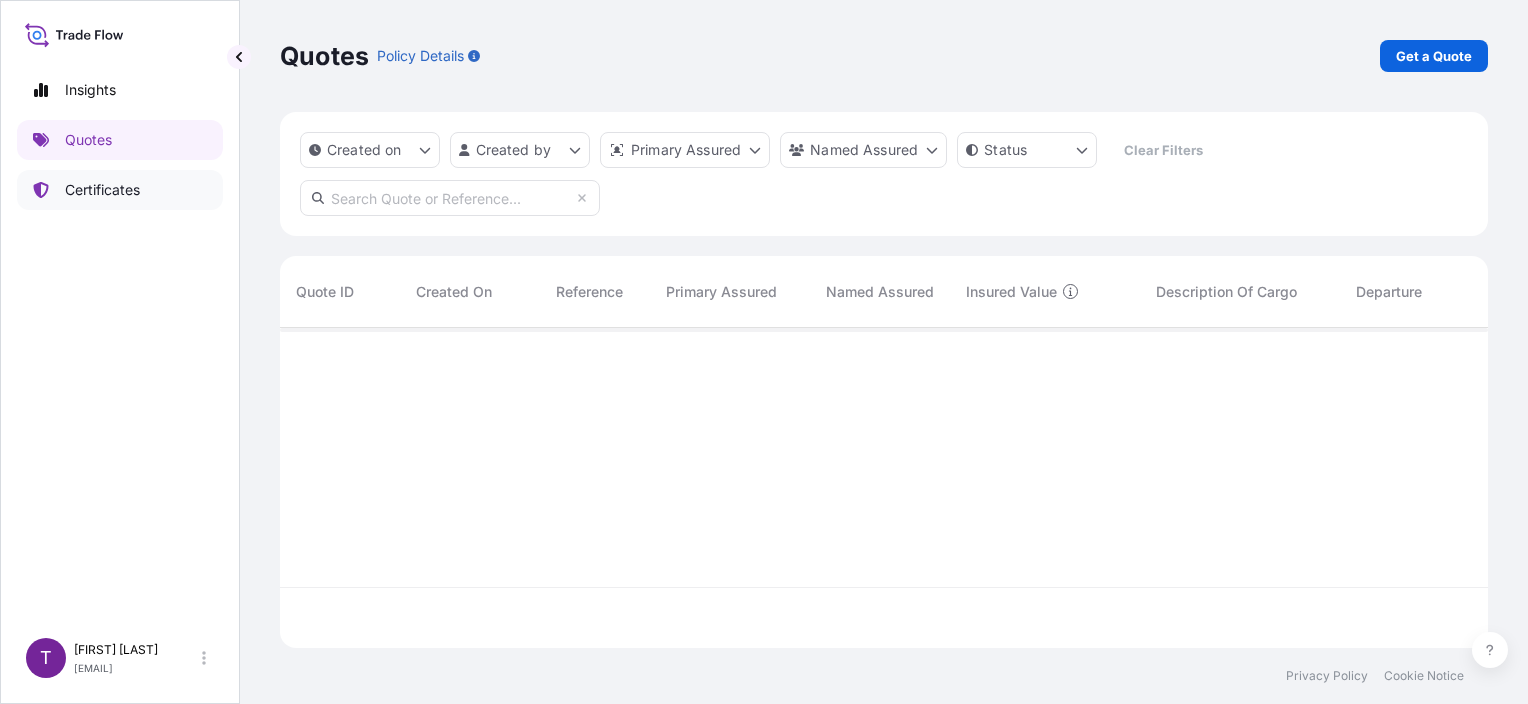 click on "Certificates" at bounding box center [120, 190] 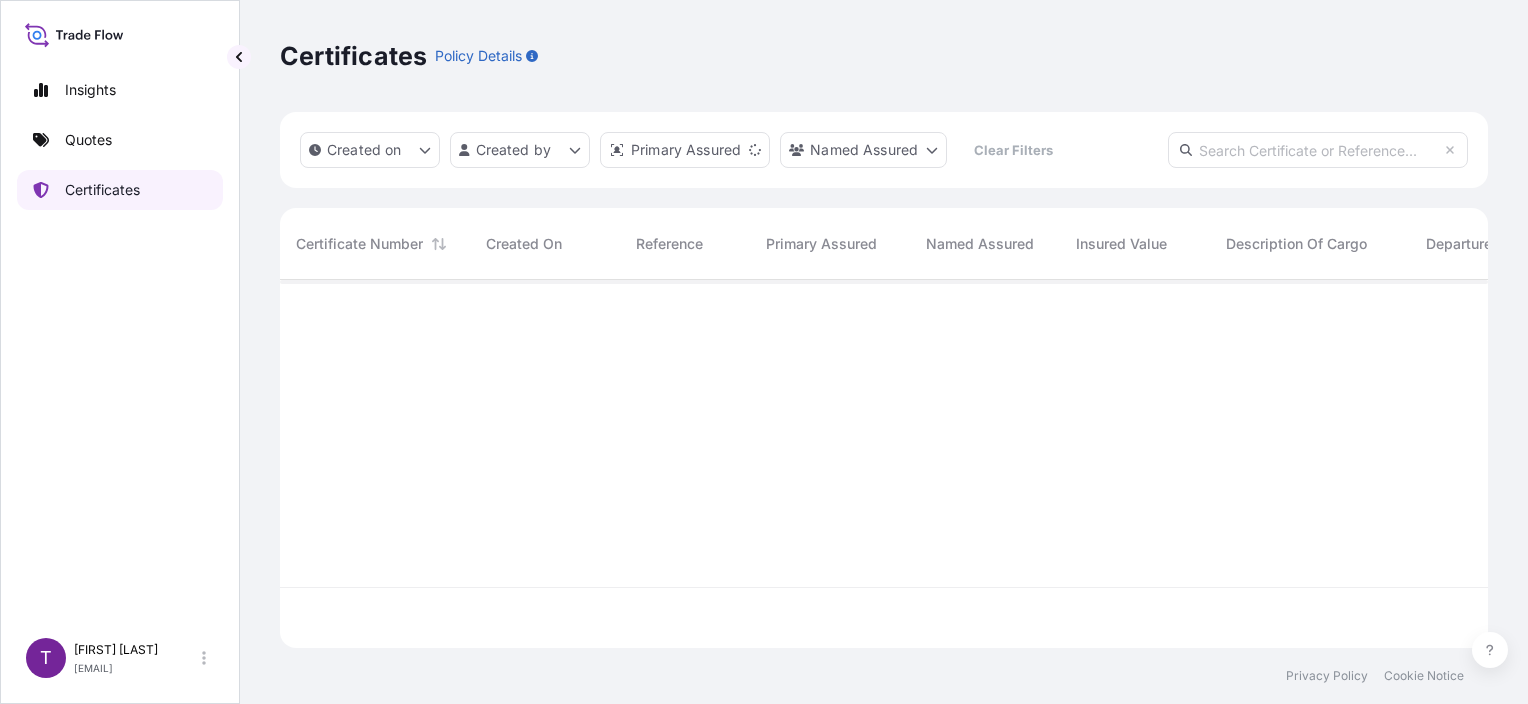 scroll, scrollTop: 16, scrollLeft: 16, axis: both 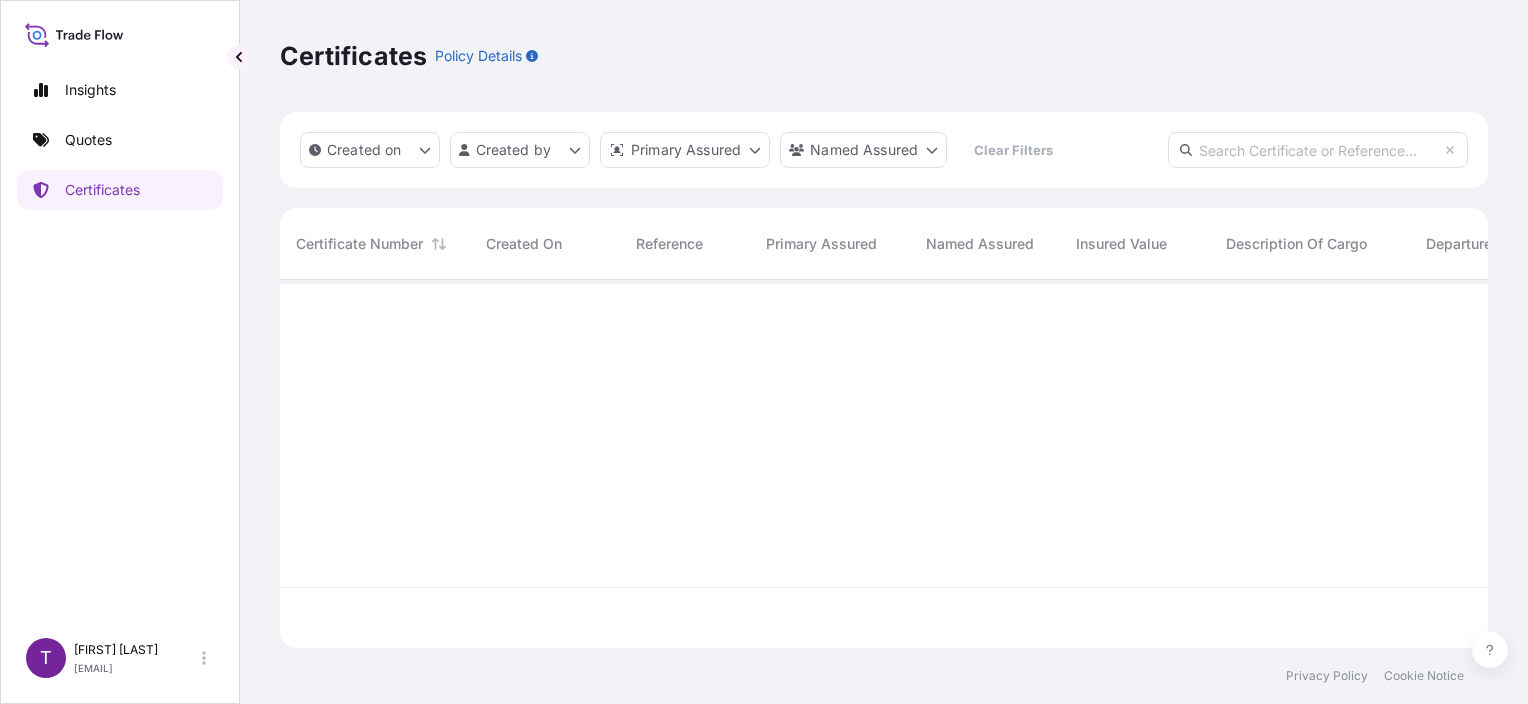 click at bounding box center (1318, 150) 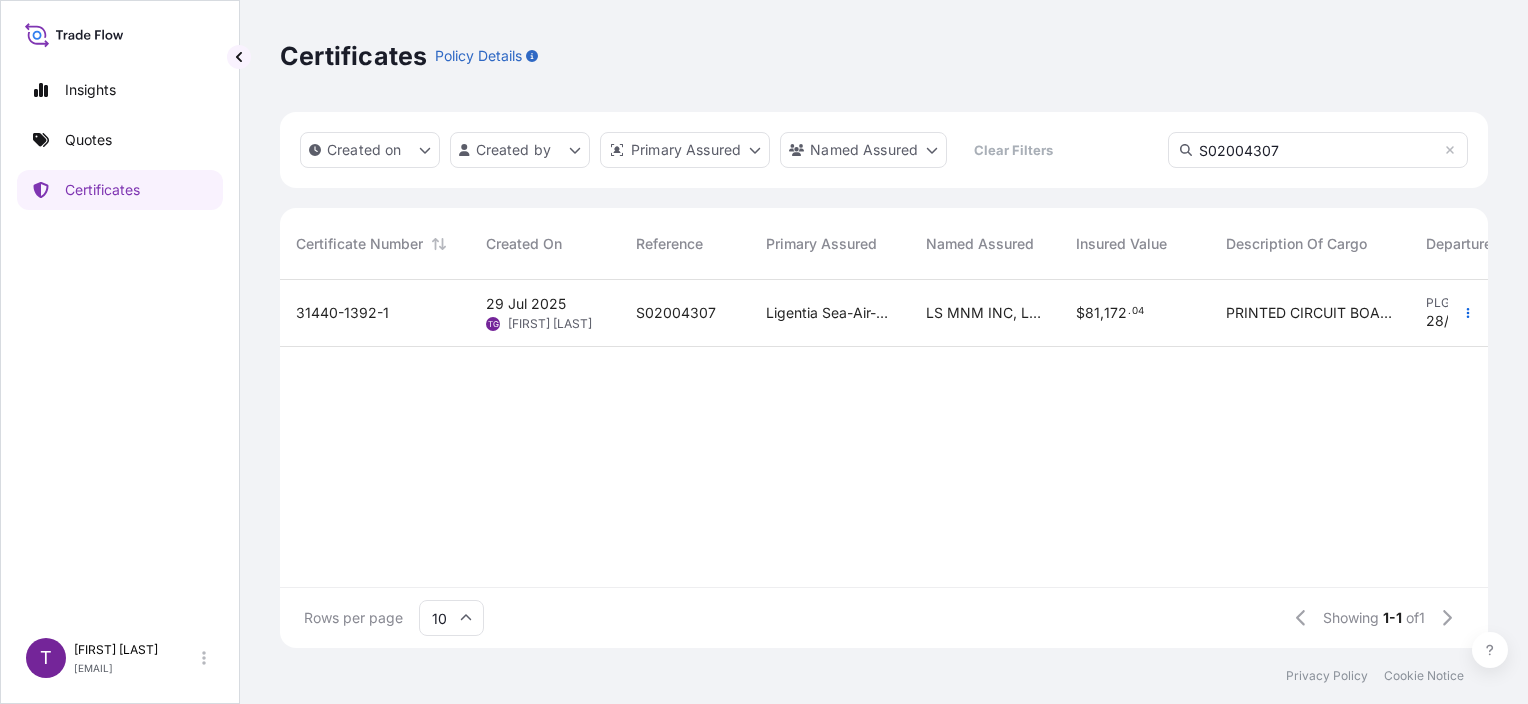 type on "S02004307" 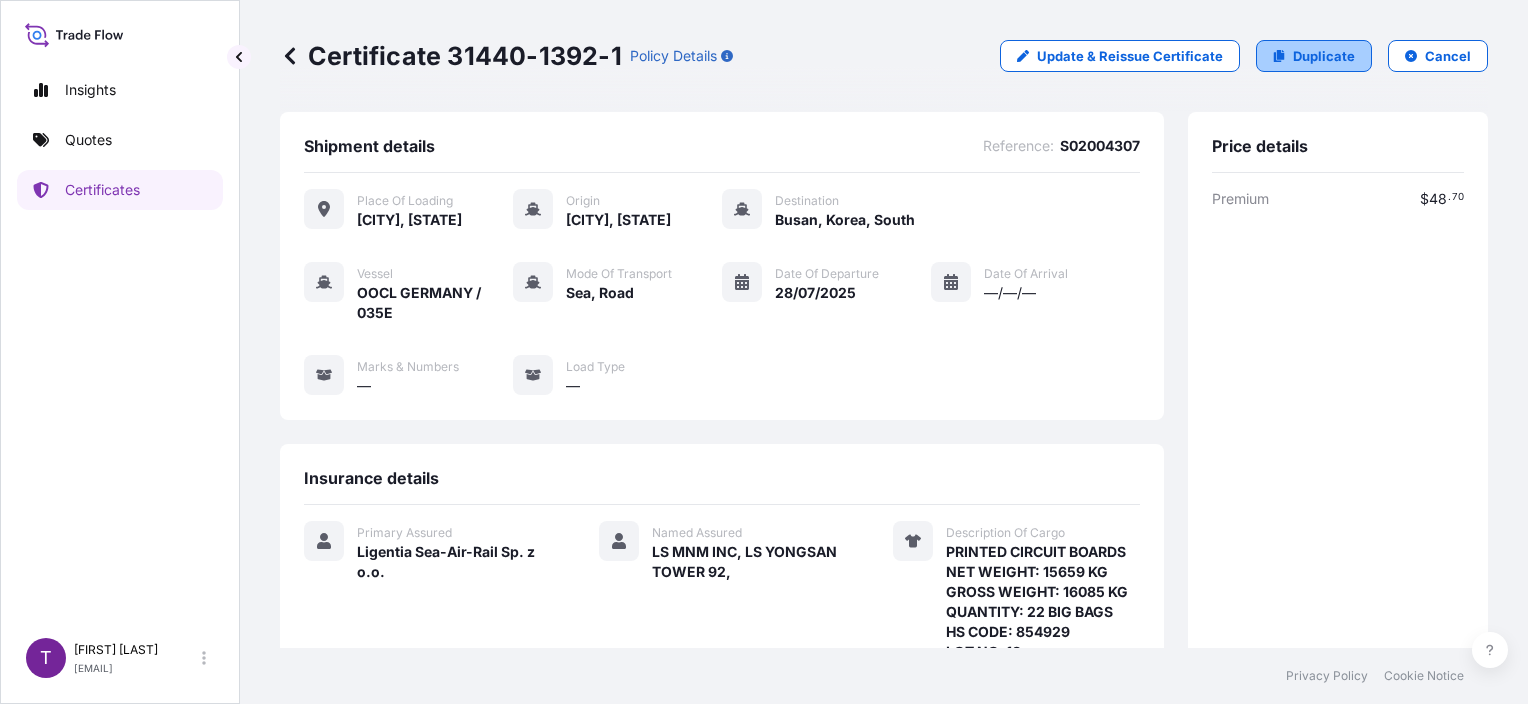 click on "Duplicate" at bounding box center [1324, 56] 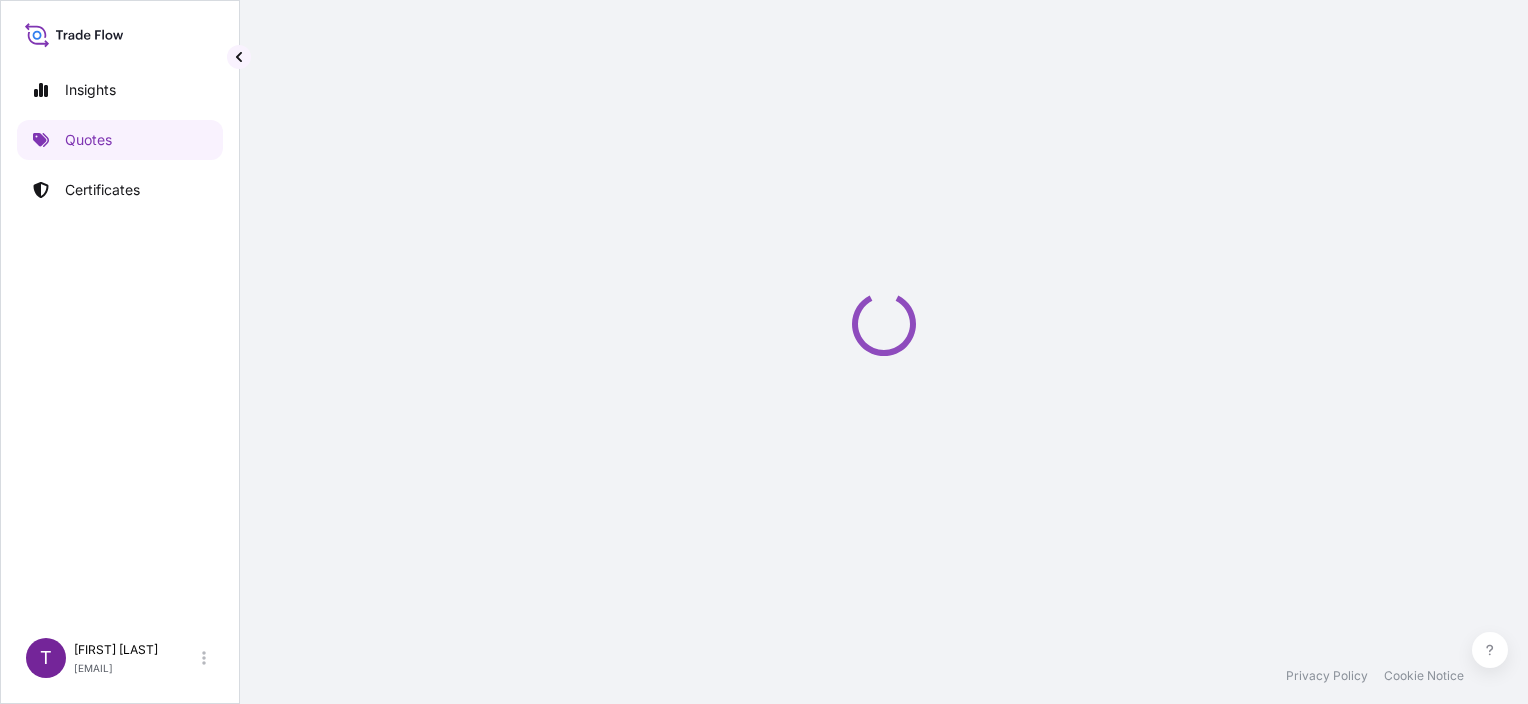 select on "Road / Inland" 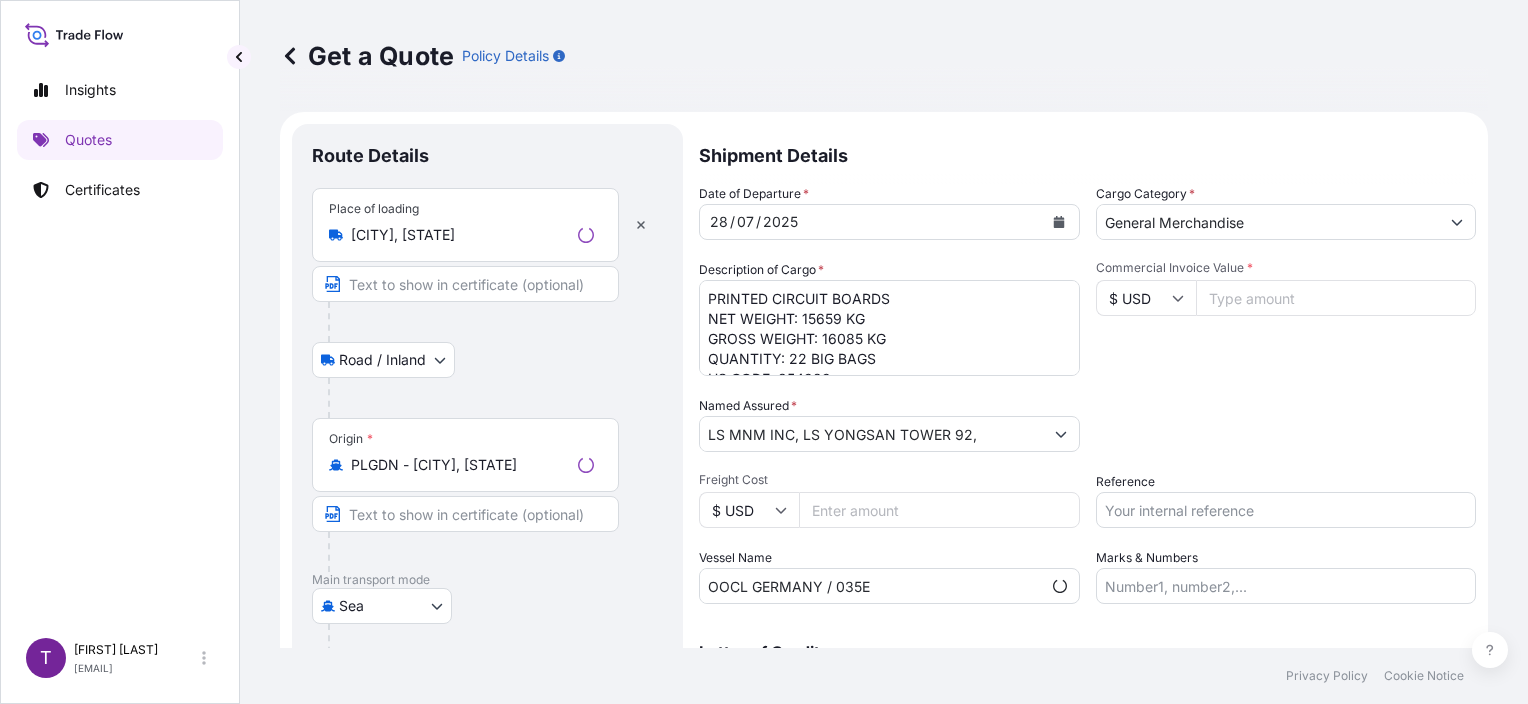 scroll, scrollTop: 32, scrollLeft: 0, axis: vertical 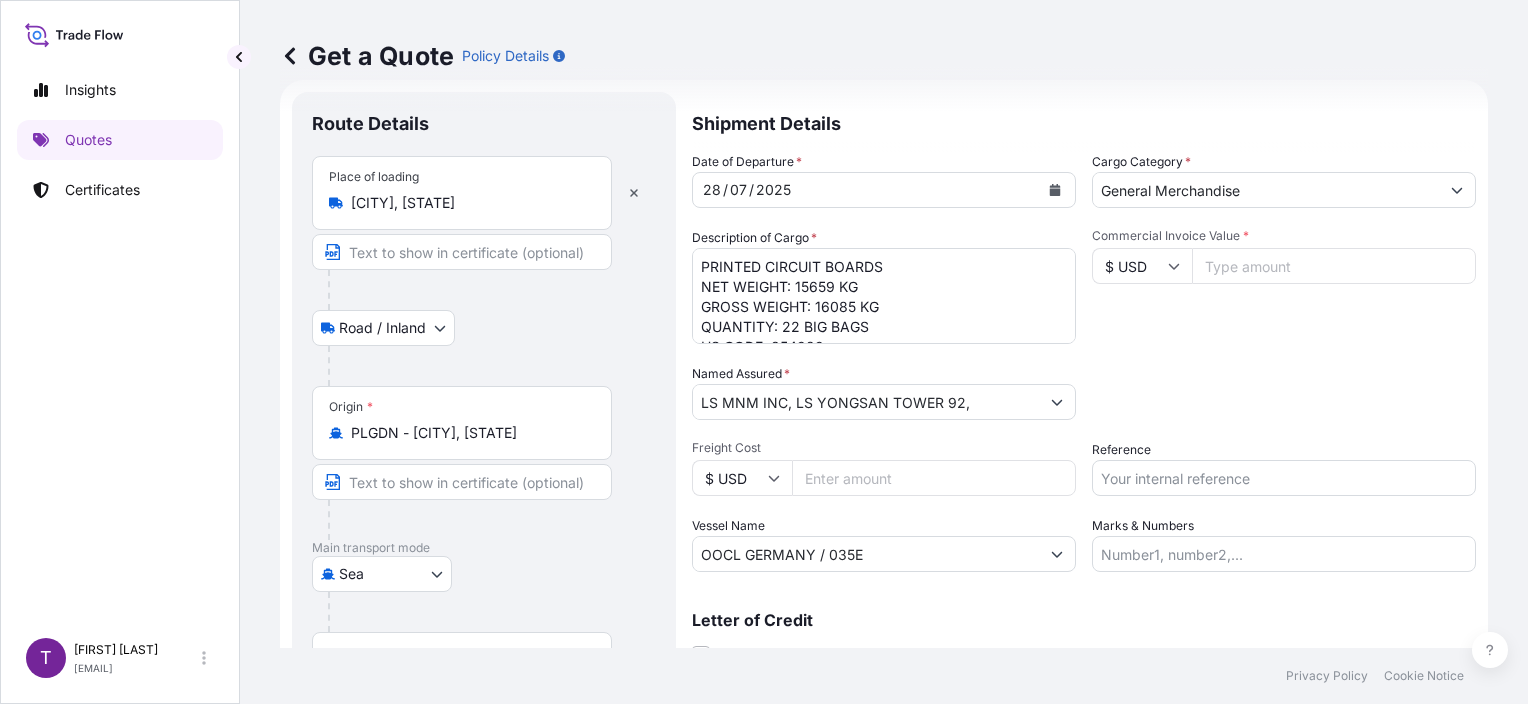 click at bounding box center (1055, 190) 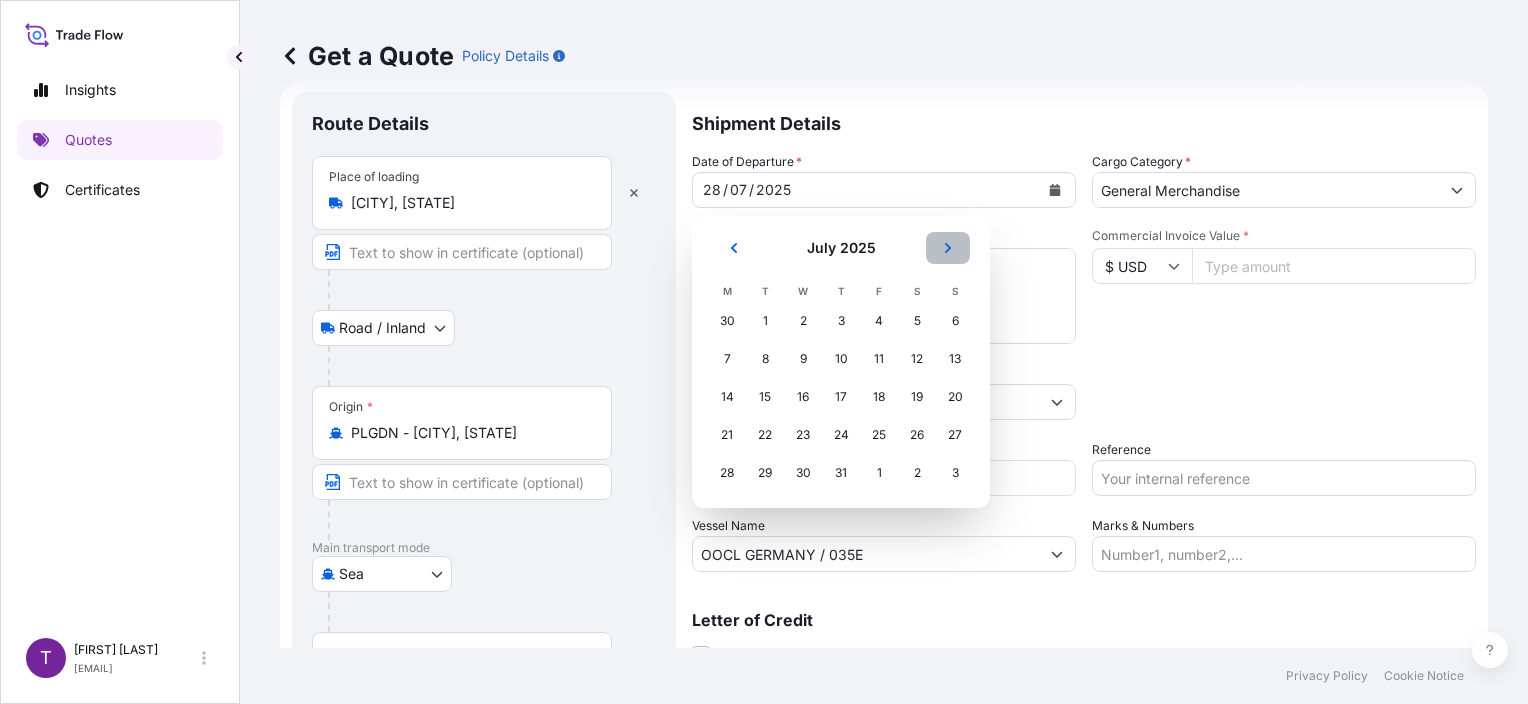 click 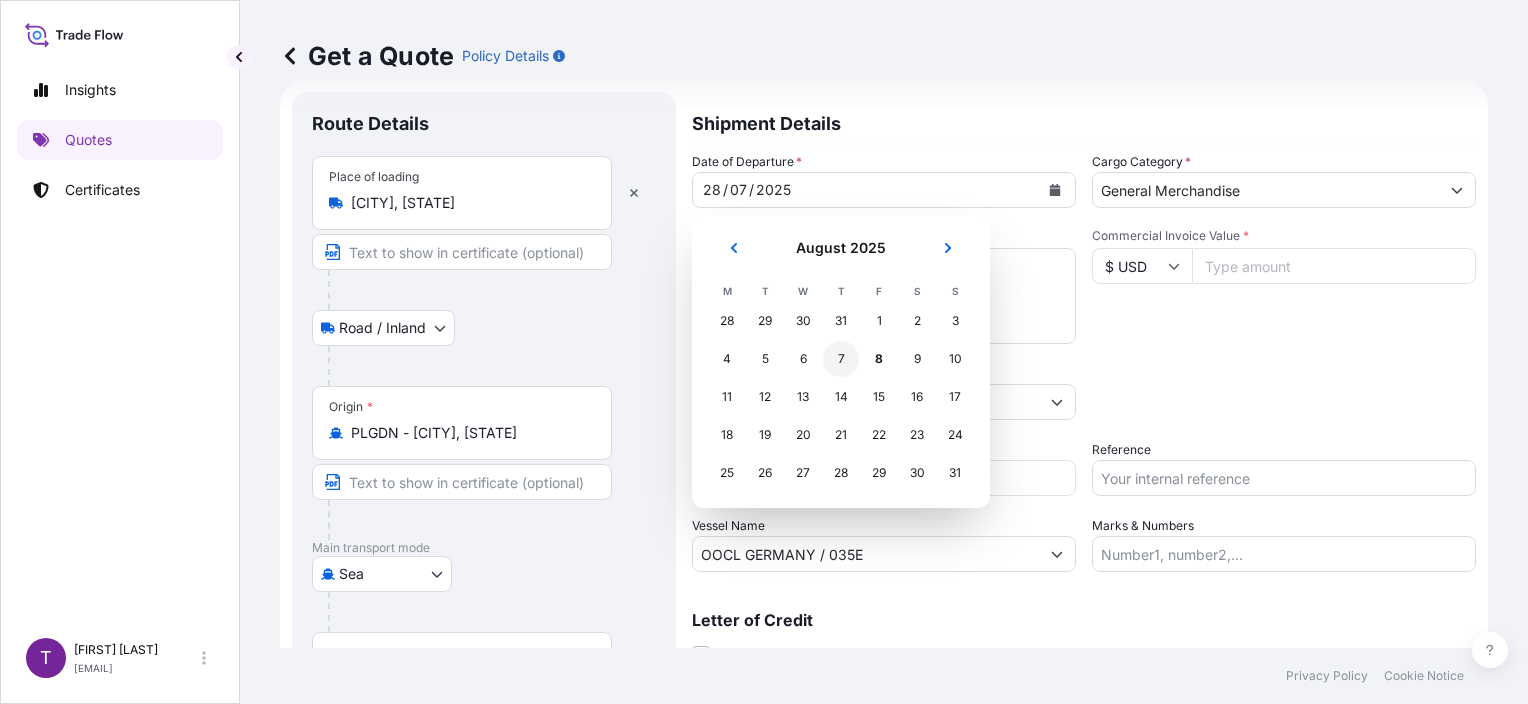click on "7" at bounding box center [841, 359] 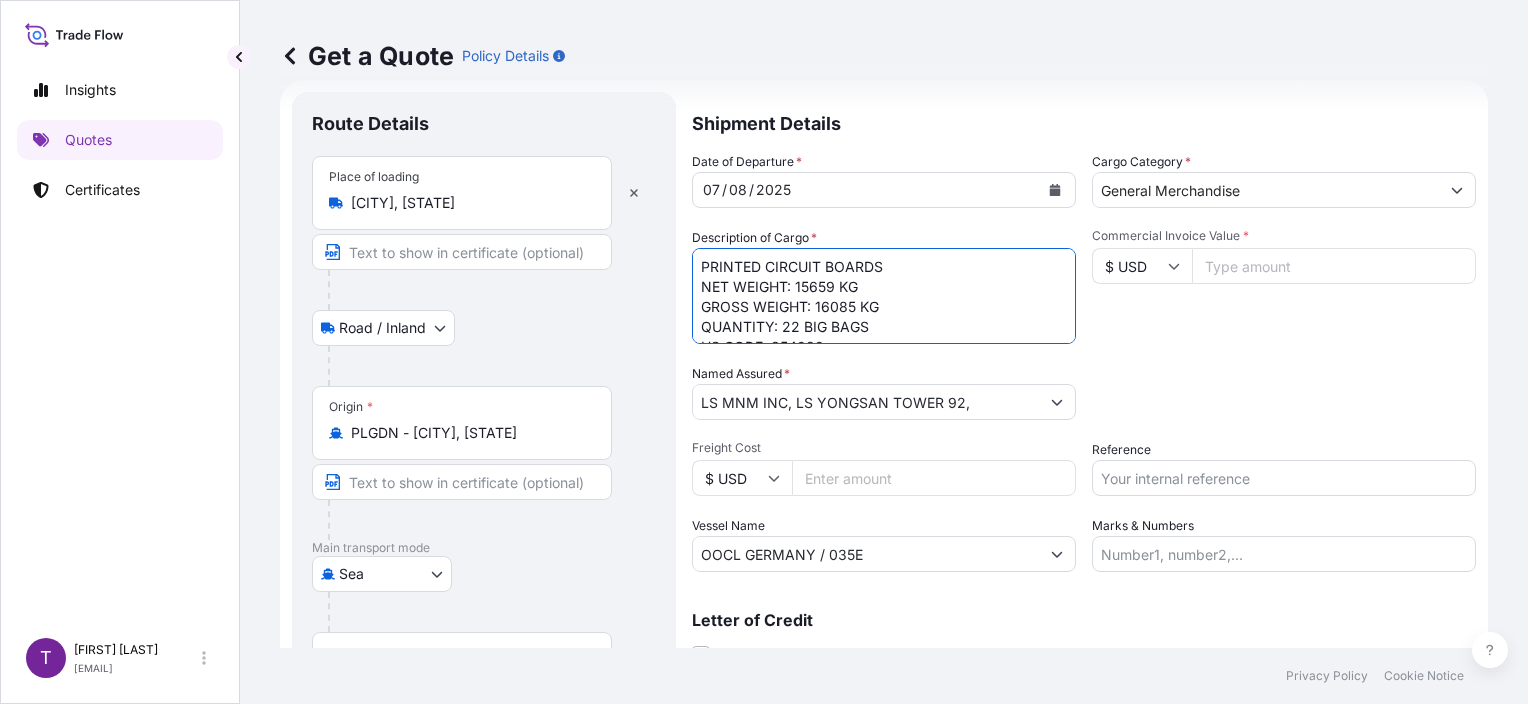 drag, startPoint x: 855, startPoint y: 287, endPoint x: 800, endPoint y: 285, distance: 55.03635 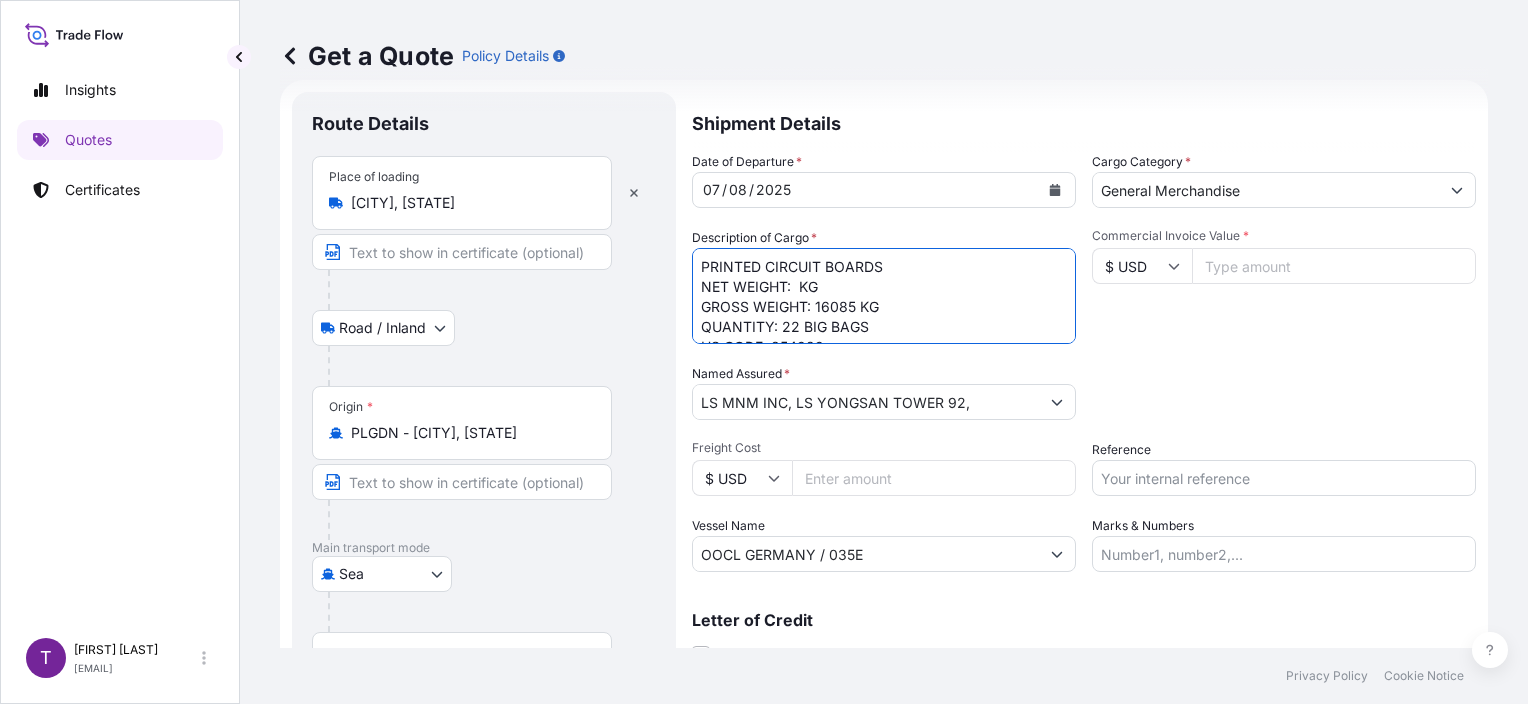 click on "PRINTED CIRCUIT BOARDS
NET WEIGHT: 15659 KG
GROSS WEIGHT: 16085 KG
QUANTITY: 22 BIG BAGS
HS CODE: 854929
LOT NO. 10
-
TIIU5731419" at bounding box center (884, 296) 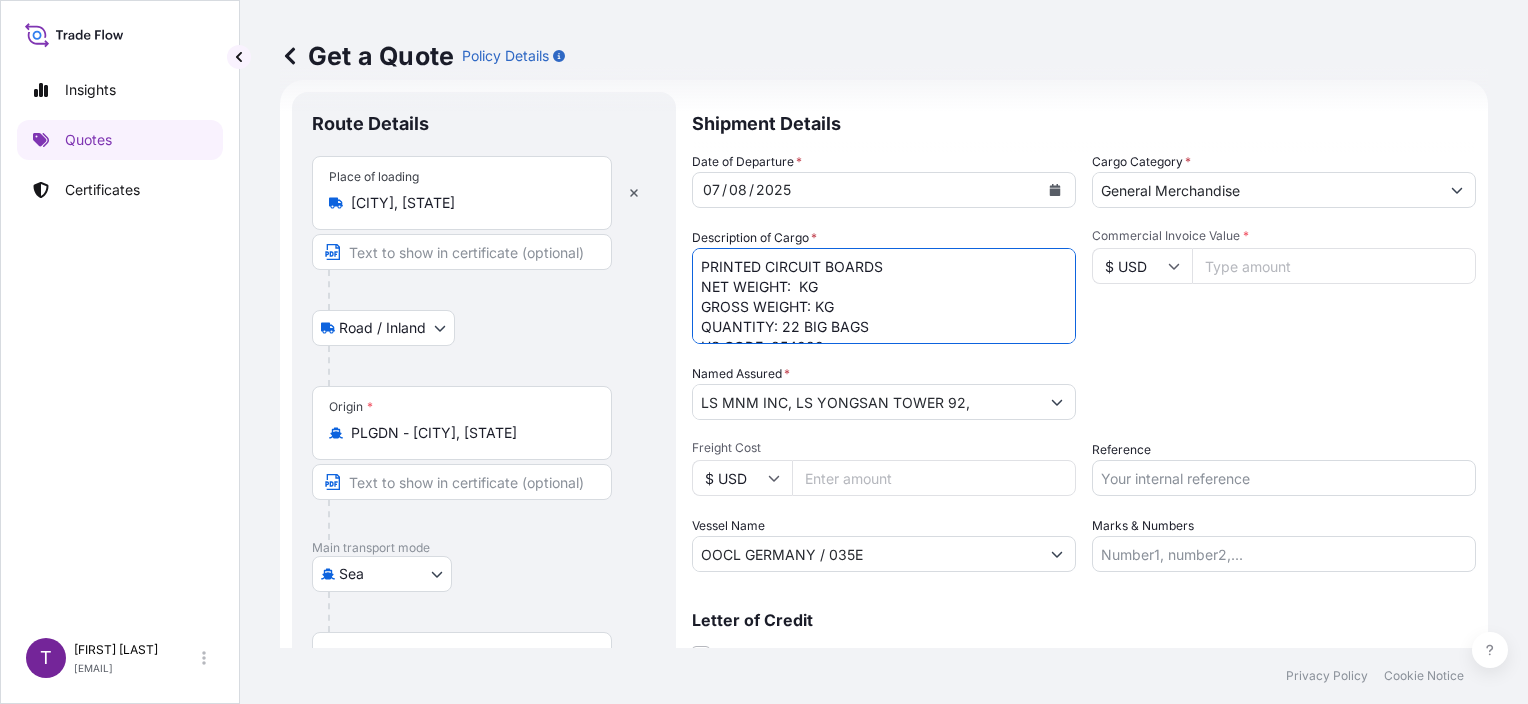 click on "PRINTED CIRCUIT BOARDS
NET WEIGHT: 15659 KG
GROSS WEIGHT: 16085 KG
QUANTITY: 22 BIG BAGS
HS CODE: 854929
LOT NO. 10
-
TIIU5731419" at bounding box center [884, 296] 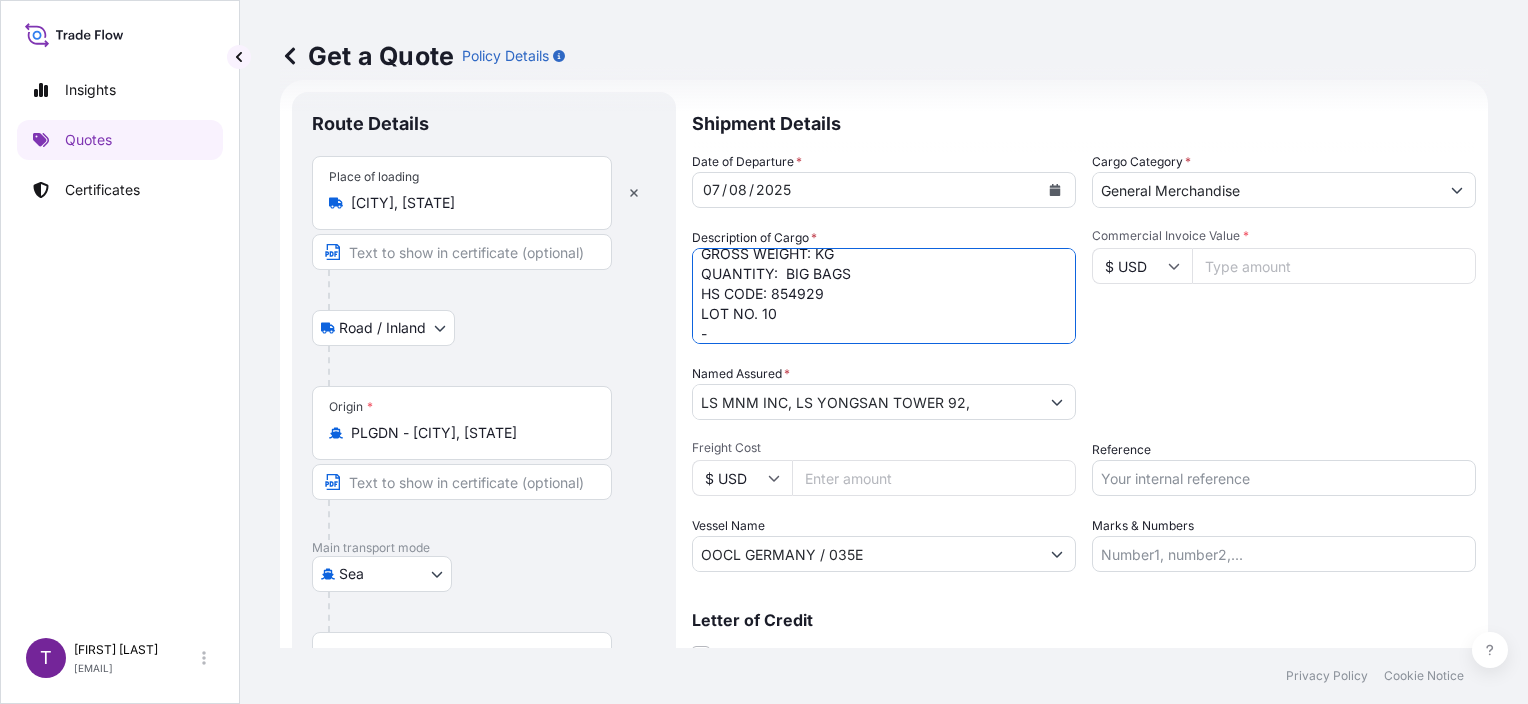 scroll, scrollTop: 81, scrollLeft: 0, axis: vertical 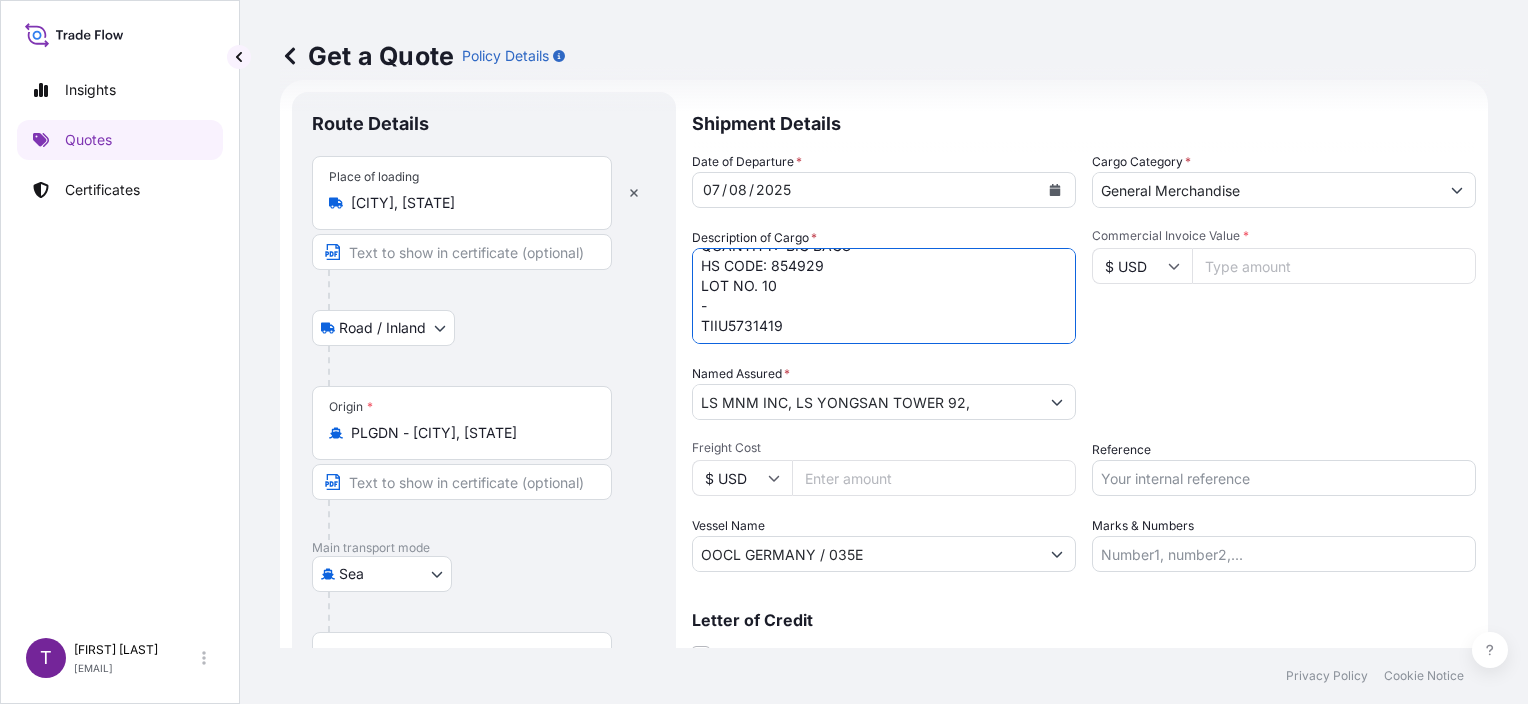 click on "PRINTED CIRCUIT BOARDS
NET WEIGHT: 15659 KG
GROSS WEIGHT: 16085 KG
QUANTITY: 22 BIG BAGS
HS CODE: 854929
LOT NO. 10
-
TIIU5731419" at bounding box center (884, 296) 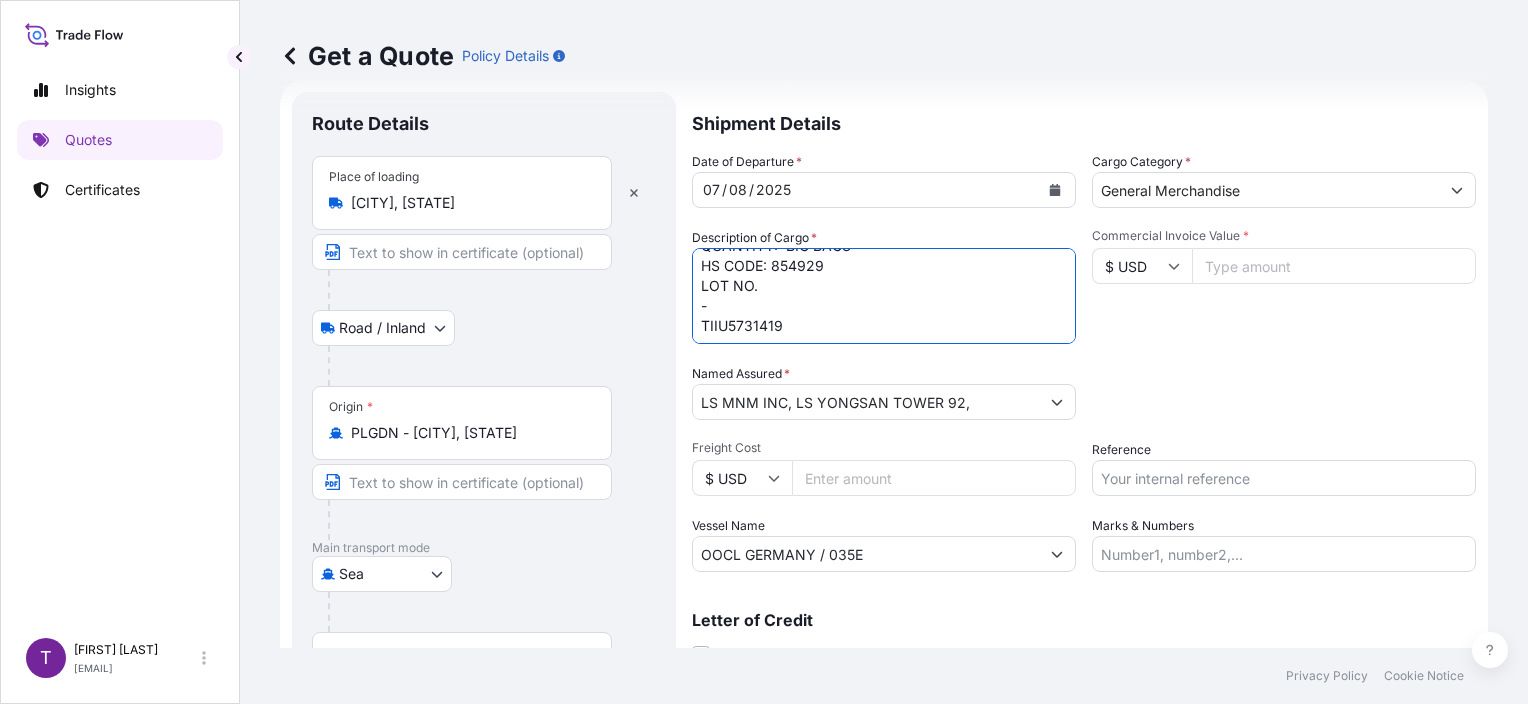 drag, startPoint x: 762, startPoint y: 327, endPoint x: 656, endPoint y: 328, distance: 106.004715 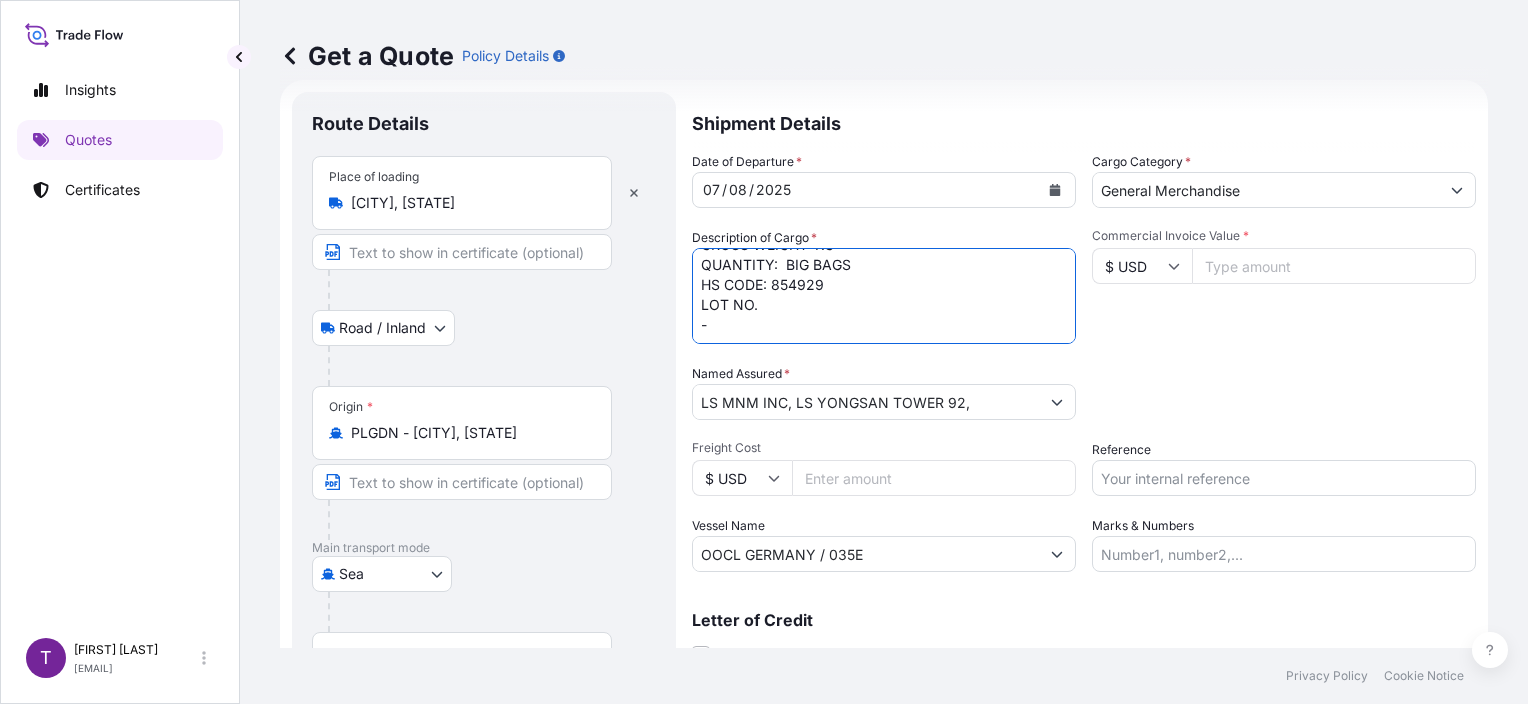 type on "PRINTED CIRCUIT BOARDS
NET WEIGHT:  KG
GROSS WEIGHT: KG
QUANTITY:  BIG BAGS
HS CODE: 854929
LOT NO.
-" 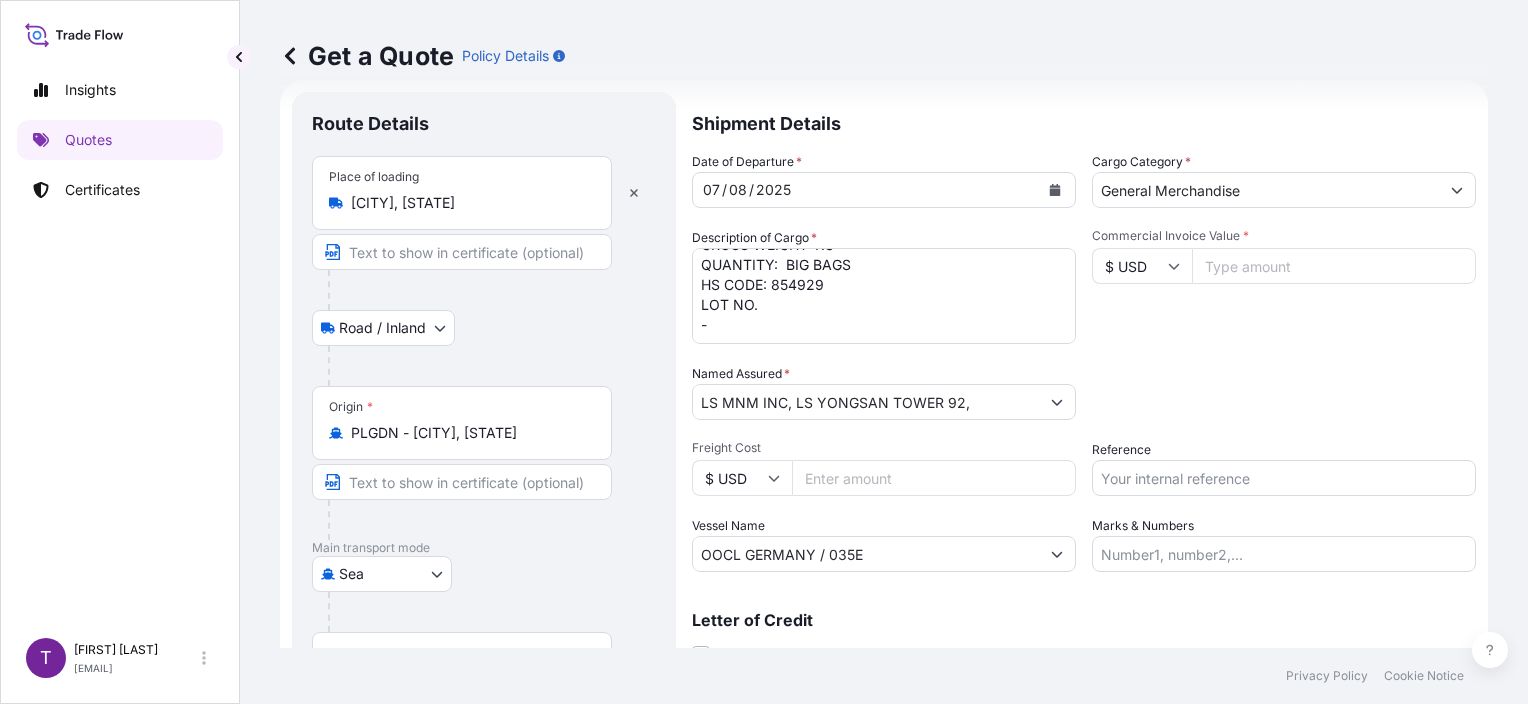 click on "OOCL GERMANY / 035E" at bounding box center [866, 554] 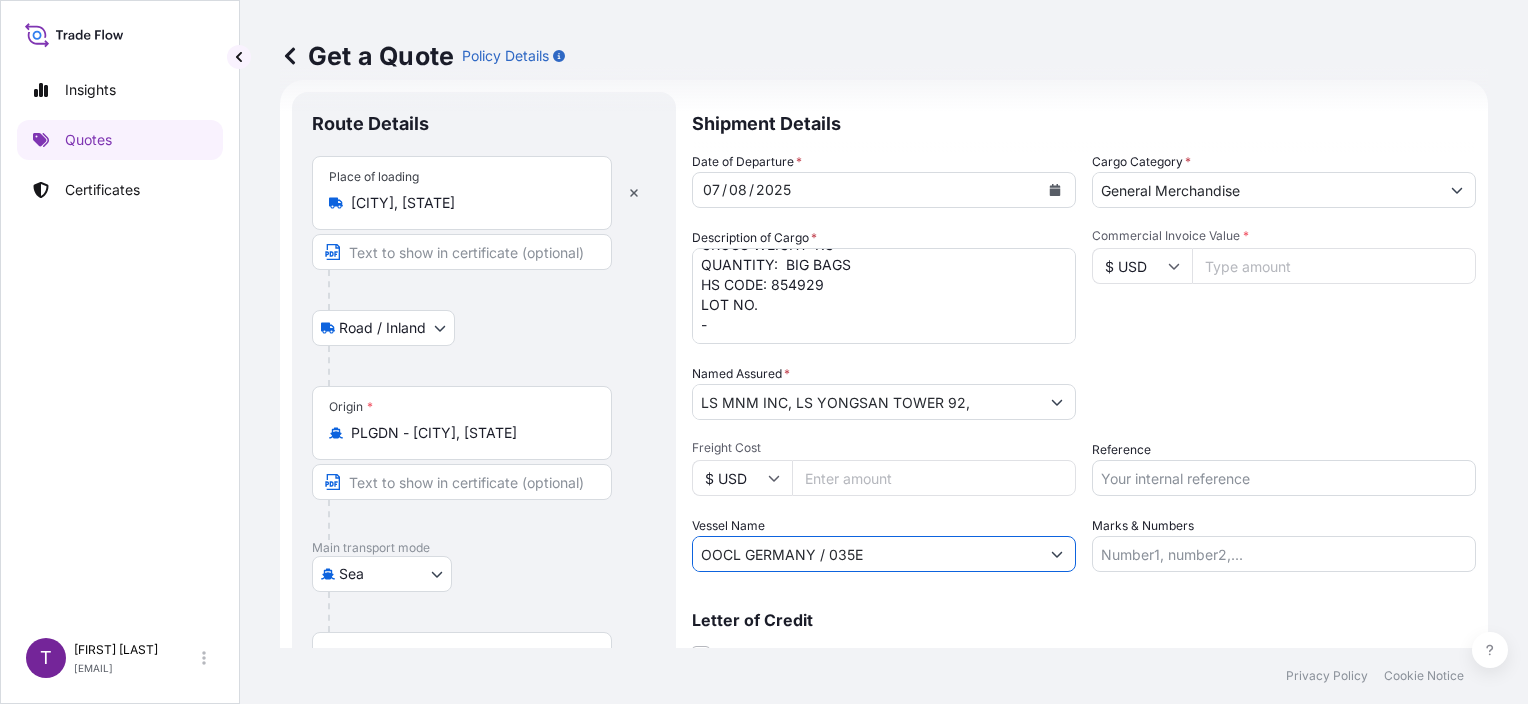 paste on "- OOCL SPAIN, 009" 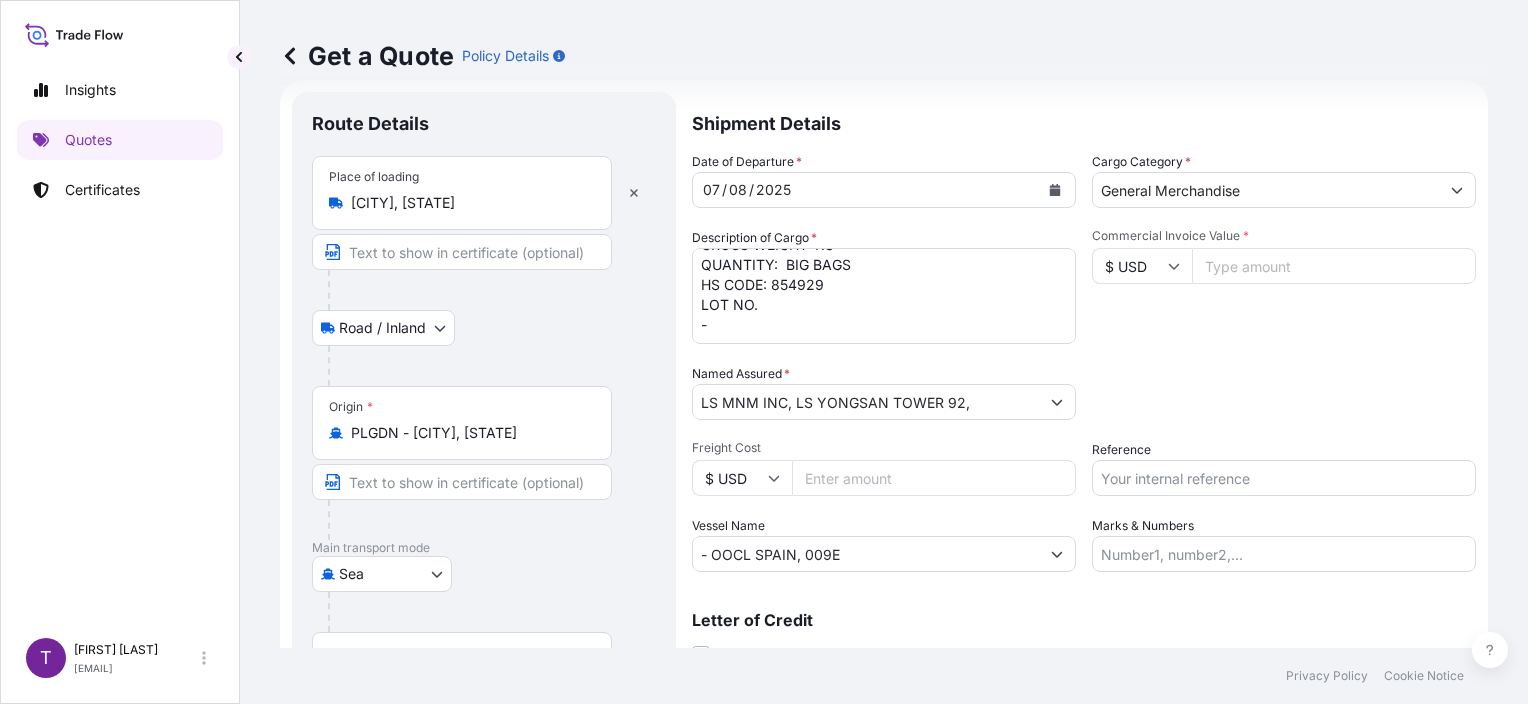 click on "- OOCL SPAIN, 009E" at bounding box center (866, 554) 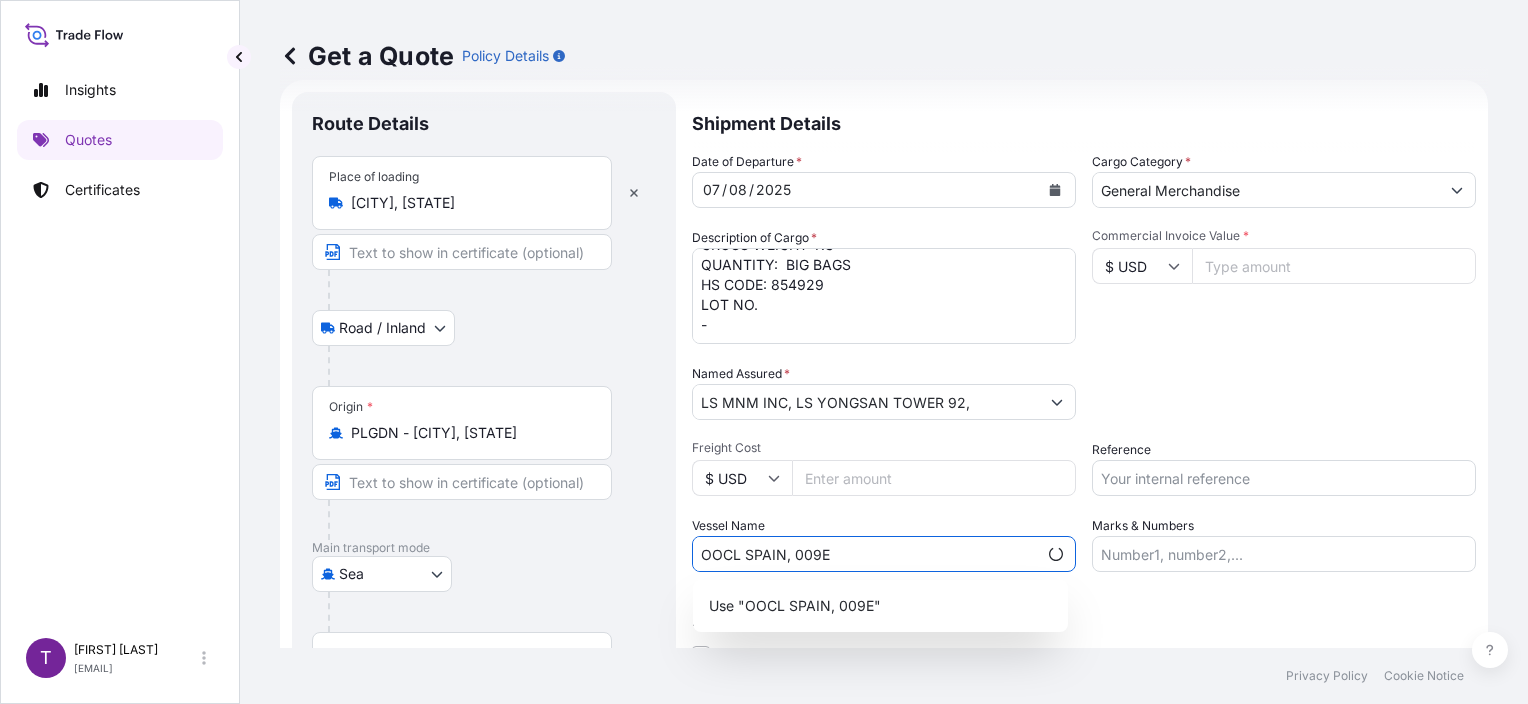 click on "OOCL SPAIN, 009E" at bounding box center (865, 554) 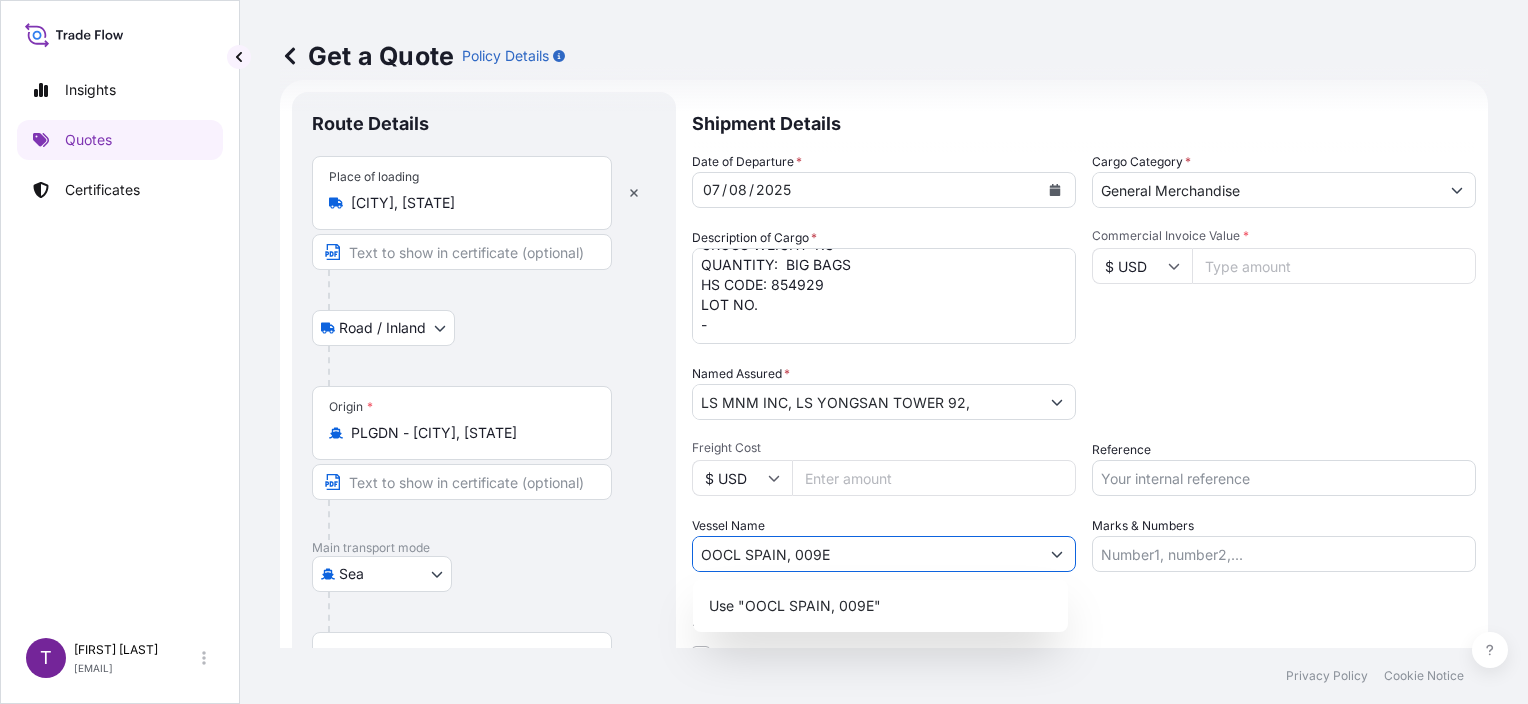click on "OOCL SPAIN, 009E" at bounding box center (866, 554) 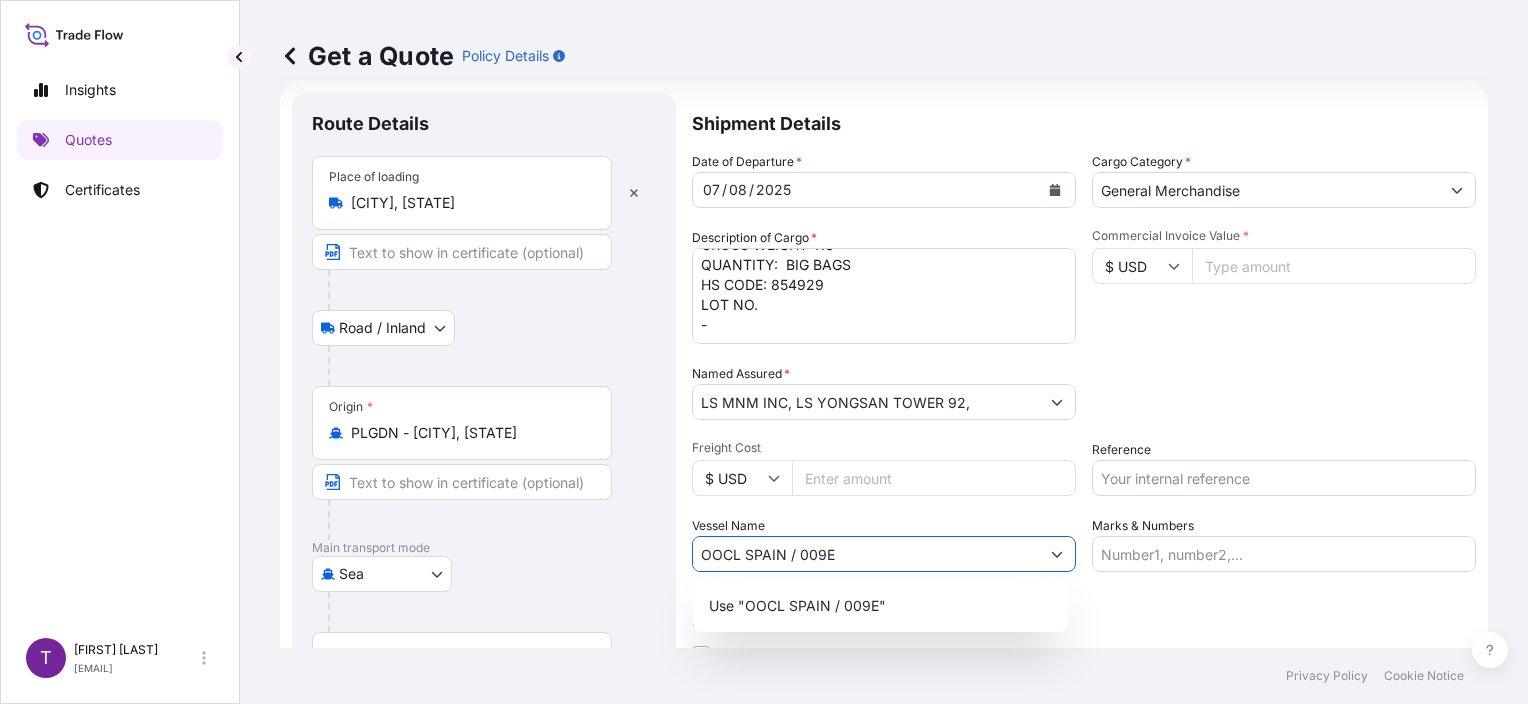 type on "OOCL SPAIN /009E" 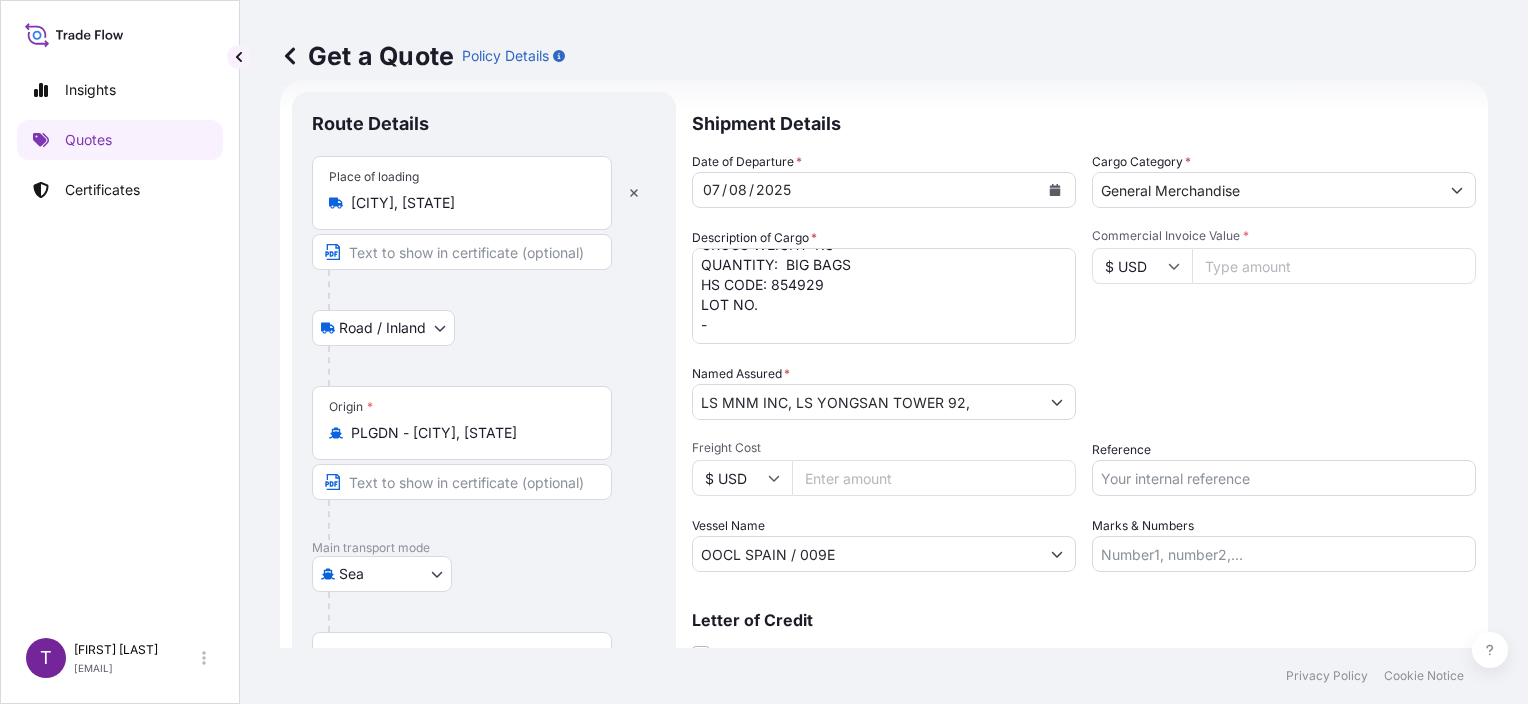 click on "Reference" at bounding box center [1284, 478] 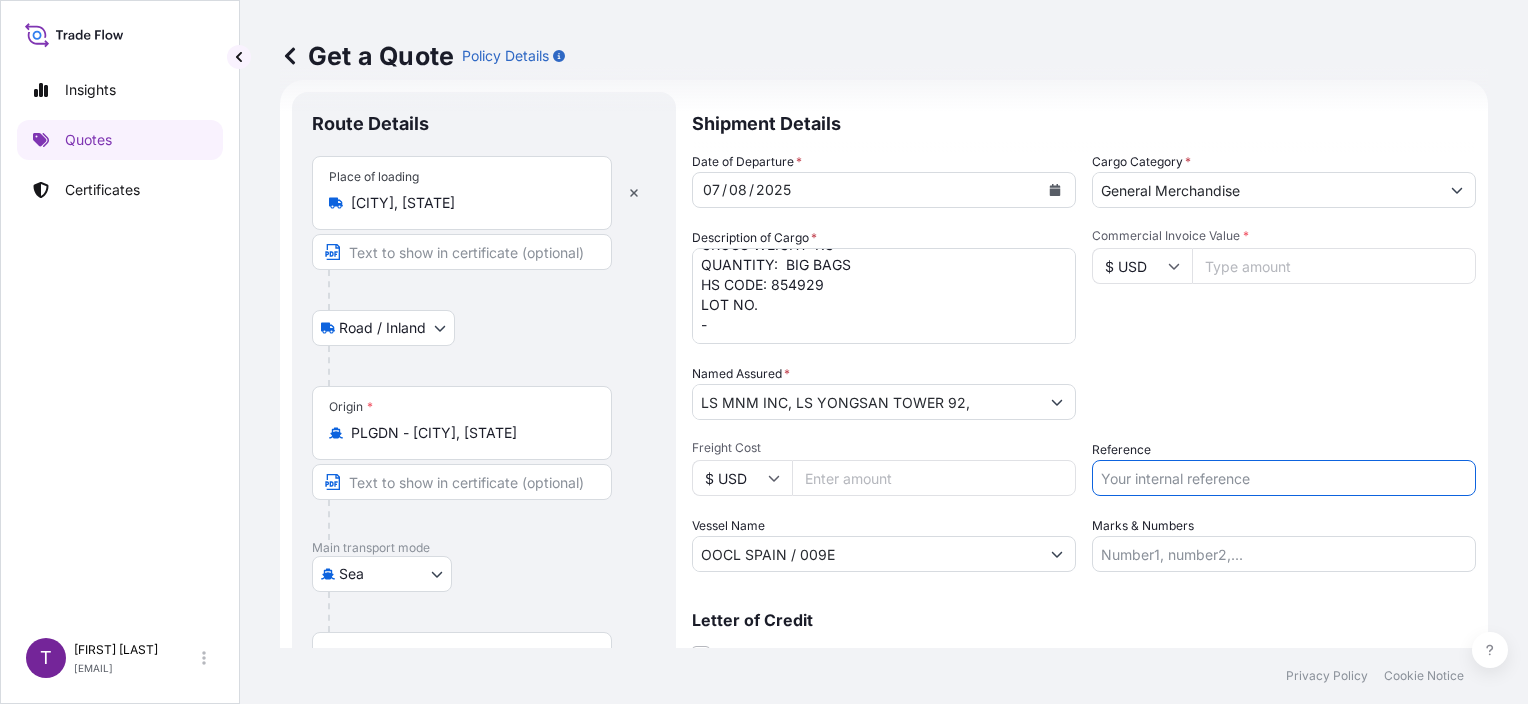 paste on "S02021804" 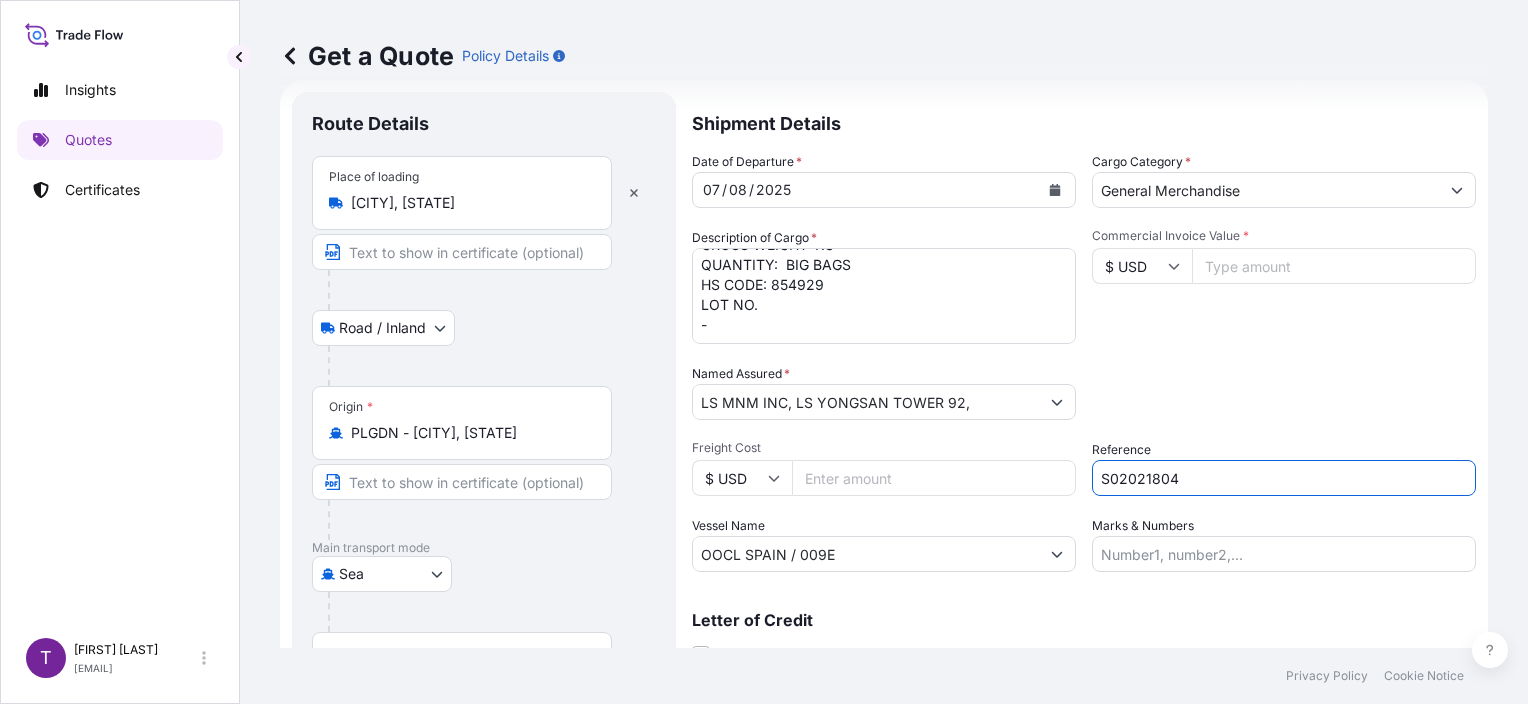 type on "S02021804" 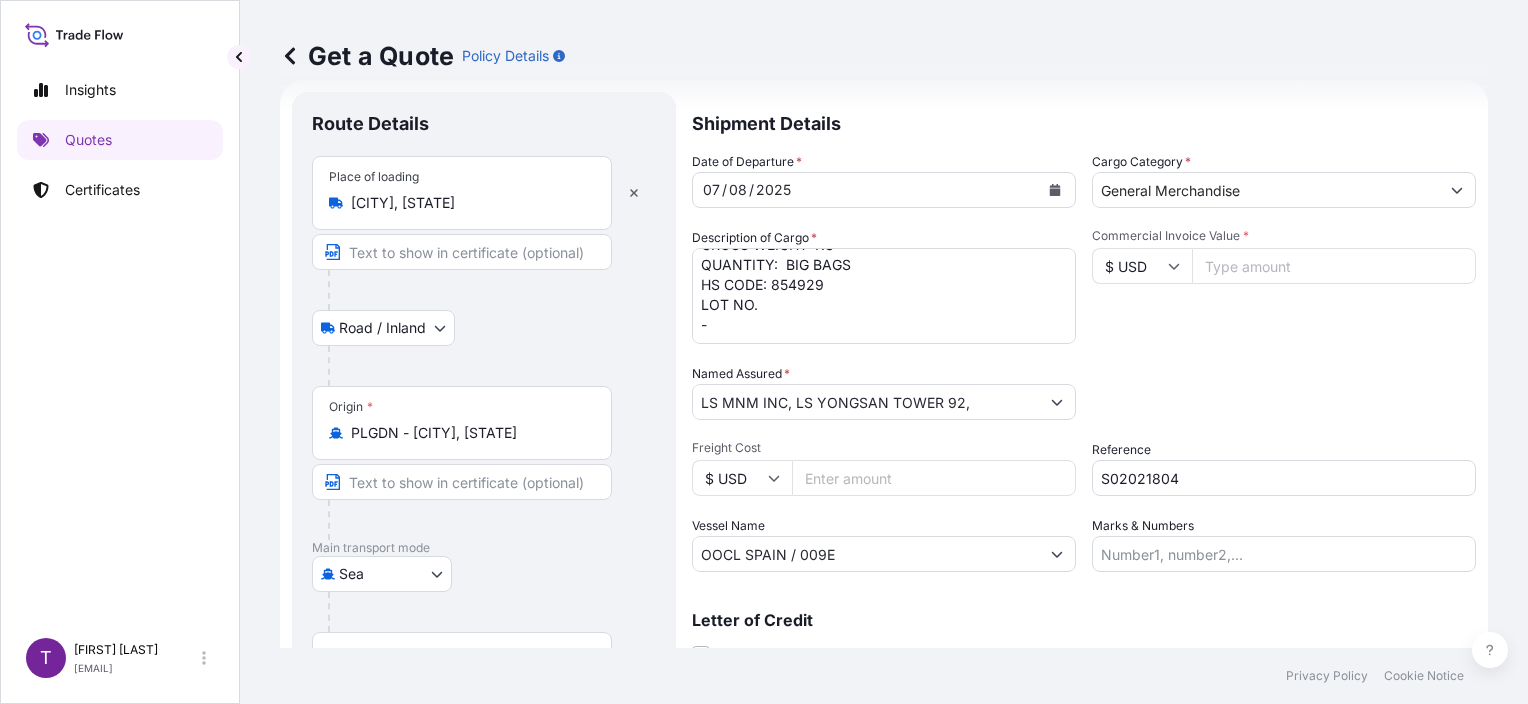 click on "Packing Category Type to search a container mode Please select a primary mode of transportation first." at bounding box center [1284, 392] 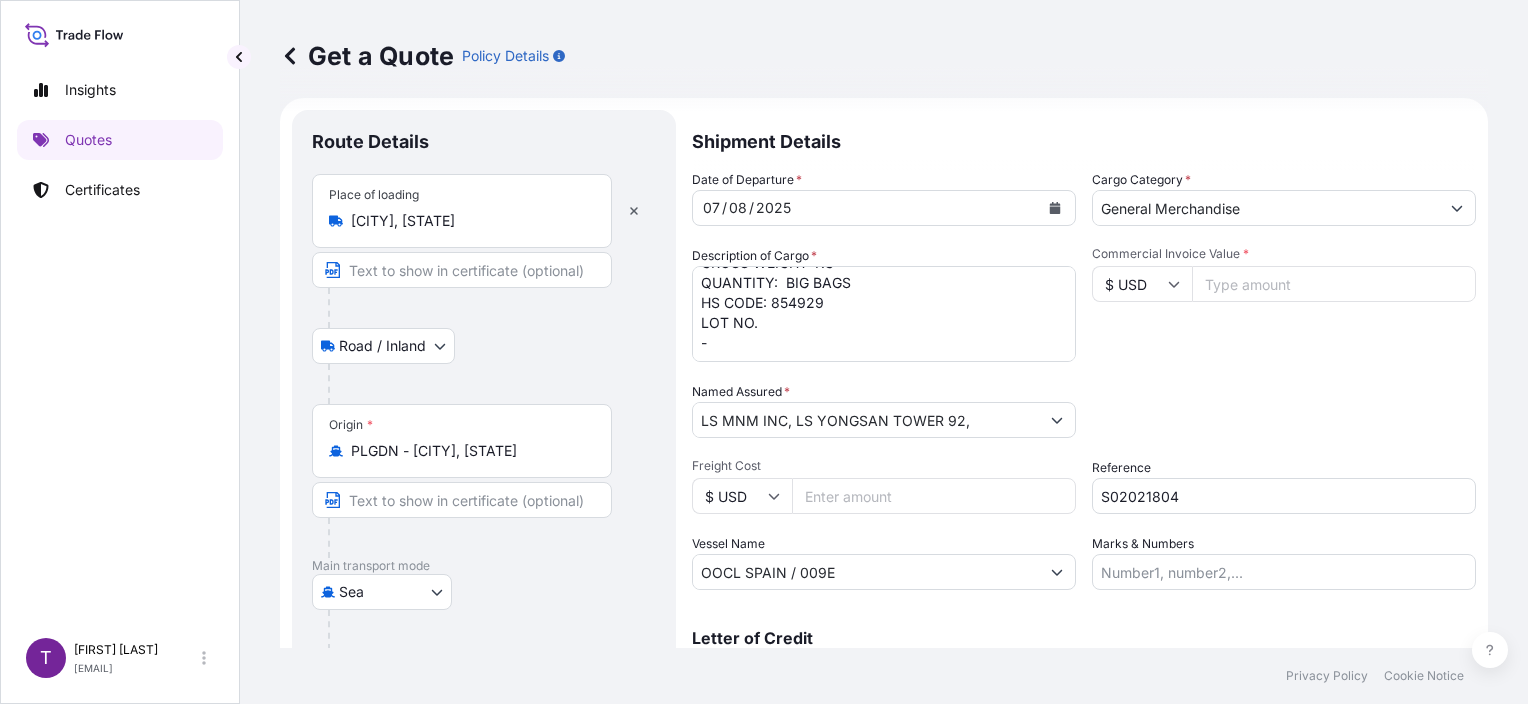 scroll, scrollTop: 0, scrollLeft: 0, axis: both 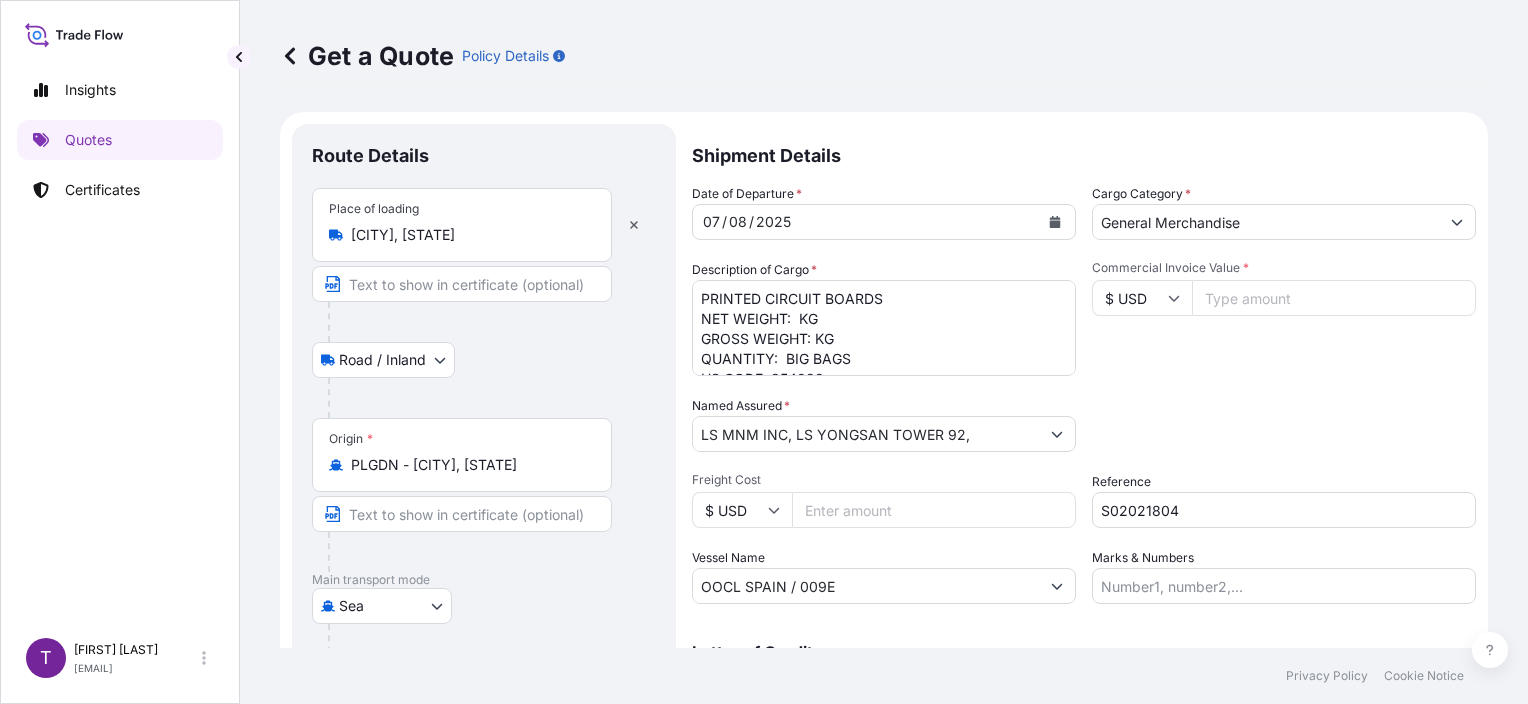 drag, startPoint x: 792, startPoint y: 316, endPoint x: 805, endPoint y: 320, distance: 13.601471 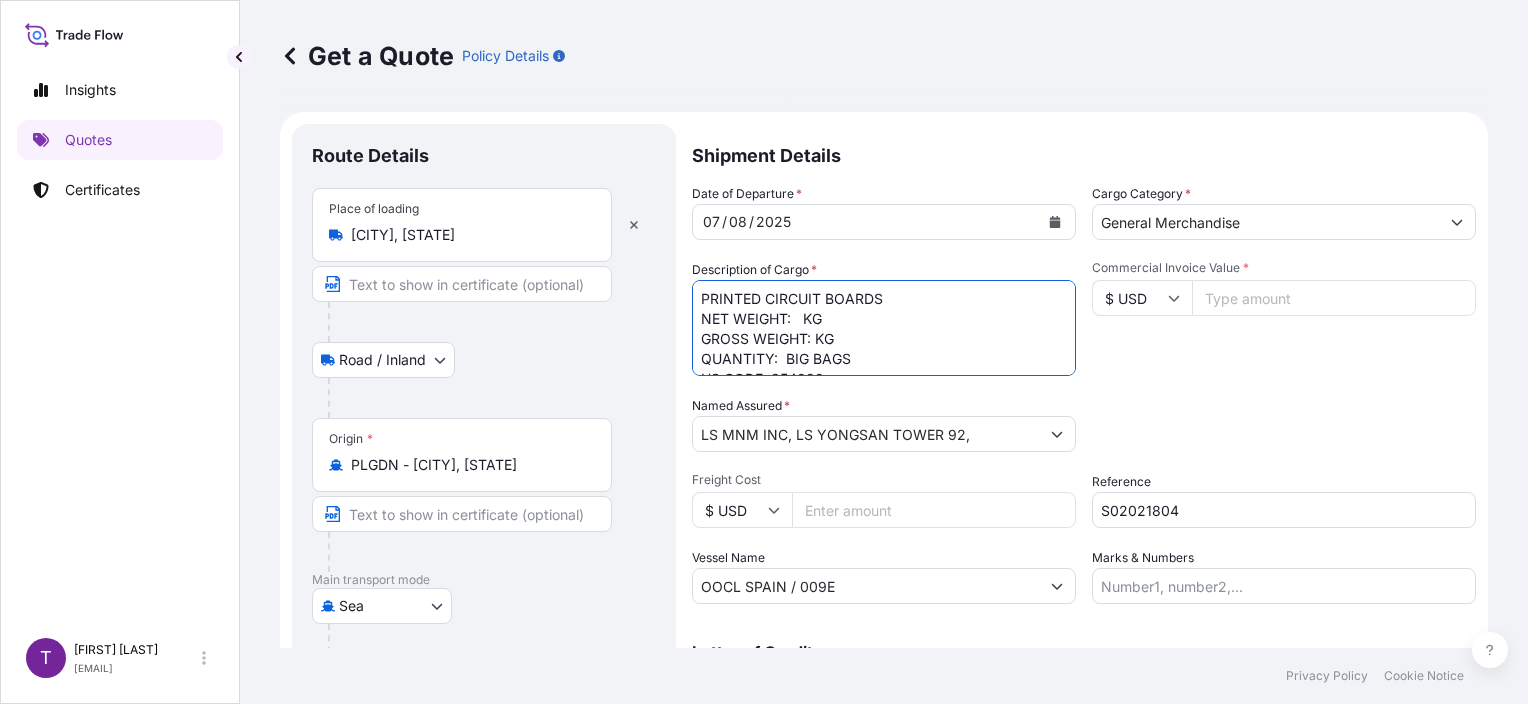 paste on "18 786" 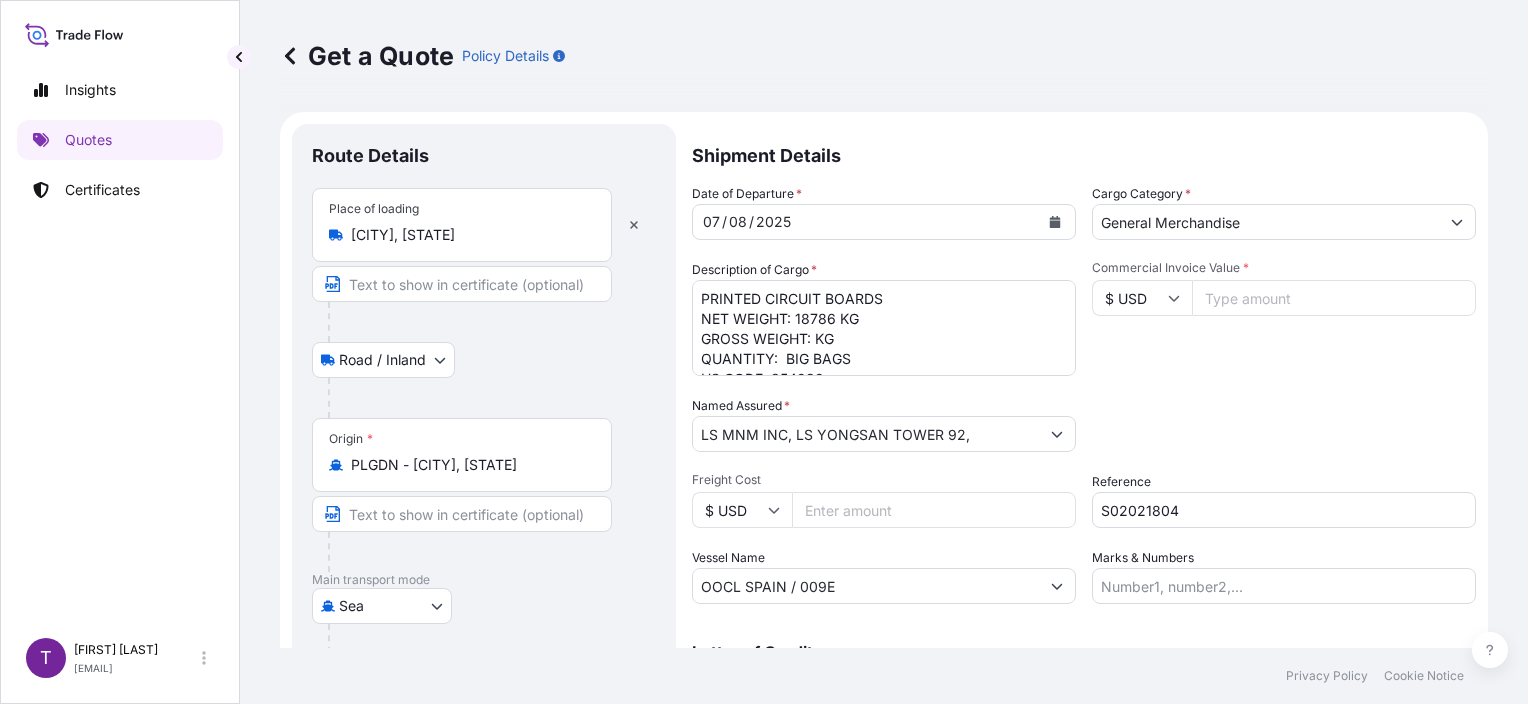 click on "PRINTED CIRCUIT BOARDS
NET WEIGHT: 15659 KG
GROSS WEIGHT: 16085 KG
QUANTITY: 22 BIG BAGS
HS CODE: 854929
LOT NO. 10
-
TIIU5731419" at bounding box center (884, 328) 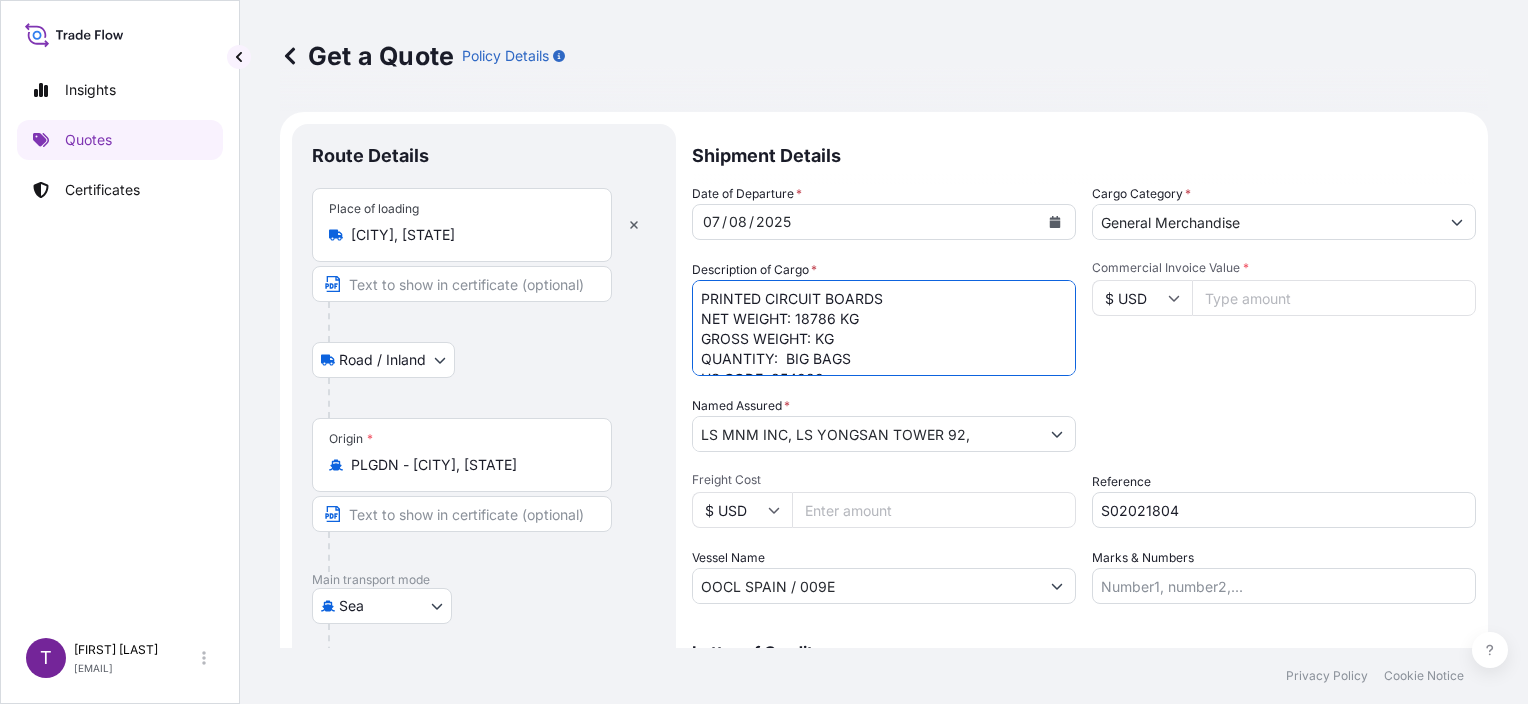 drag, startPoint x: 816, startPoint y: 342, endPoint x: 843, endPoint y: 344, distance: 27.073973 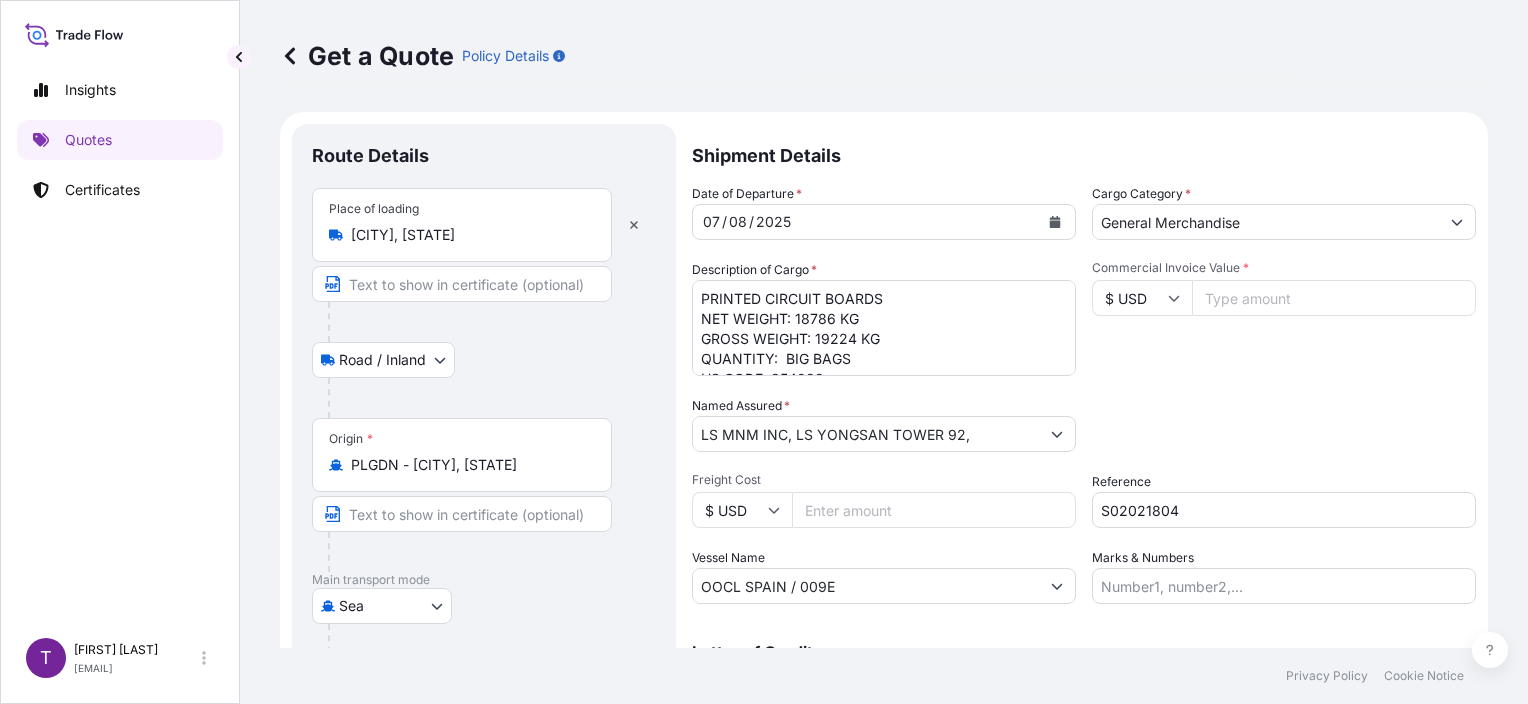 click on "PRINTED CIRCUIT BOARDS
NET WEIGHT: 15659 KG
GROSS WEIGHT: 16085 KG
QUANTITY: 22 BIG BAGS
HS CODE: 854929
LOT NO. 10
-
TIIU5731419" at bounding box center [884, 328] 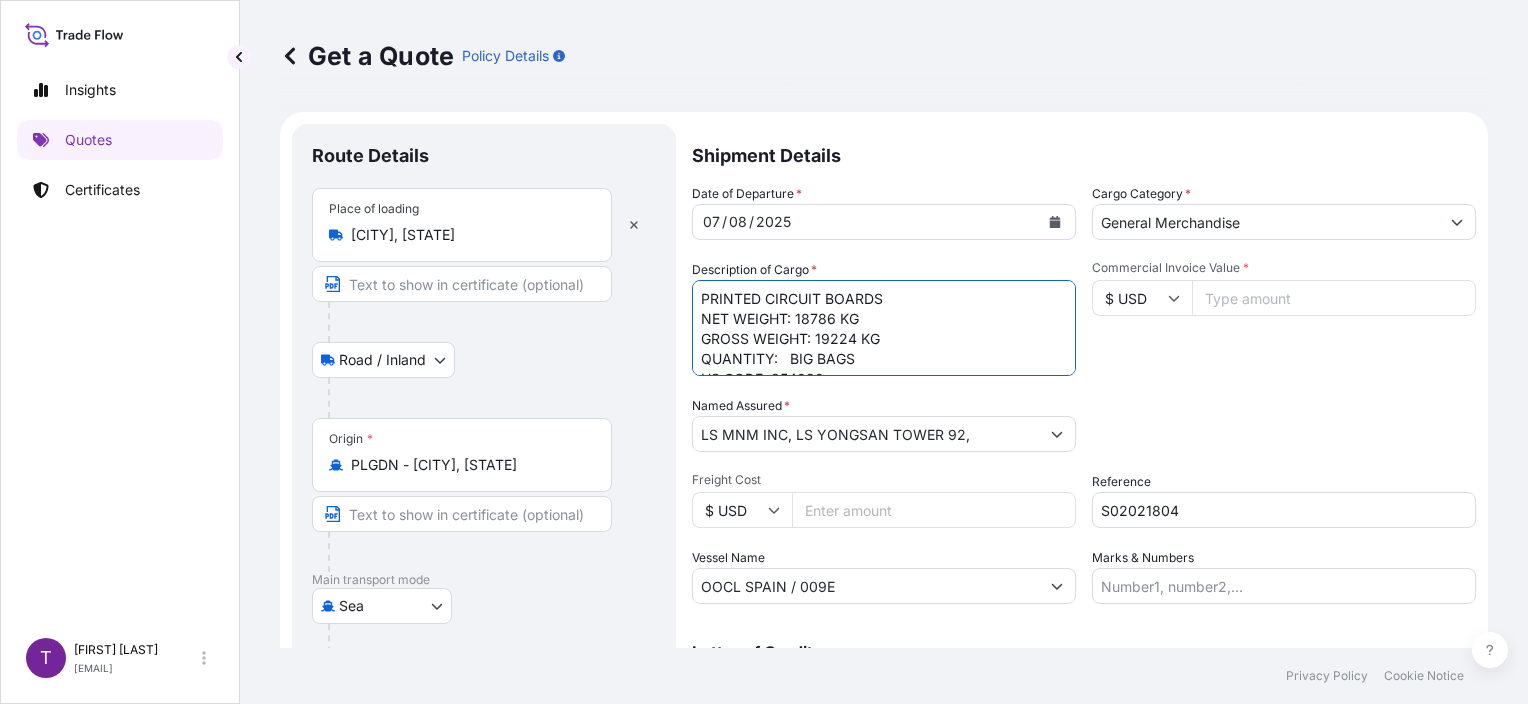 paste on "26" 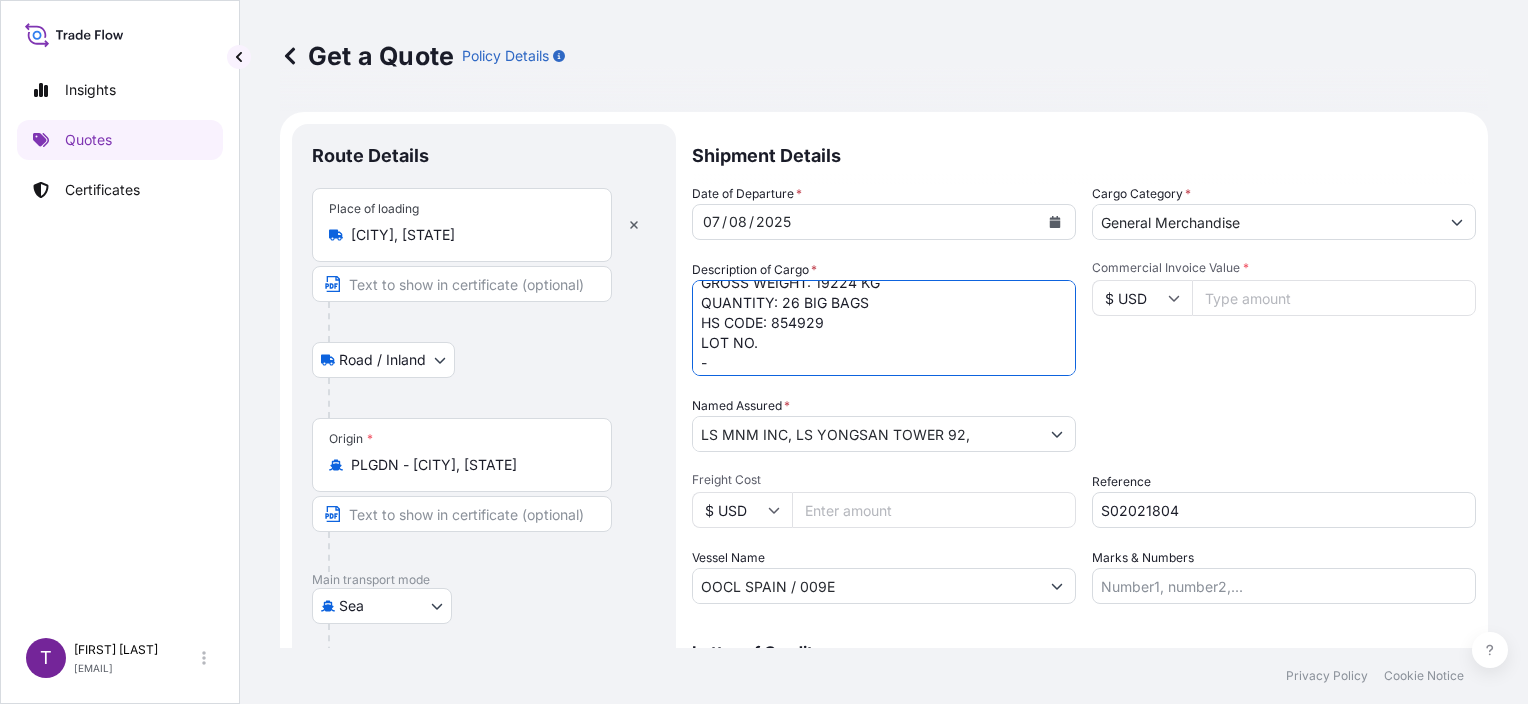 scroll, scrollTop: 81, scrollLeft: 0, axis: vertical 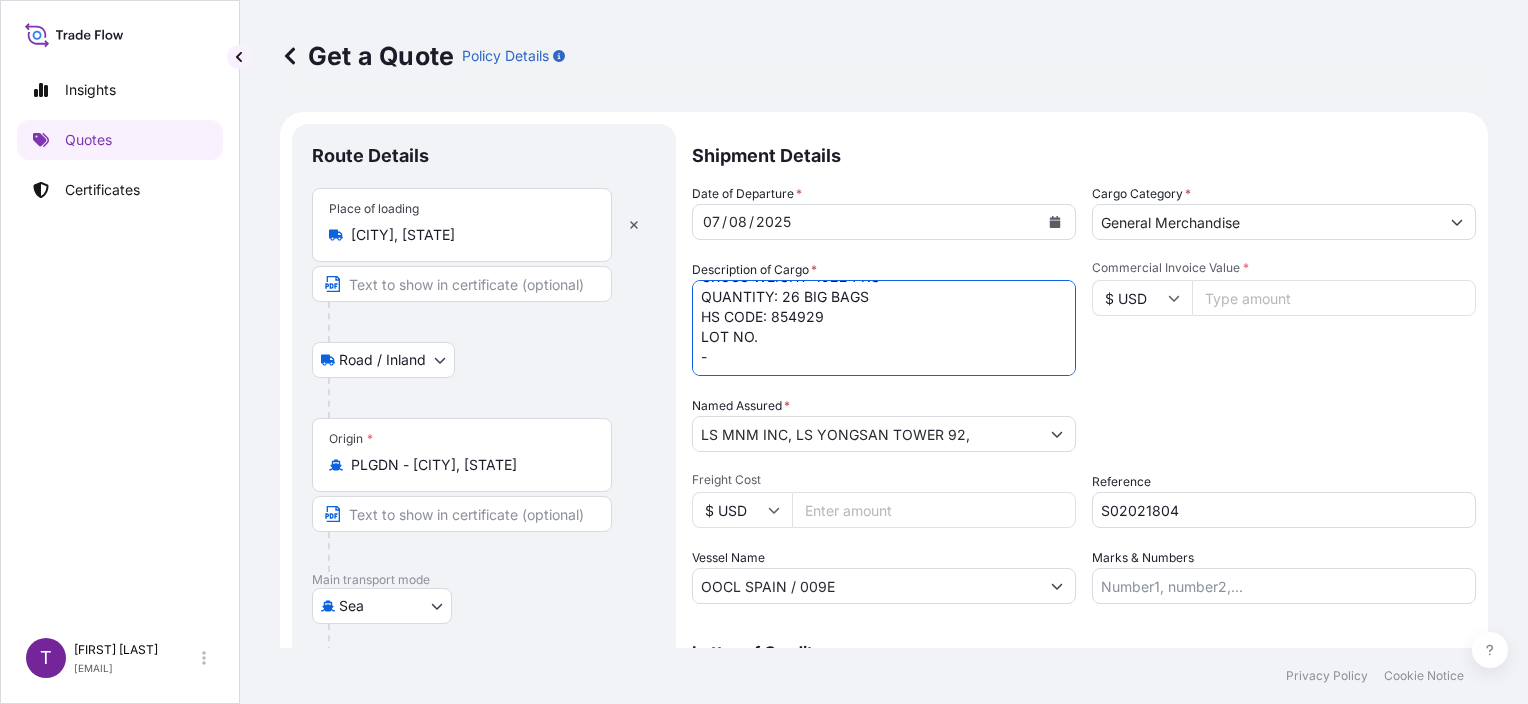 click on "PRINTED CIRCUIT BOARDS
NET WEIGHT: 15659 KG
GROSS WEIGHT: 16085 KG
QUANTITY: 22 BIG BAGS
HS CODE: 854929
LOT NO. 10
-
TIIU5731419" at bounding box center (884, 328) 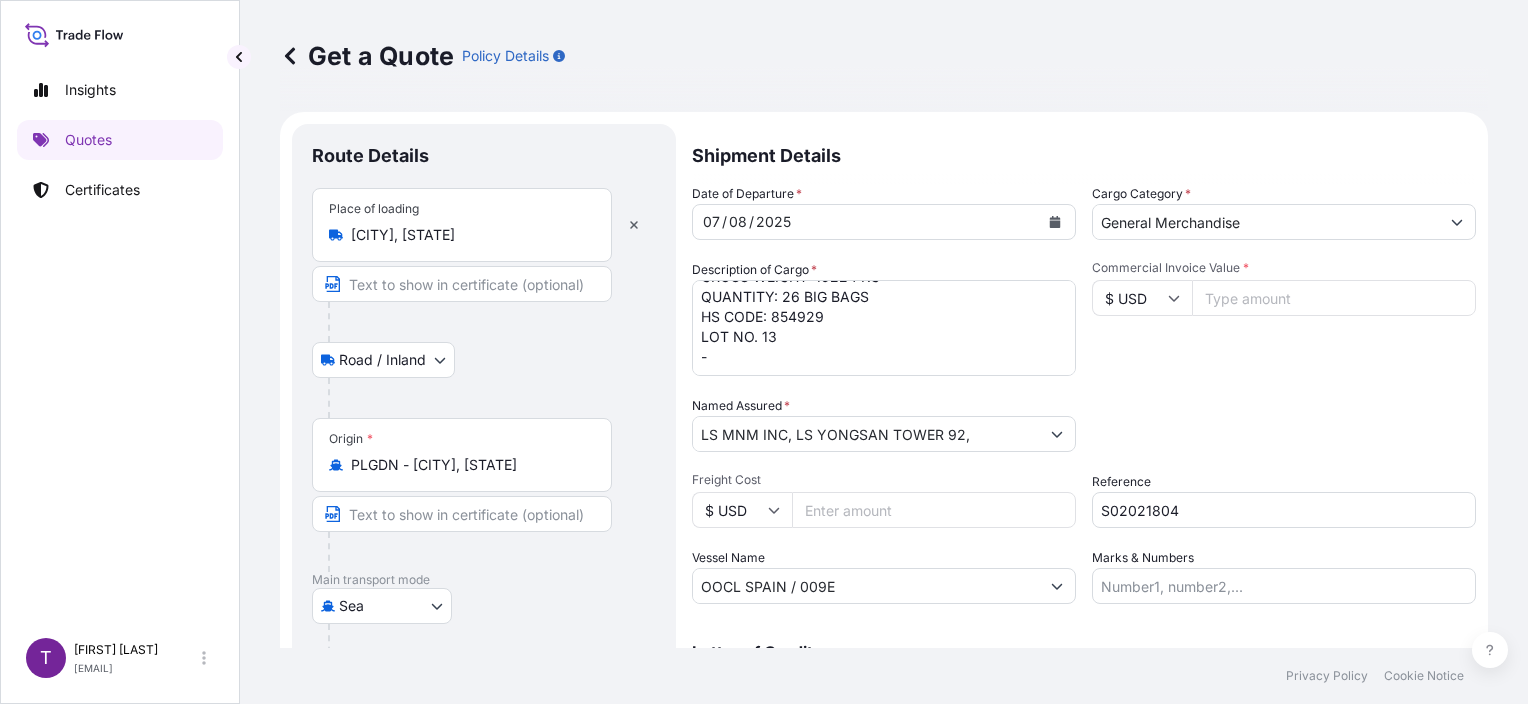 click on "PRINTED CIRCUIT BOARDS
NET WEIGHT: 15659 KG
GROSS WEIGHT: 16085 KG
QUANTITY: 22 BIG BAGS
HS CODE: 854929
LOT NO. 10
-
TIIU5731419" at bounding box center (884, 328) 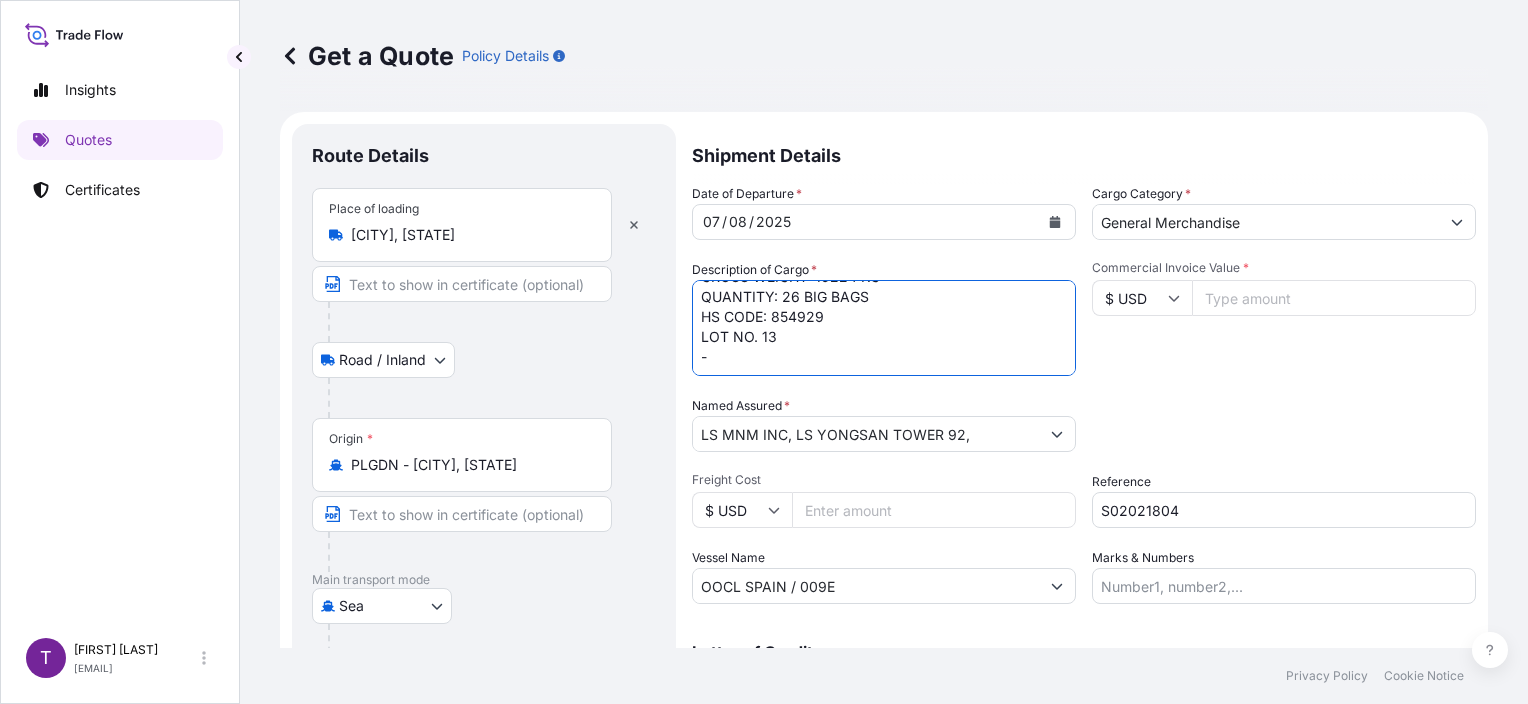paste on "CAAU9096701" 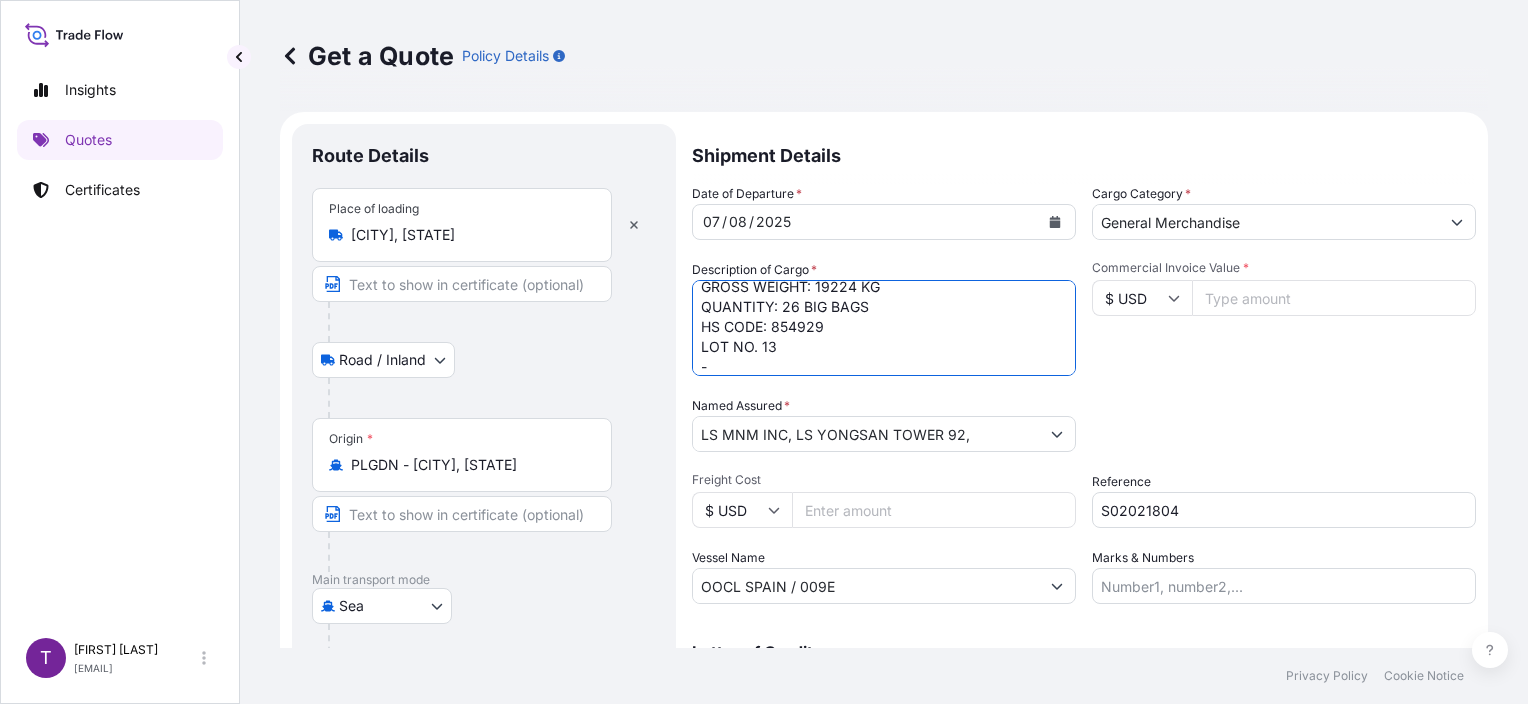 scroll, scrollTop: 0, scrollLeft: 0, axis: both 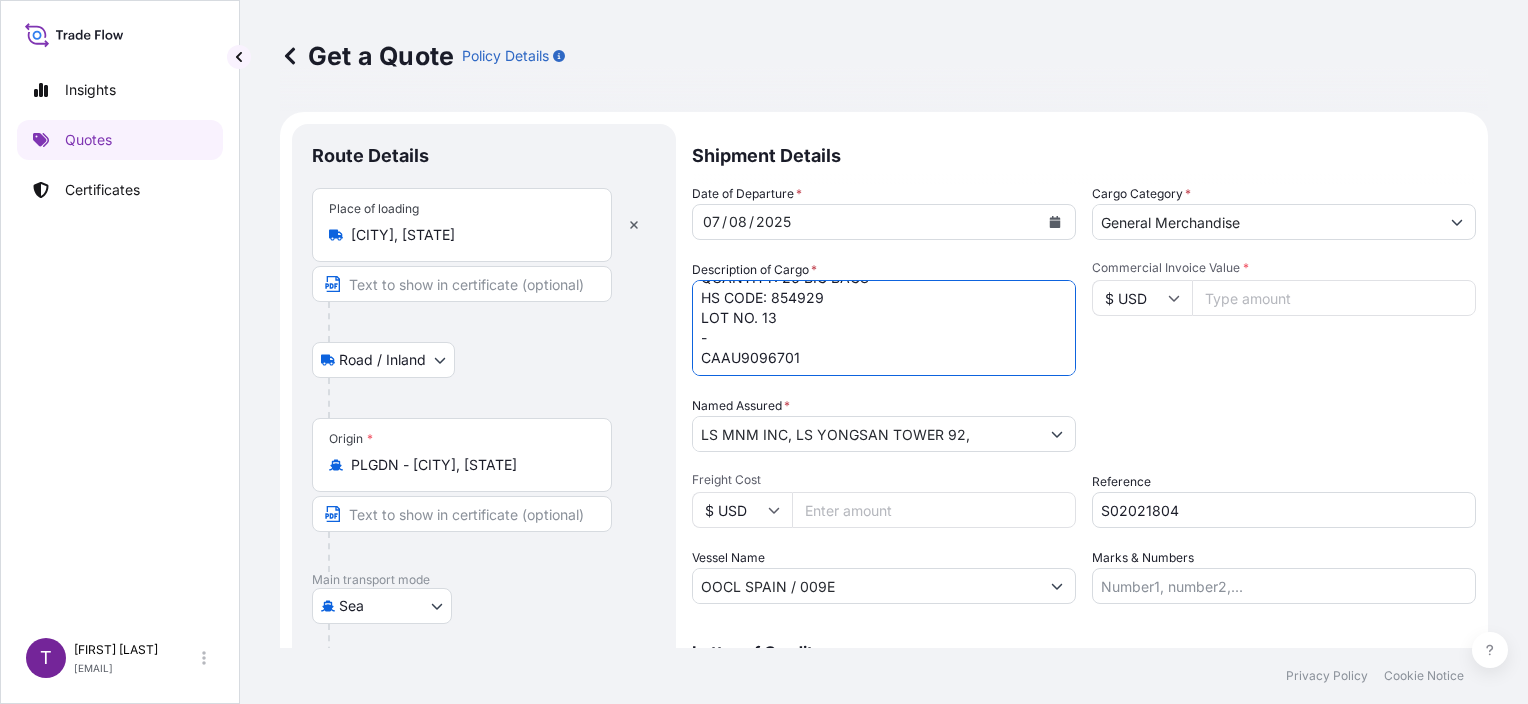 type on "PRINTED CIRCUIT BOARDS
NET WEIGHT: 18786 KG
GROSS WEIGHT: 19224 KG
QUANTITY: 26 BIG BAGS
HS CODE: 854929
LOT NO. 13
-
CAAU9096701" 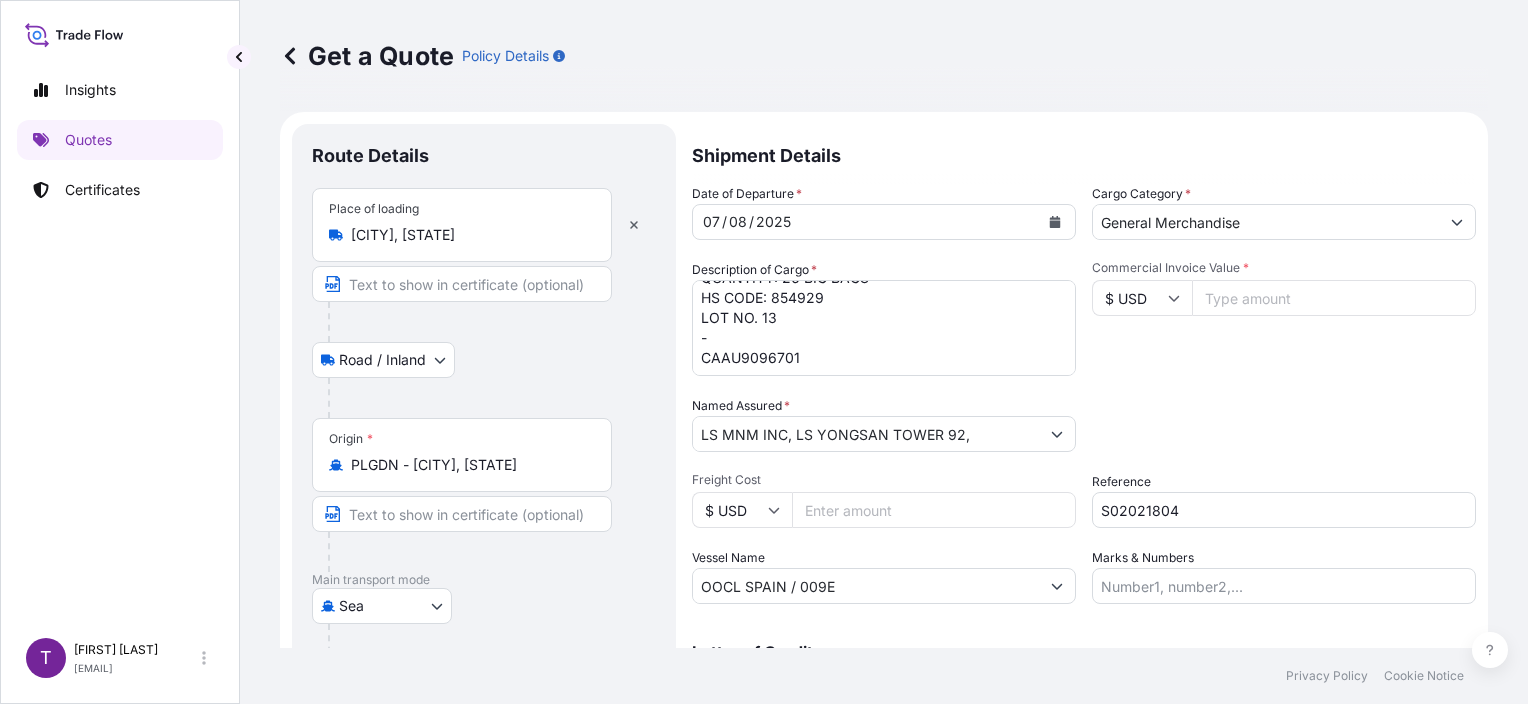 click on "Commercial Invoice Value   *" at bounding box center [1334, 298] 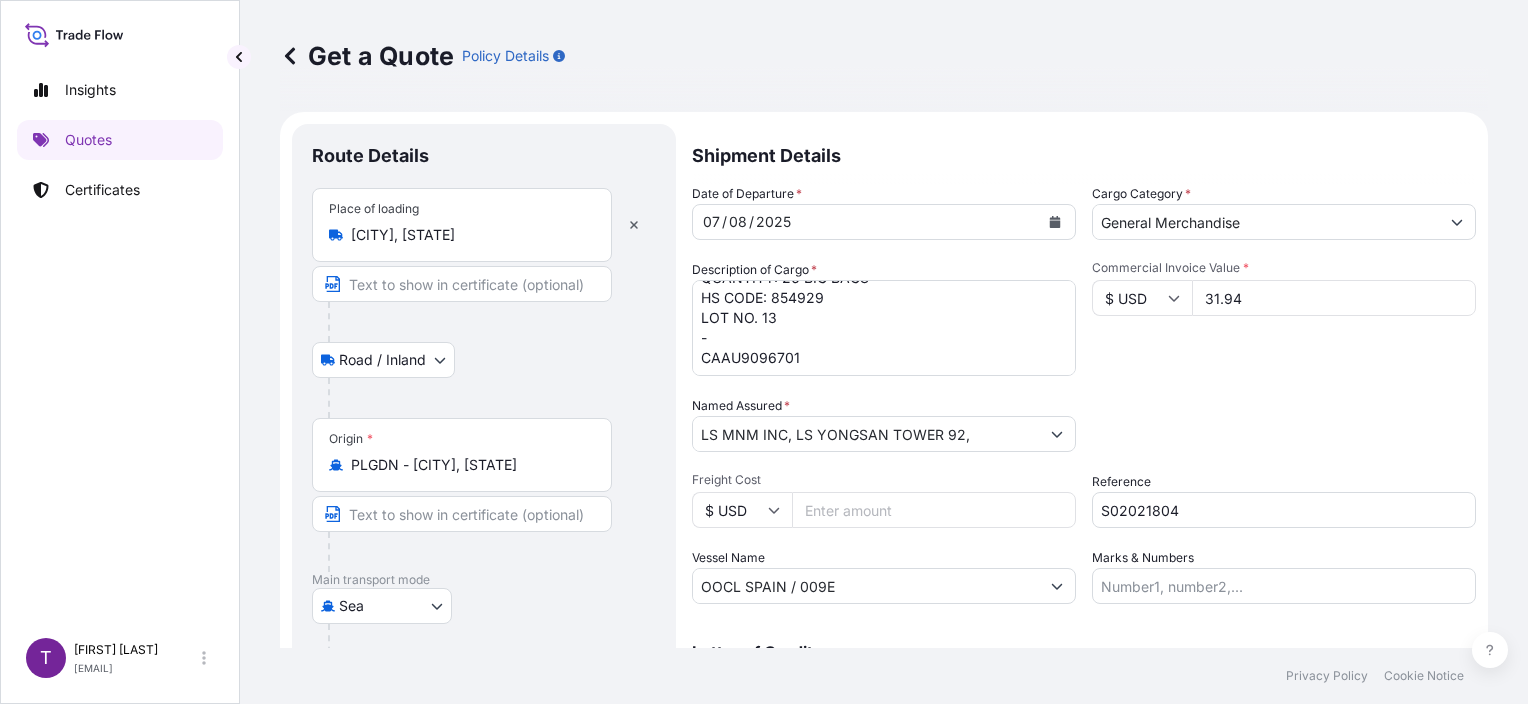drag, startPoint x: 1244, startPoint y: 292, endPoint x: 1188, endPoint y: 292, distance: 56 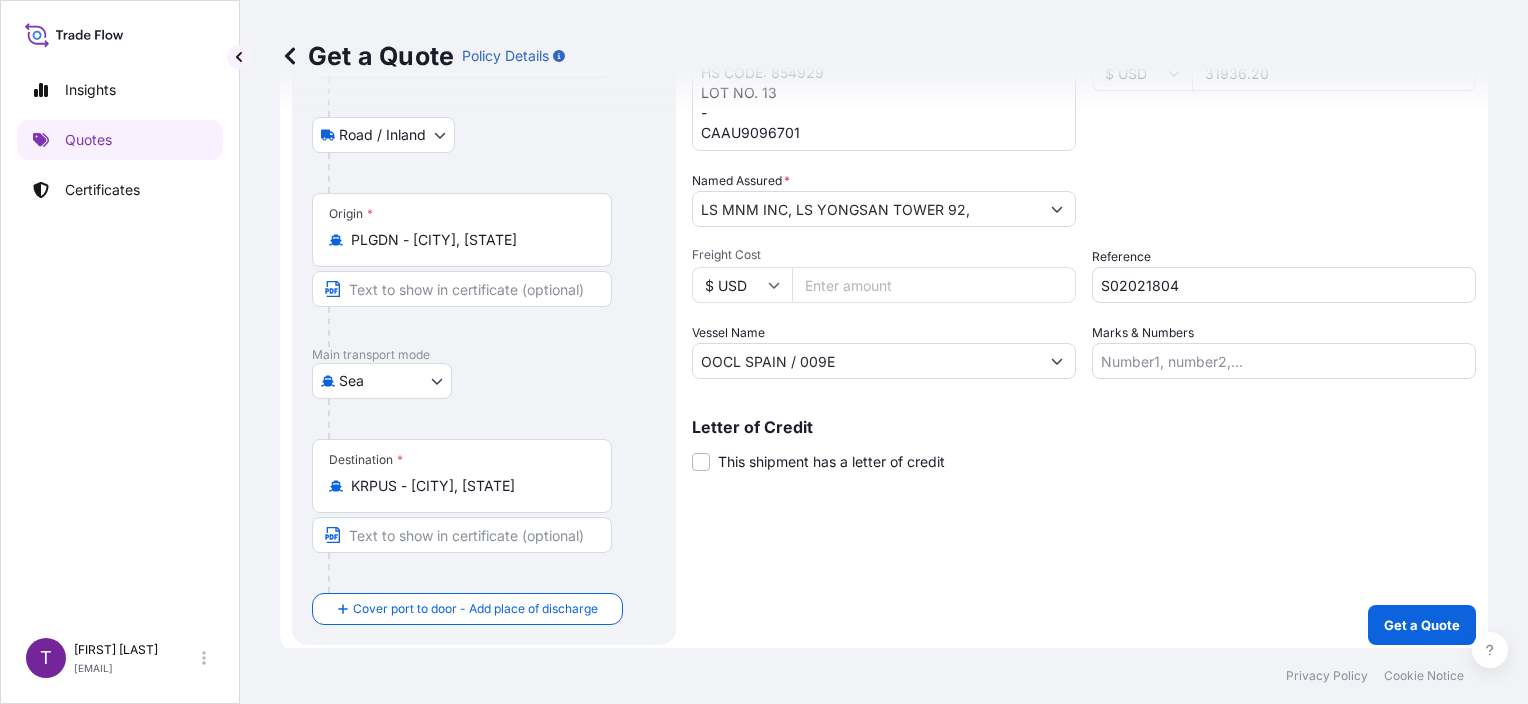 scroll, scrollTop: 232, scrollLeft: 0, axis: vertical 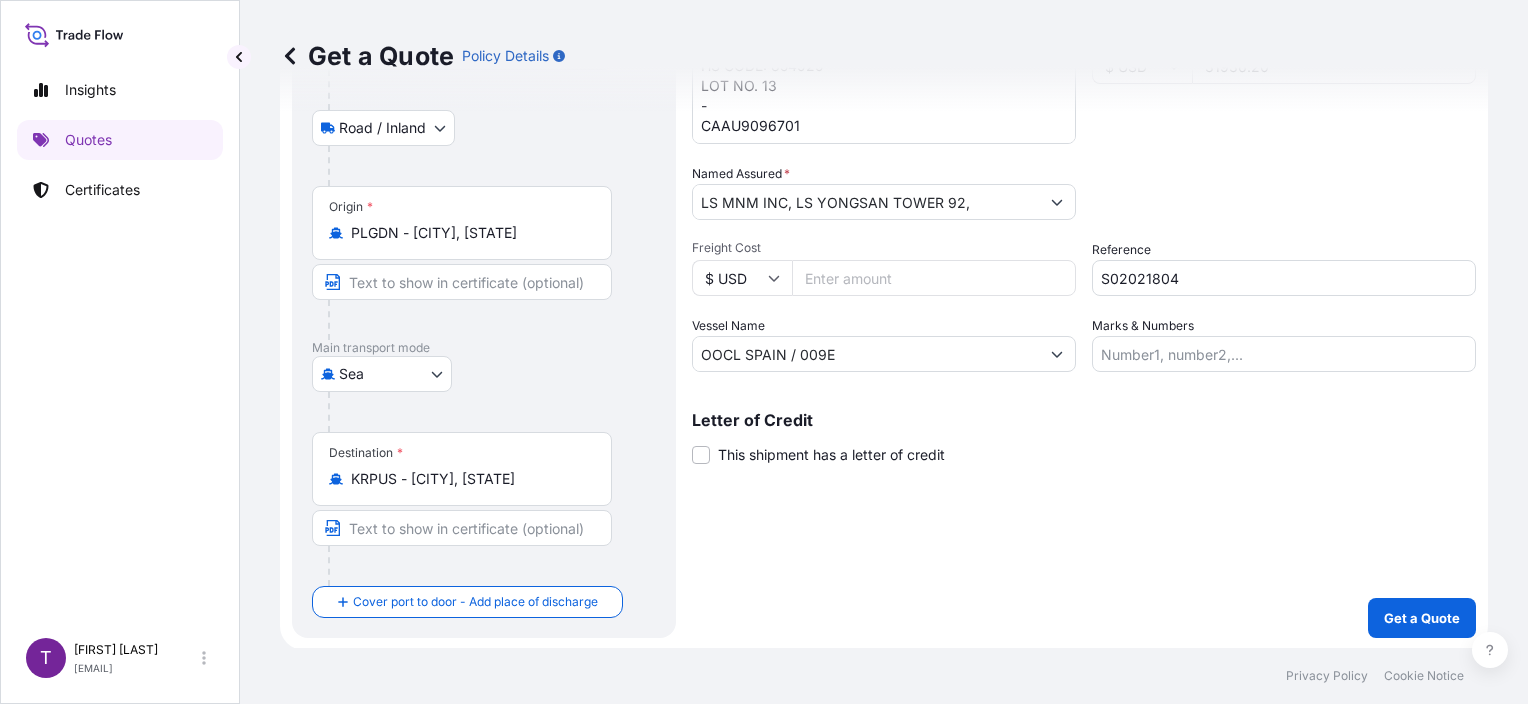 type on "31936.20" 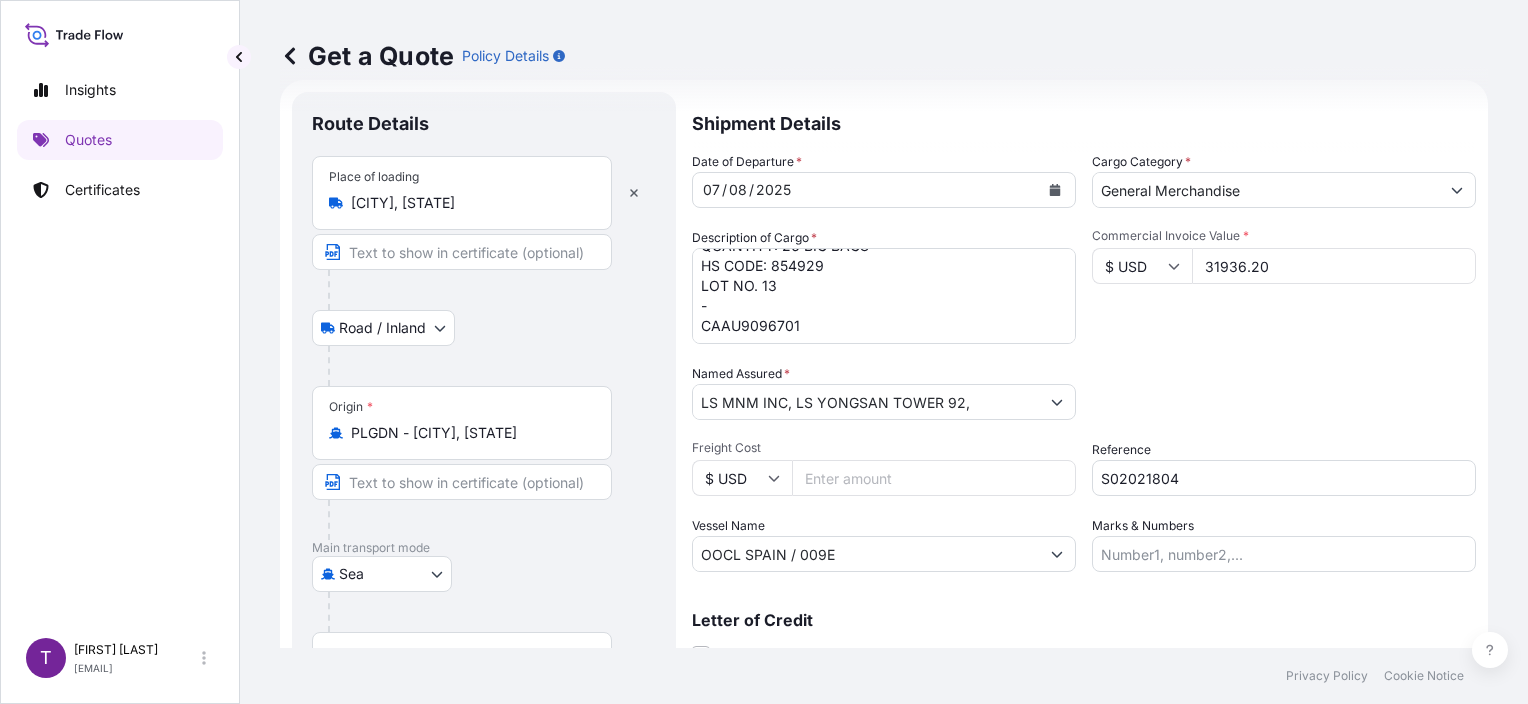scroll, scrollTop: 0, scrollLeft: 0, axis: both 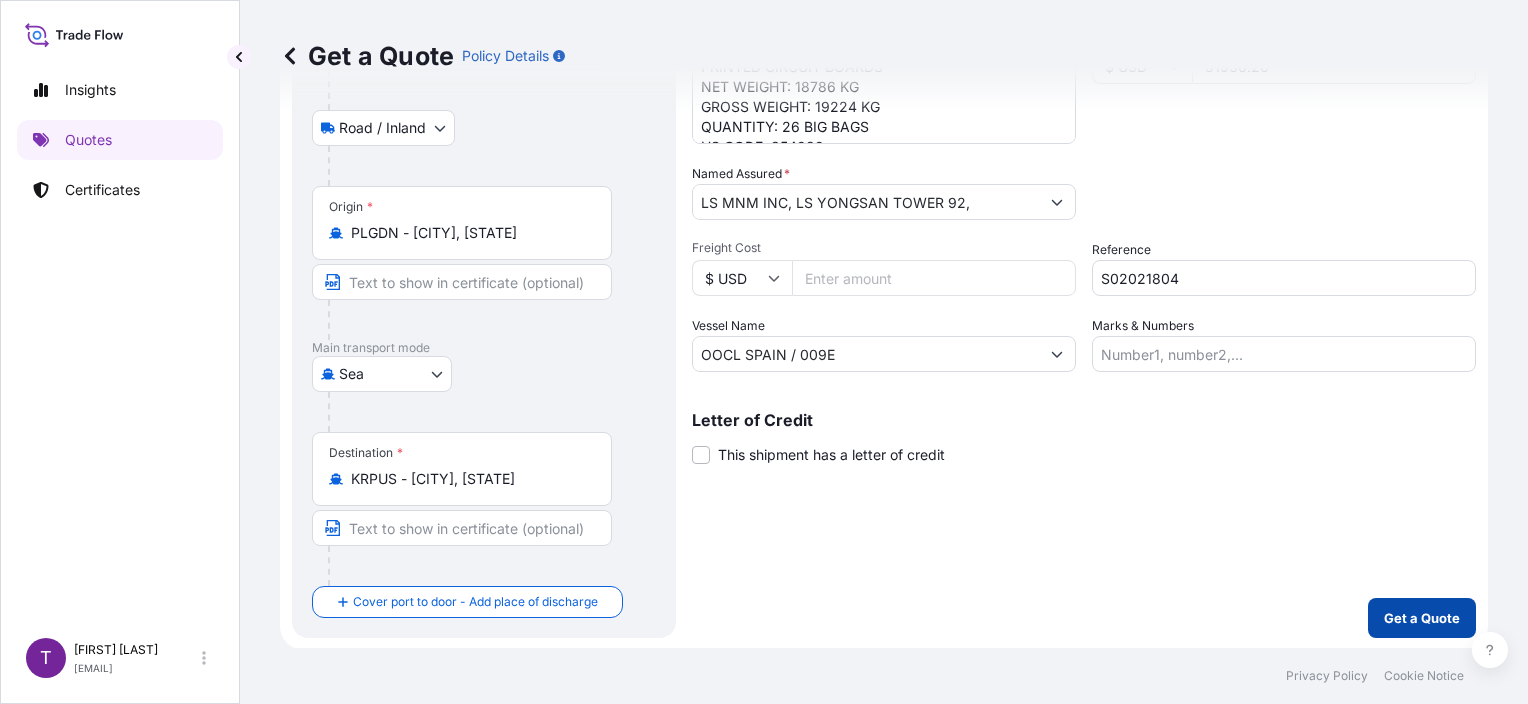click on "Get a Quote" at bounding box center (1422, 618) 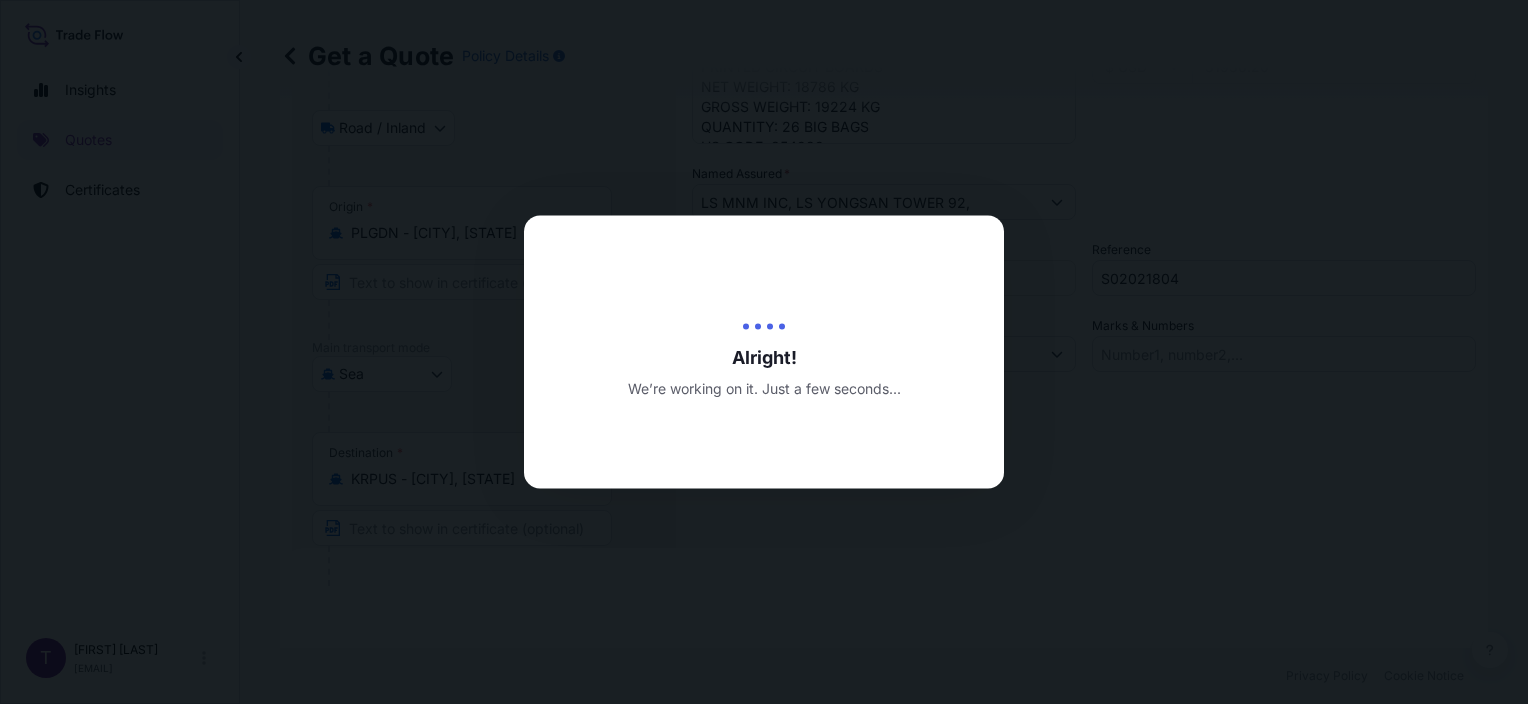 scroll, scrollTop: 0, scrollLeft: 0, axis: both 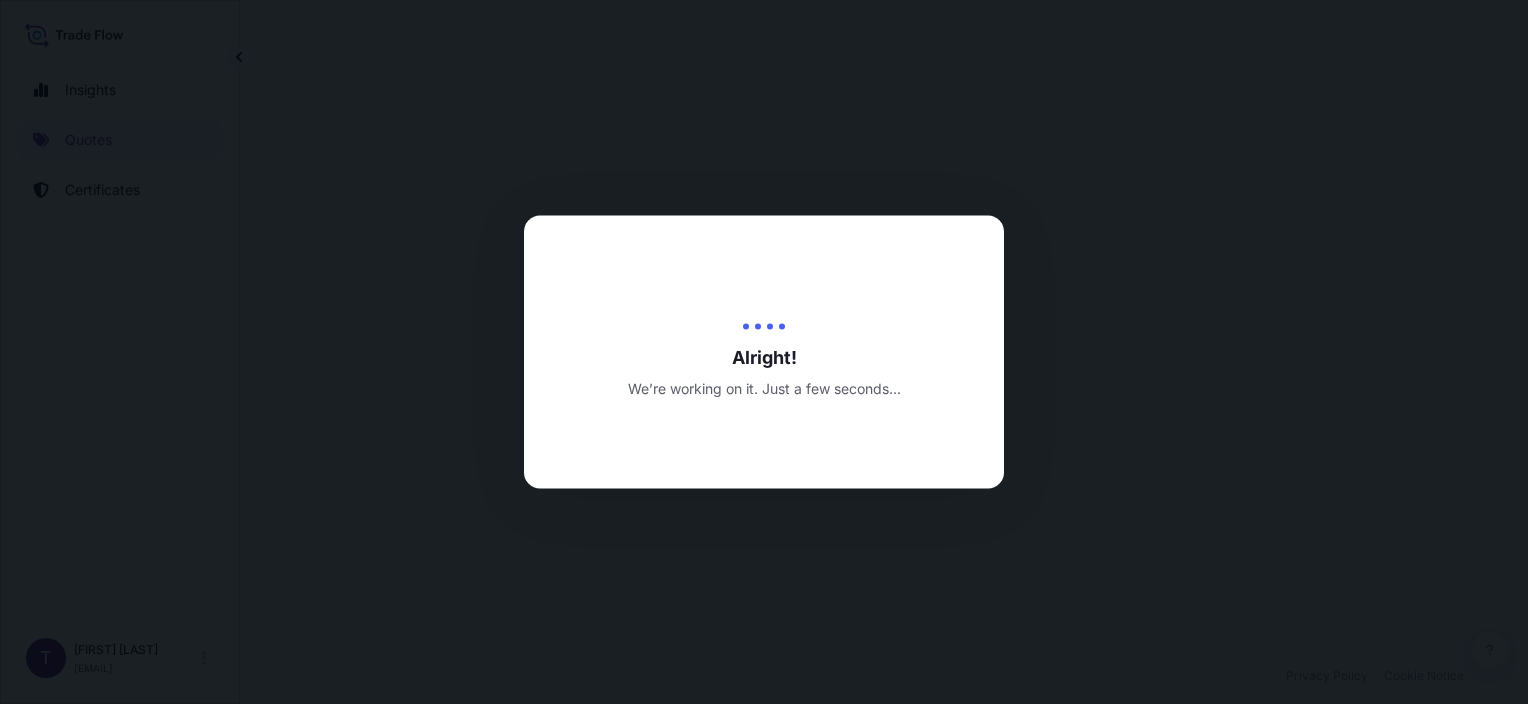 select on "Road / Inland" 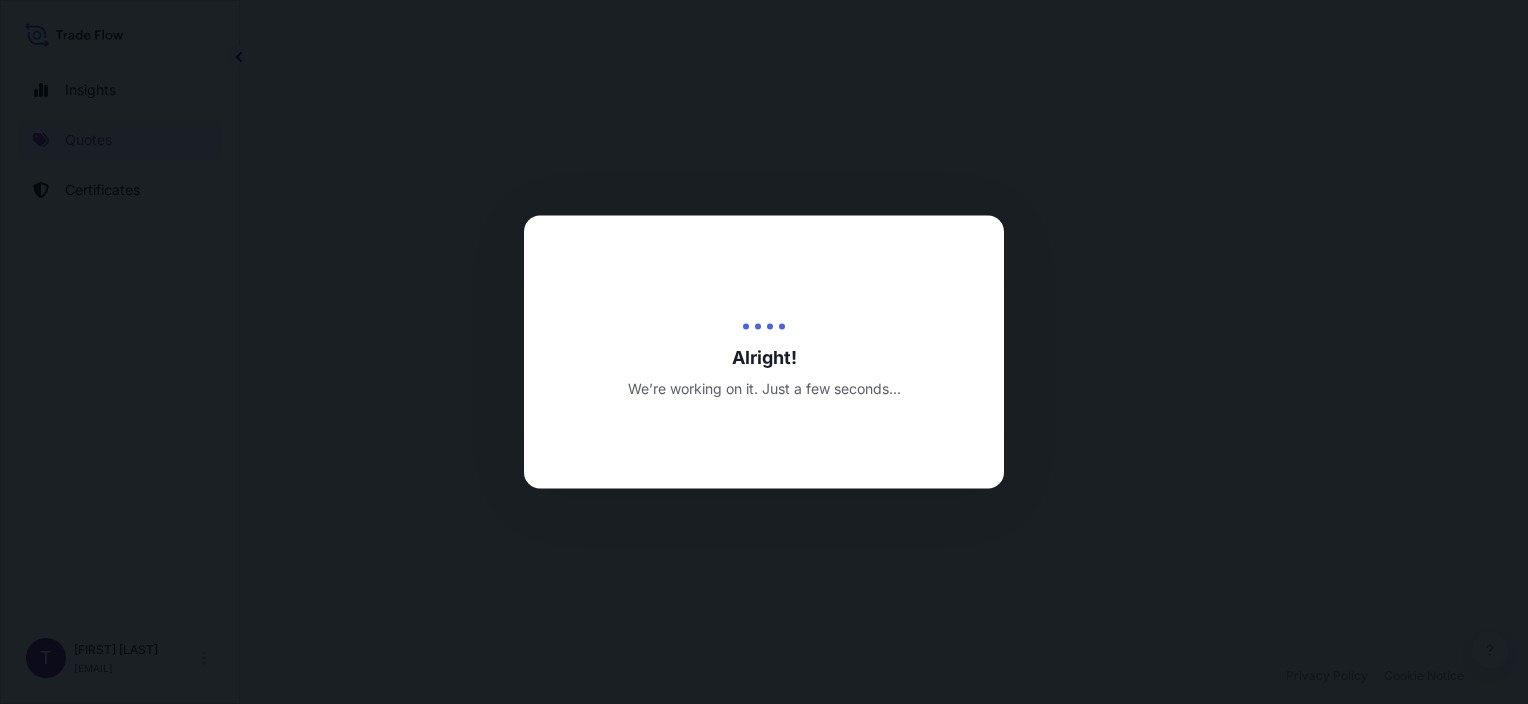 select on "Sea" 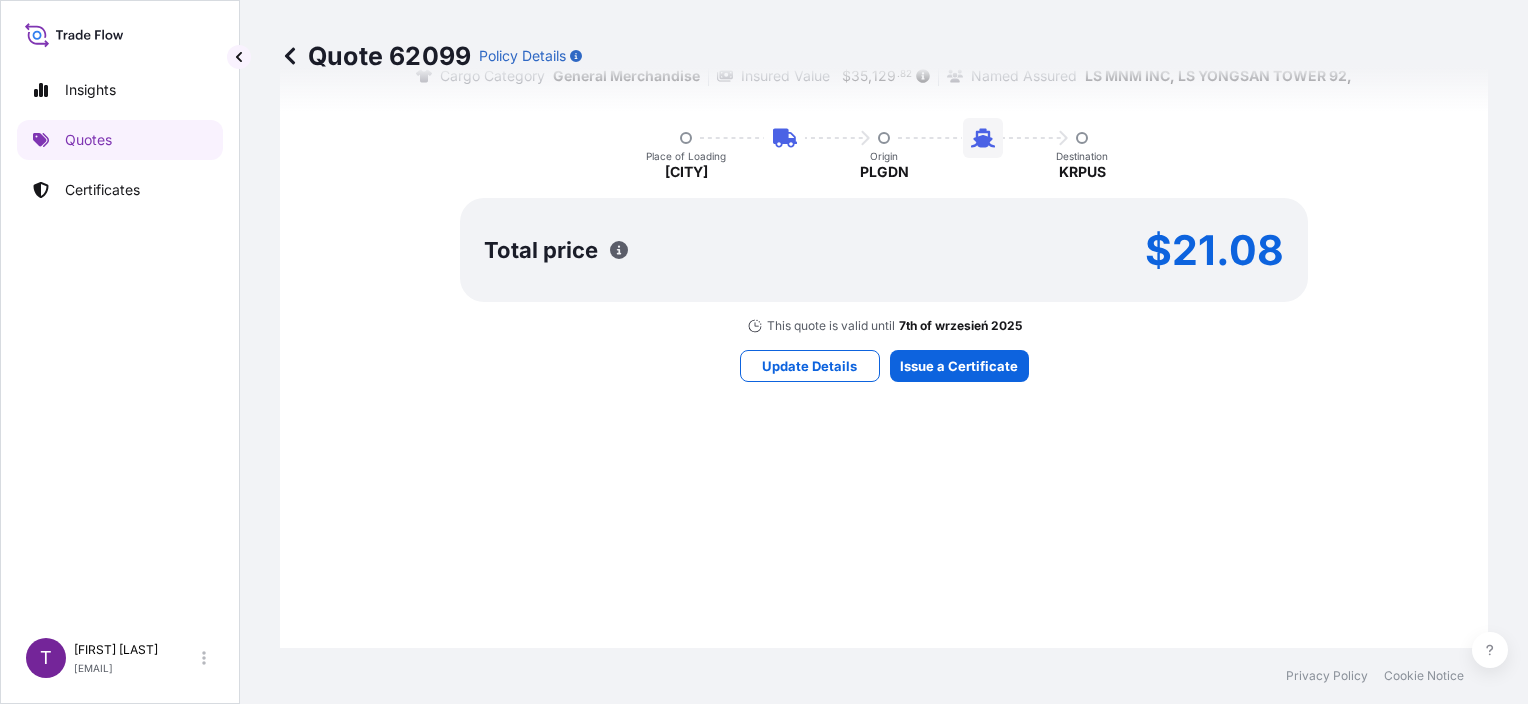 scroll, scrollTop: 1489, scrollLeft: 0, axis: vertical 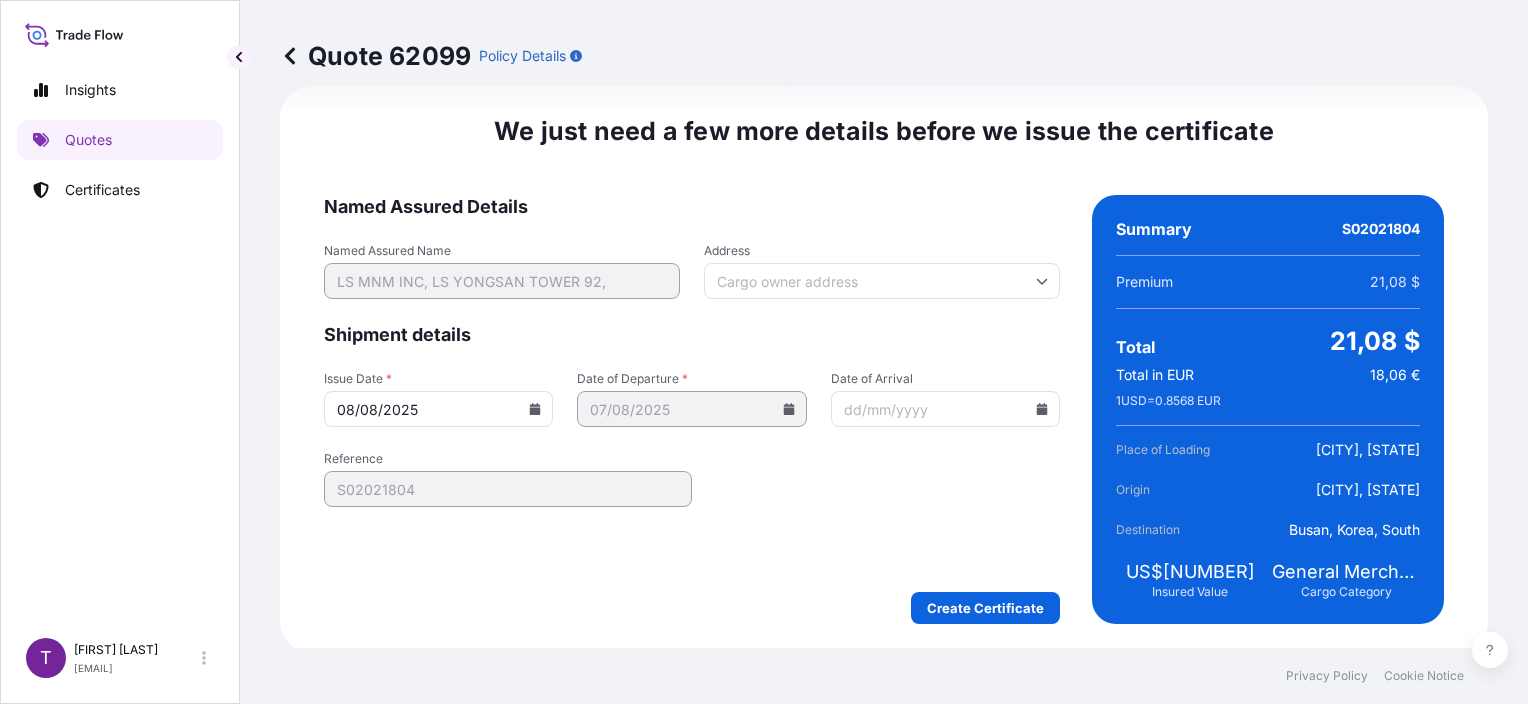 click 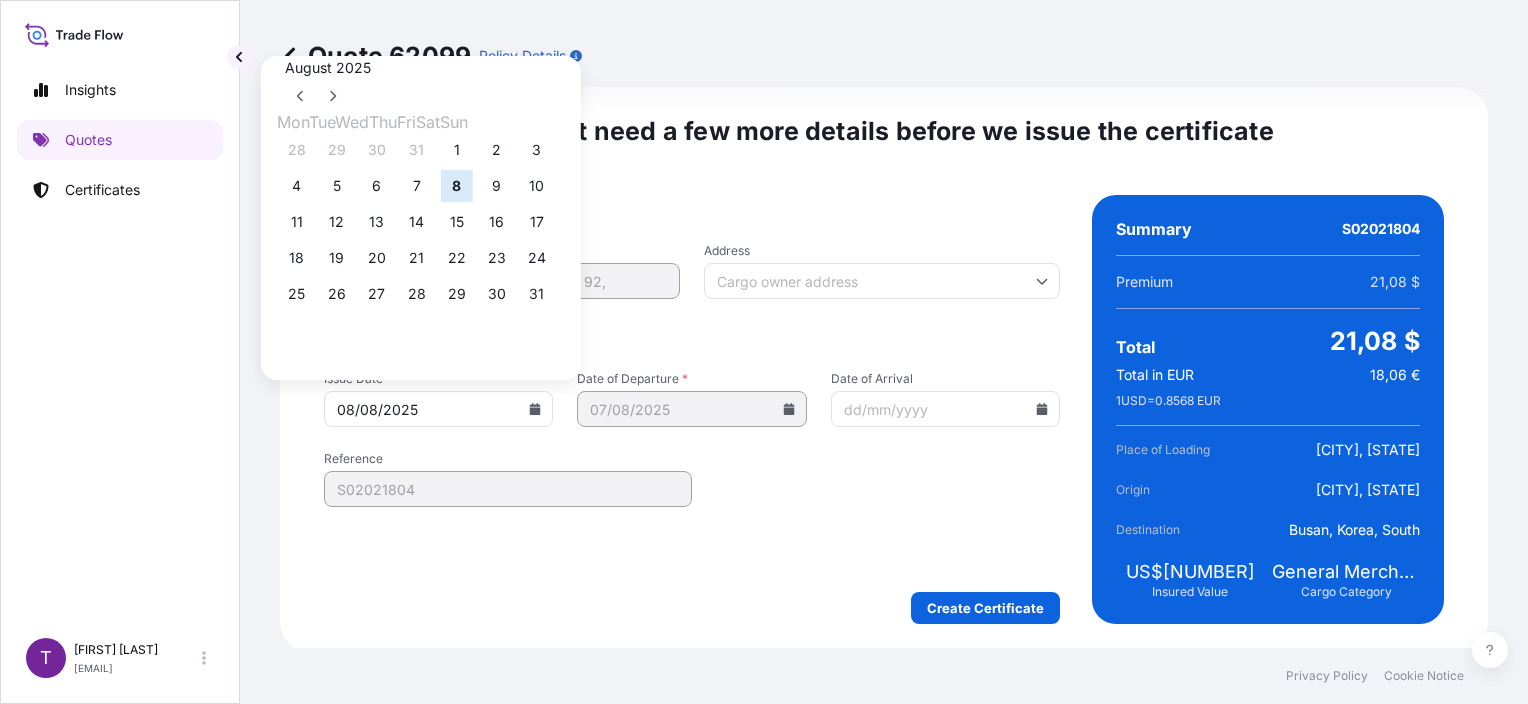 click on "4 5 6 7 8 9 10" at bounding box center [421, 186] 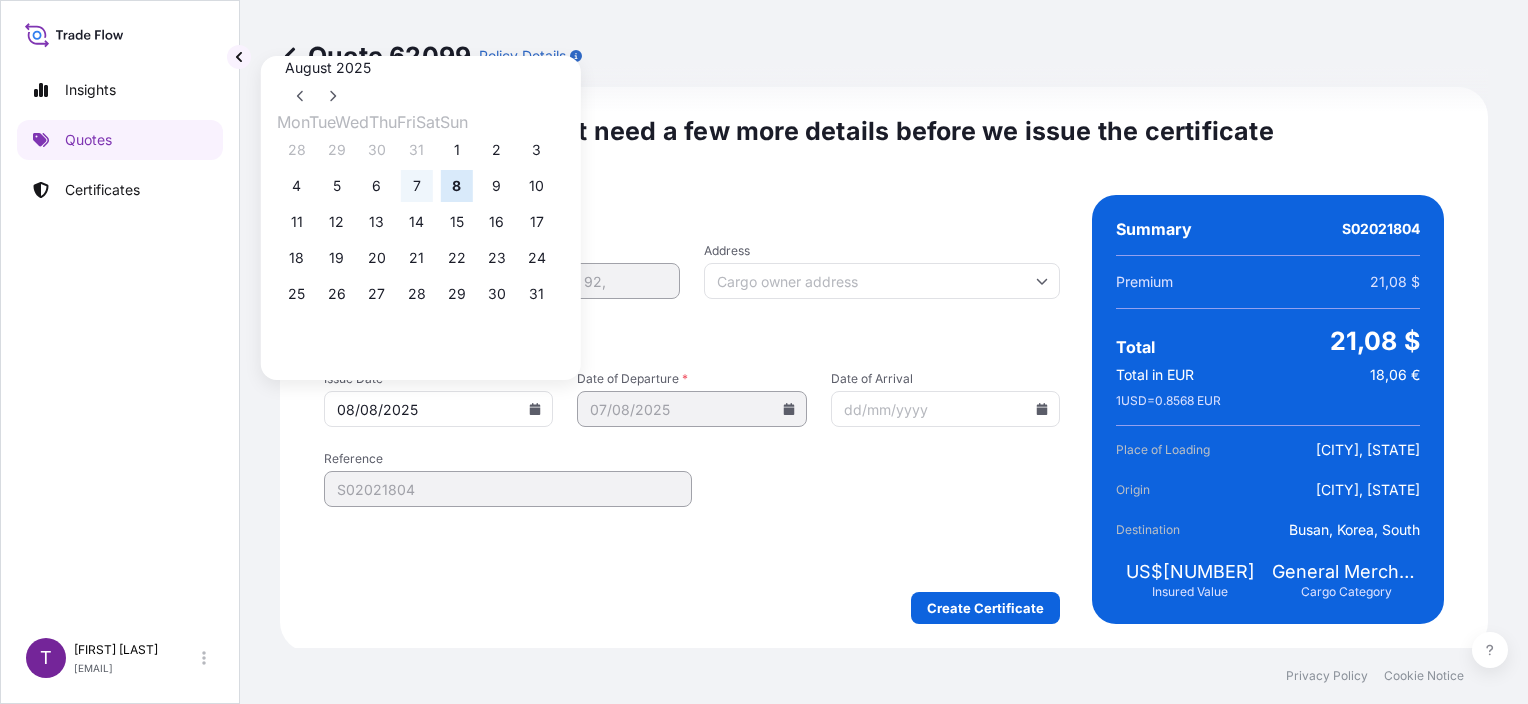 click on "7" at bounding box center (417, 186) 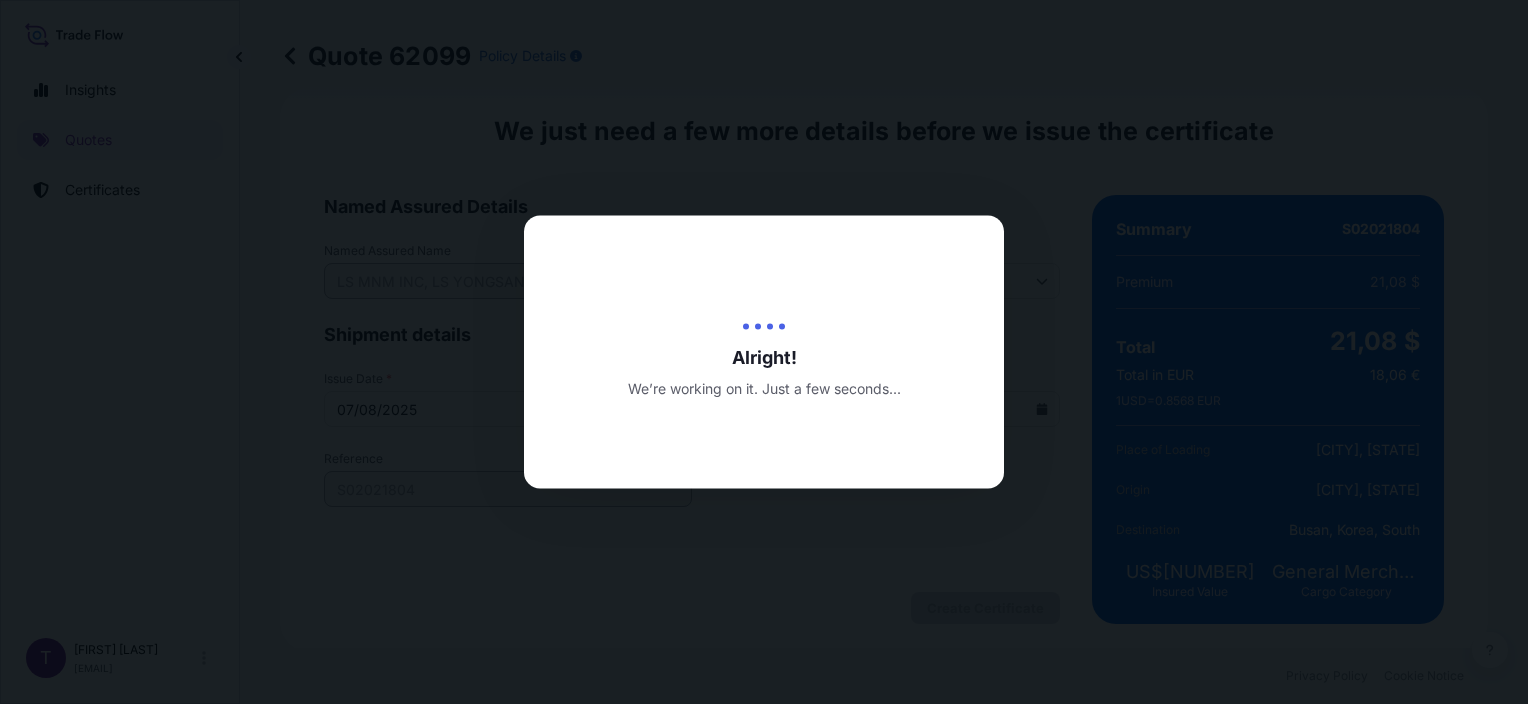 scroll, scrollTop: 0, scrollLeft: 0, axis: both 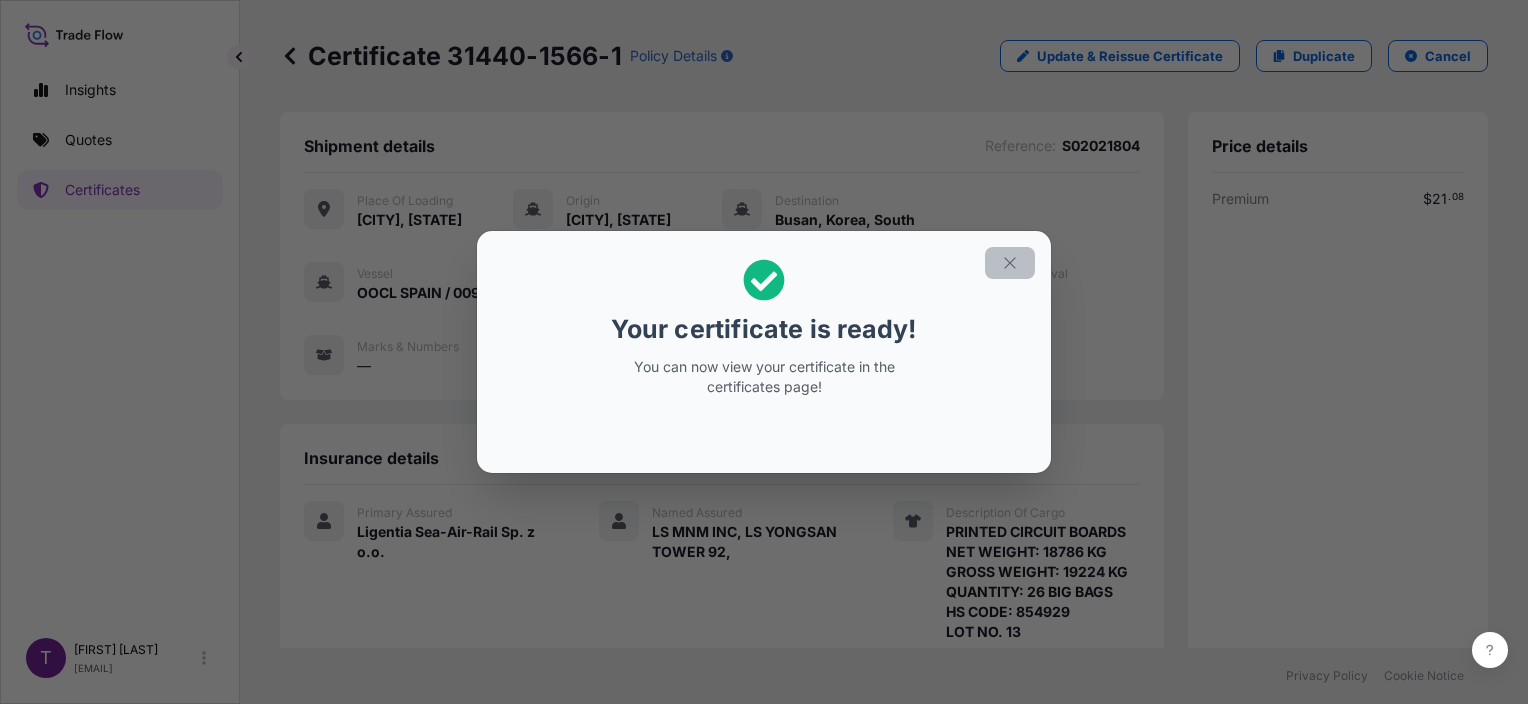 click 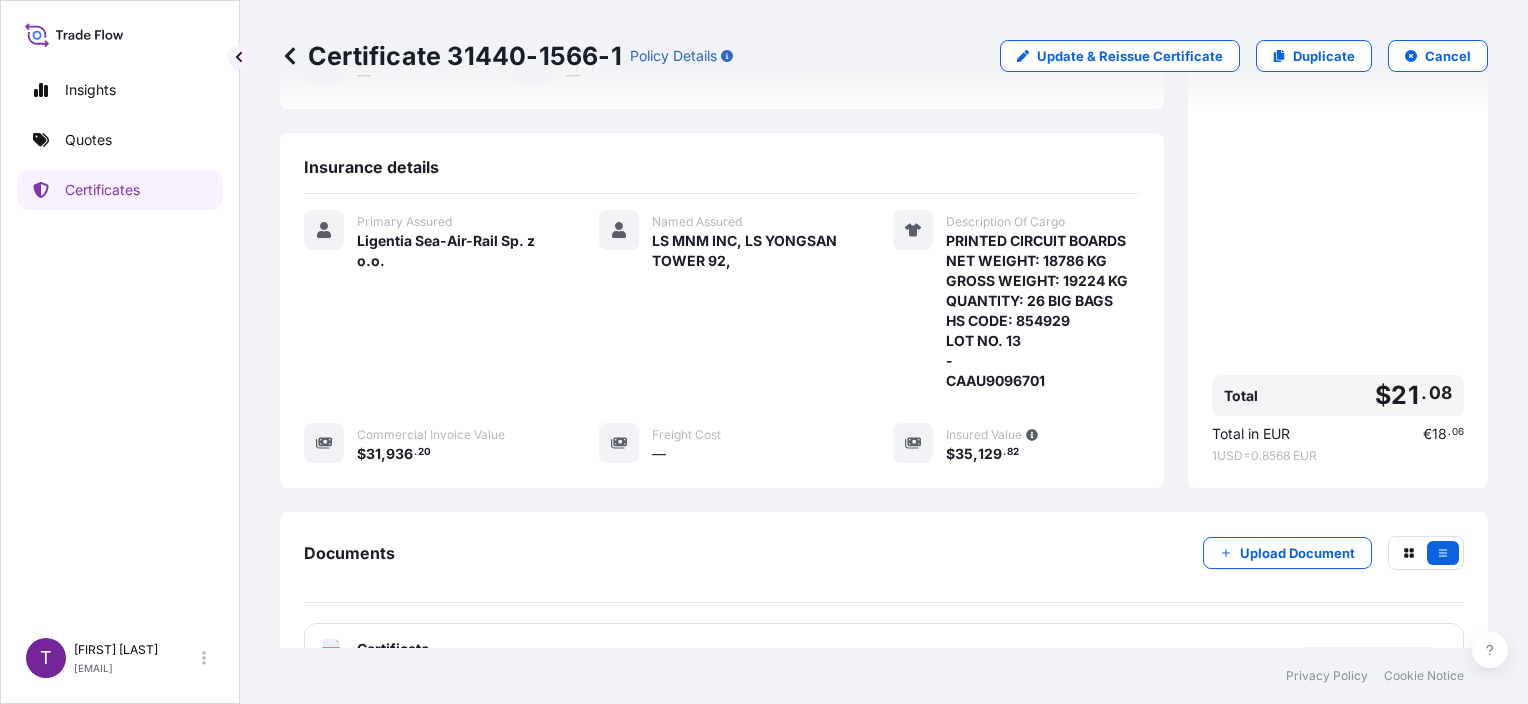 scroll, scrollTop: 444, scrollLeft: 0, axis: vertical 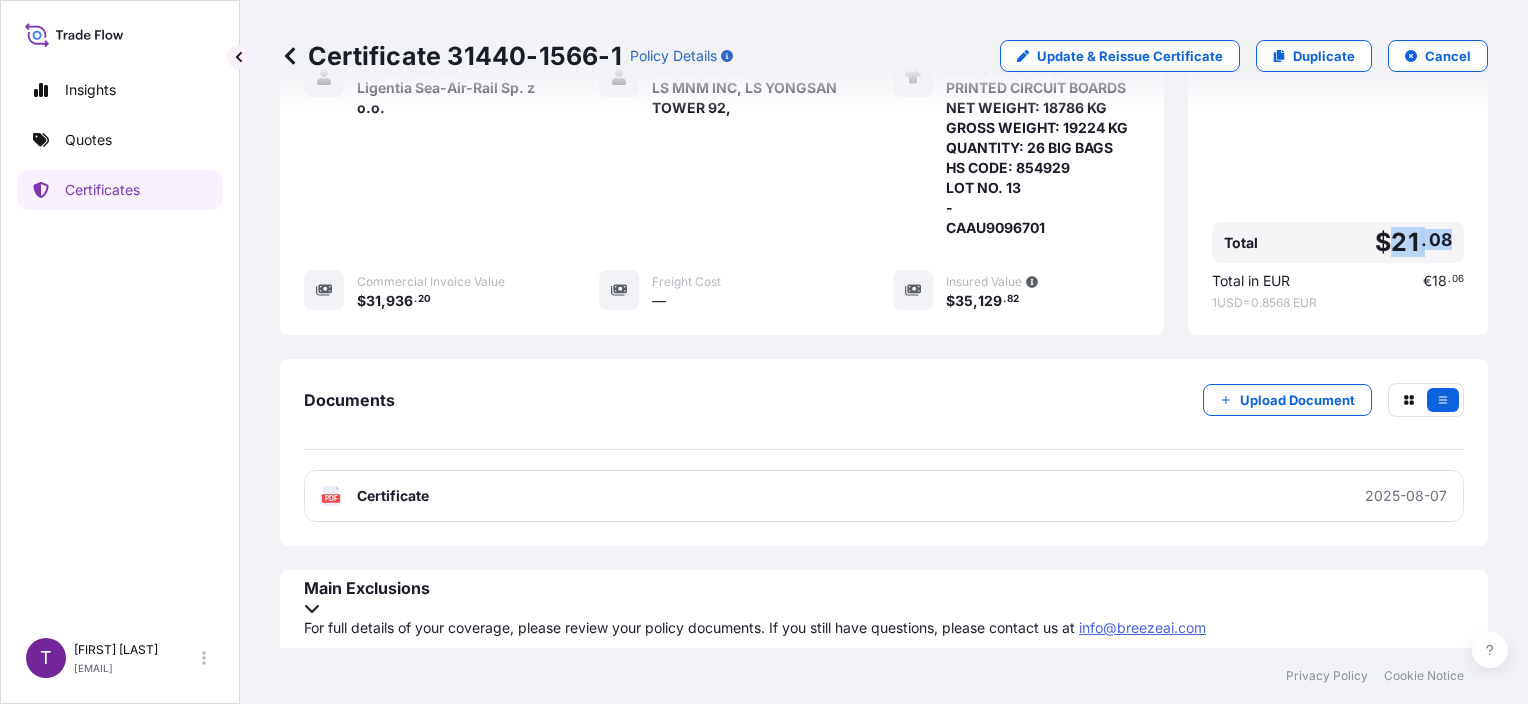 drag, startPoint x: 1442, startPoint y: 248, endPoint x: 1383, endPoint y: 254, distance: 59.3043 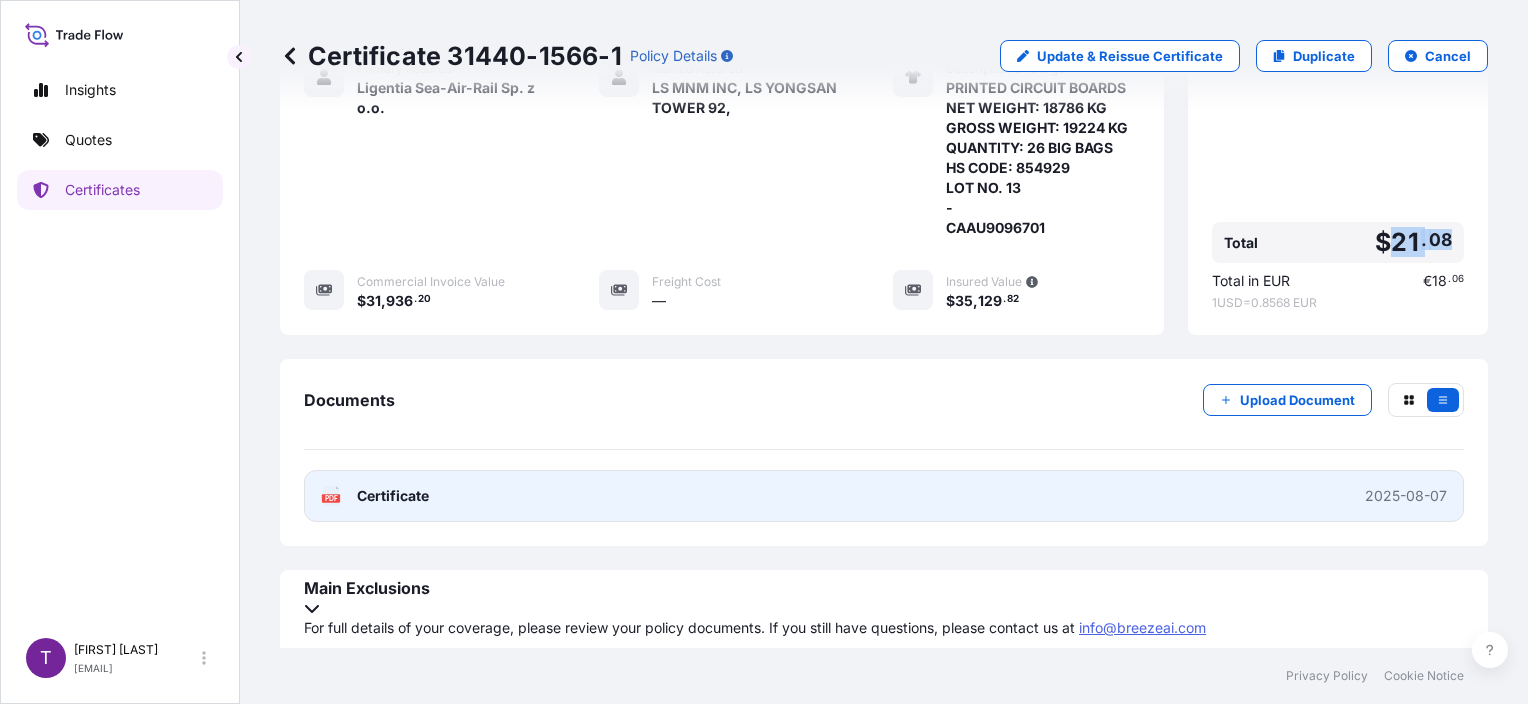 click on "PDF Certificate 2025-08-07" at bounding box center (884, 496) 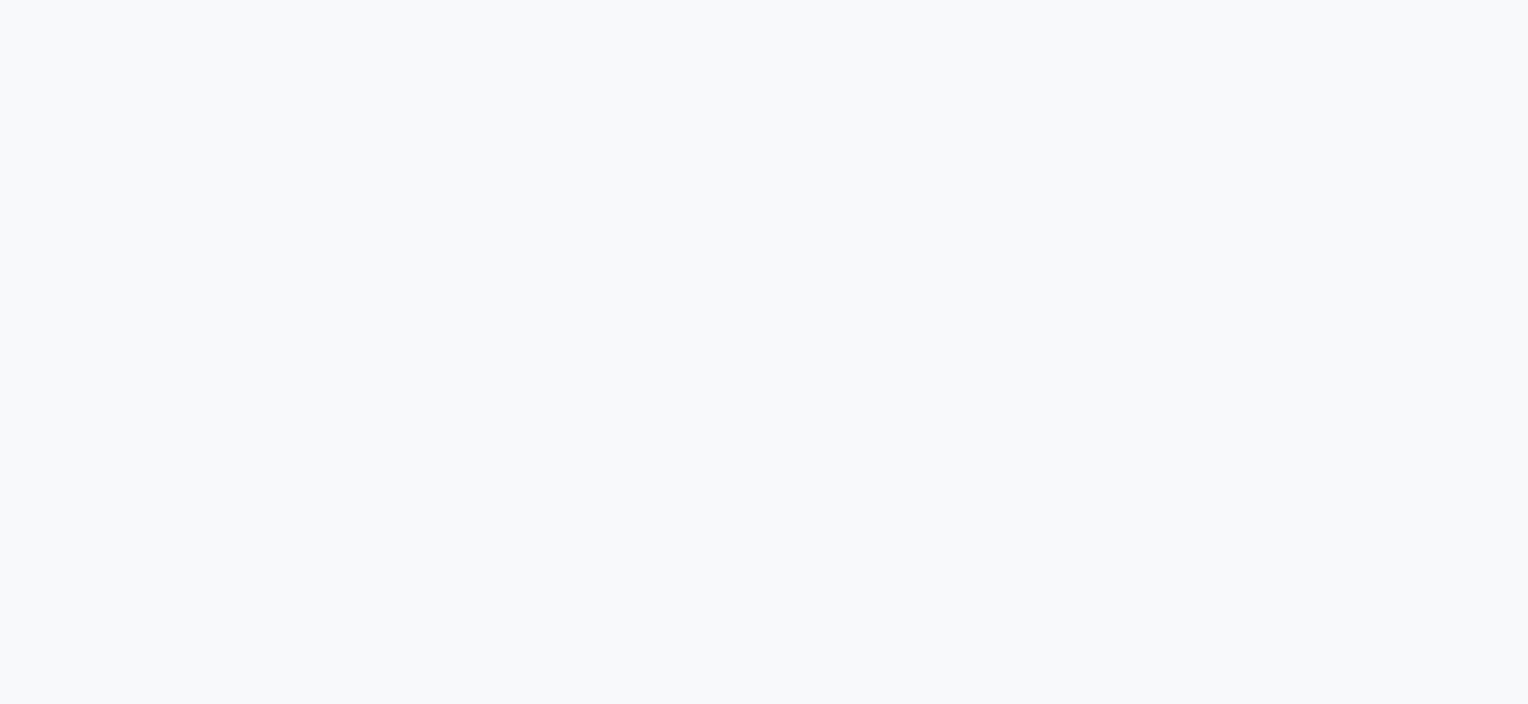 scroll, scrollTop: 0, scrollLeft: 0, axis: both 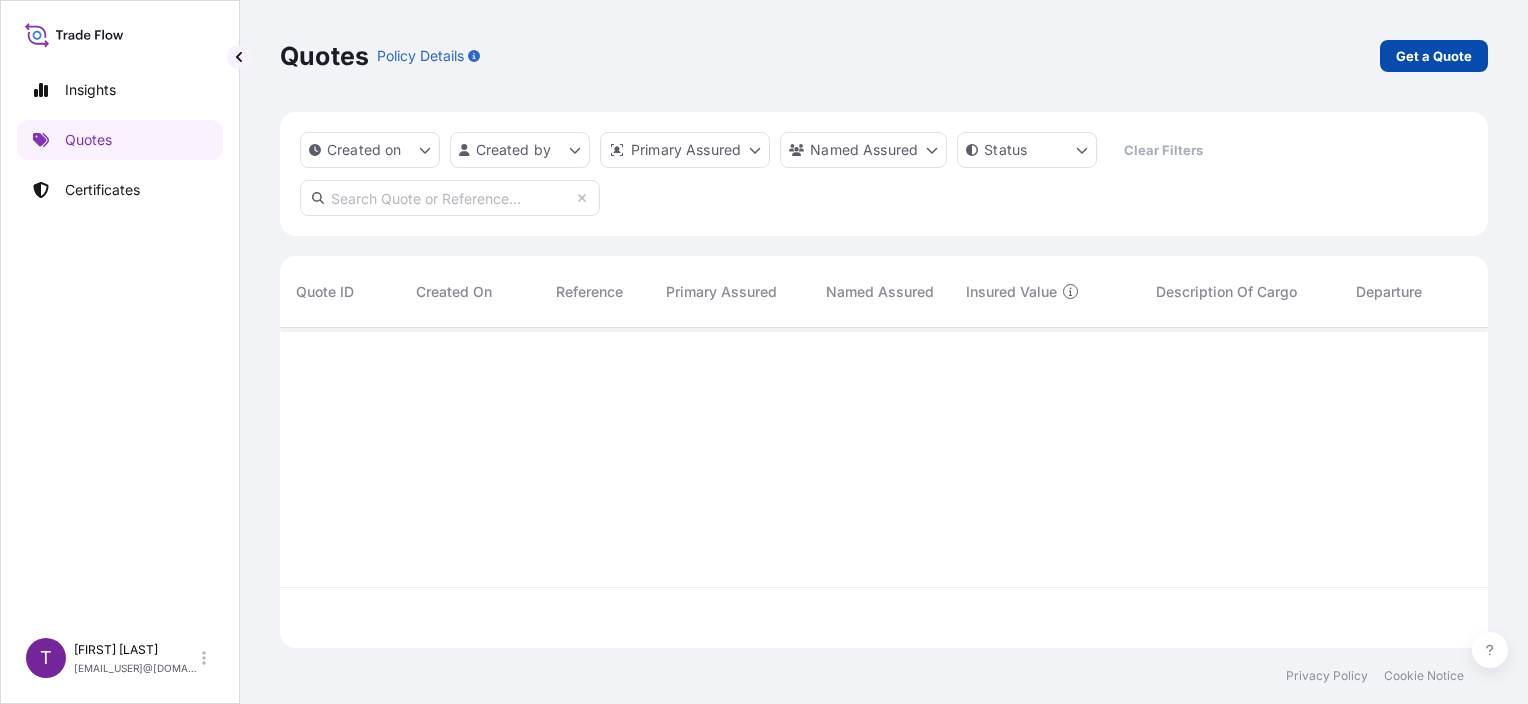 click on "Get a Quote" at bounding box center [1434, 56] 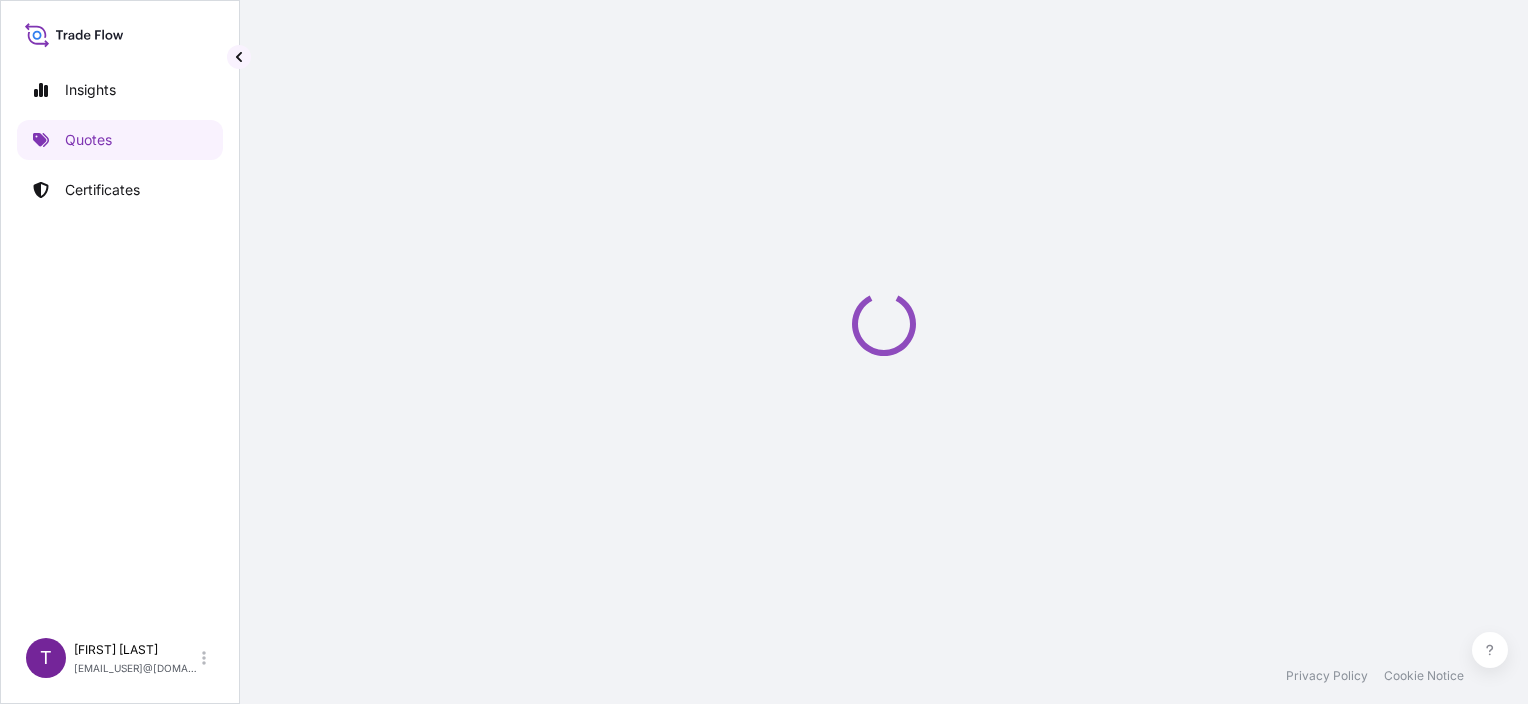 scroll, scrollTop: 32, scrollLeft: 0, axis: vertical 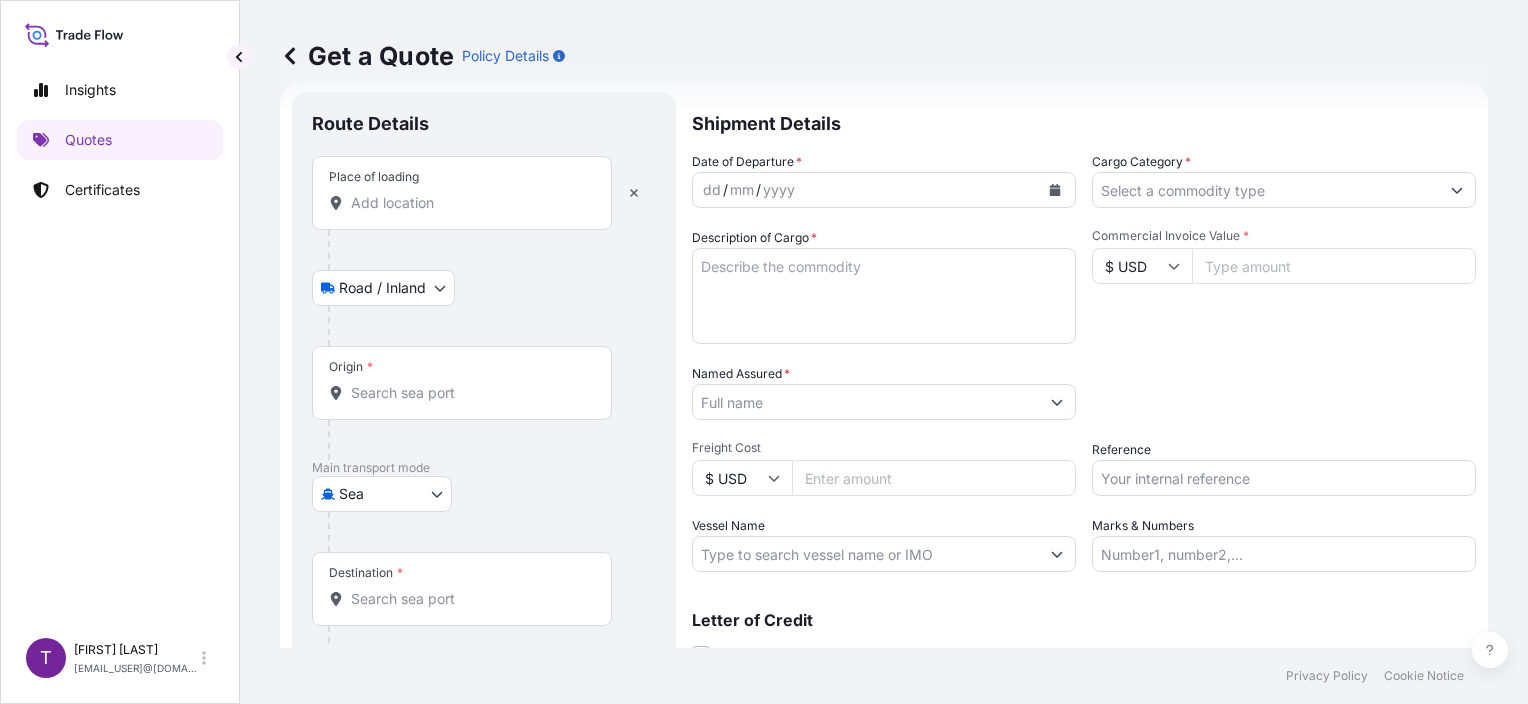 click on "Place of loading" at bounding box center (469, 203) 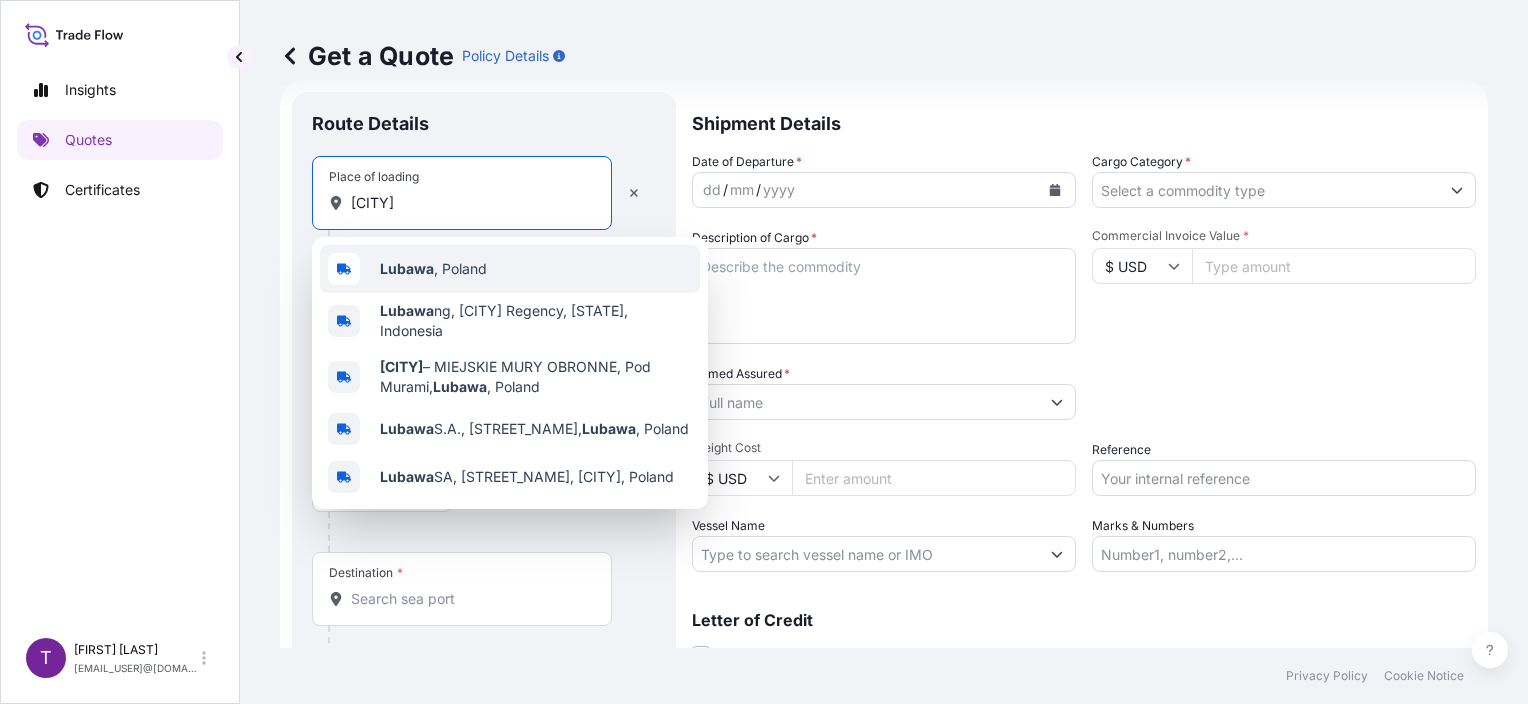 click on "Lubawa" at bounding box center [407, 268] 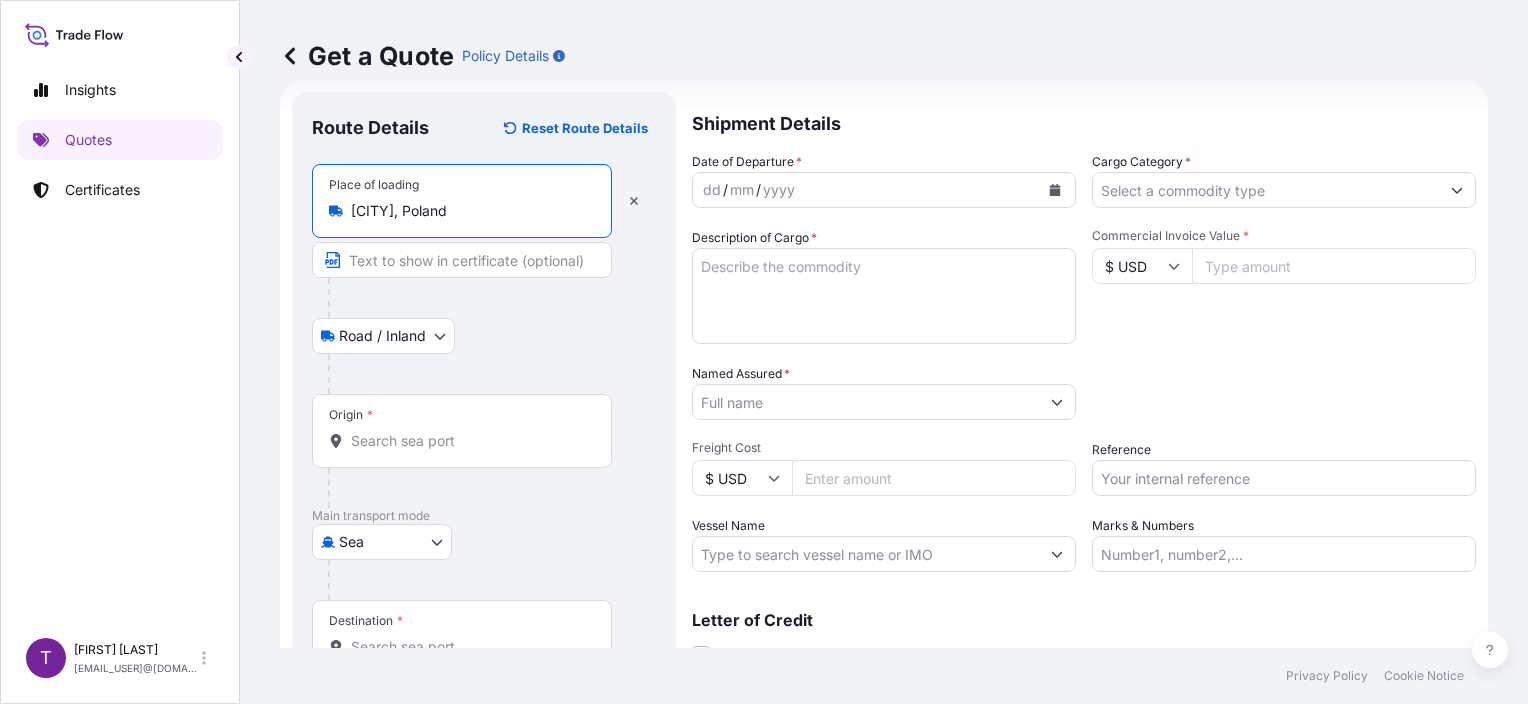 type on "[CITY], Poland" 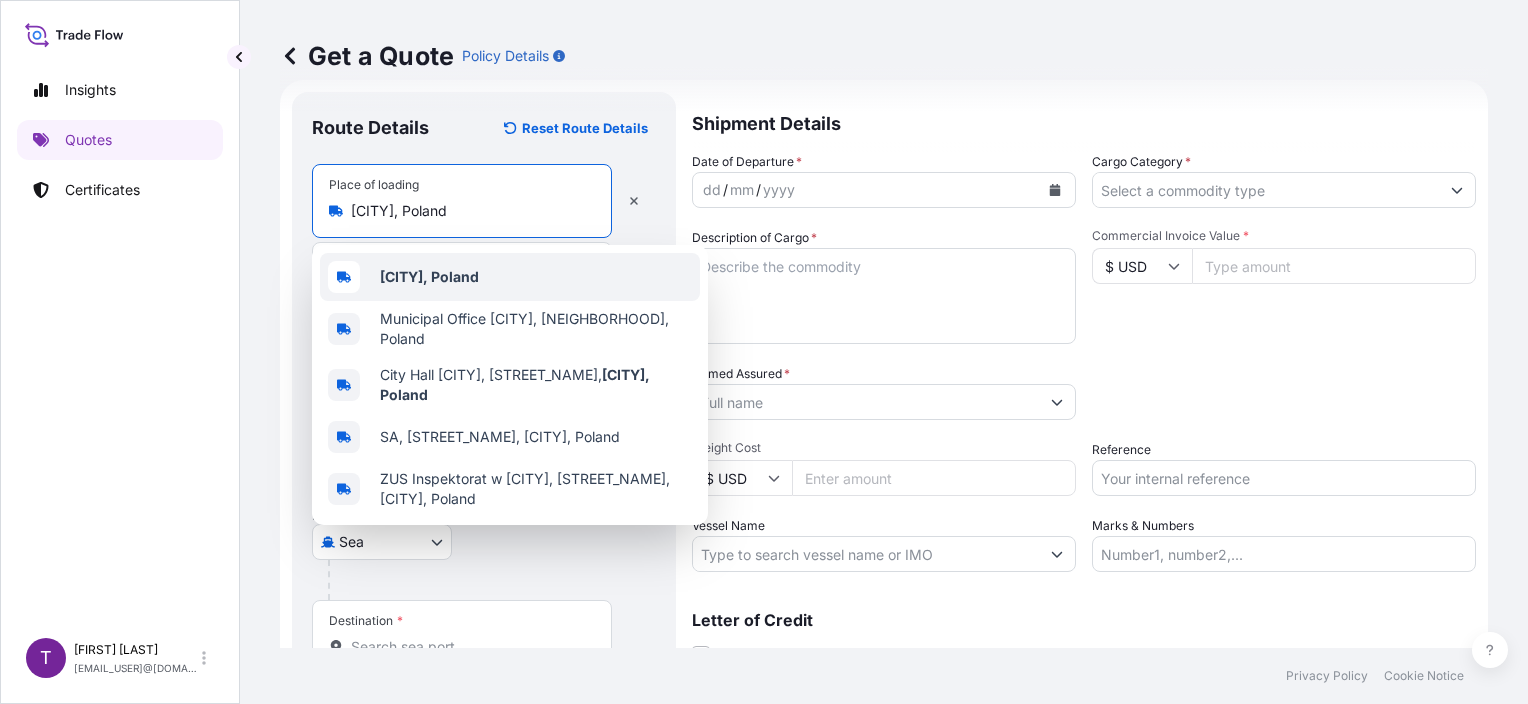 click on "[CITY], Poland" at bounding box center (429, 276) 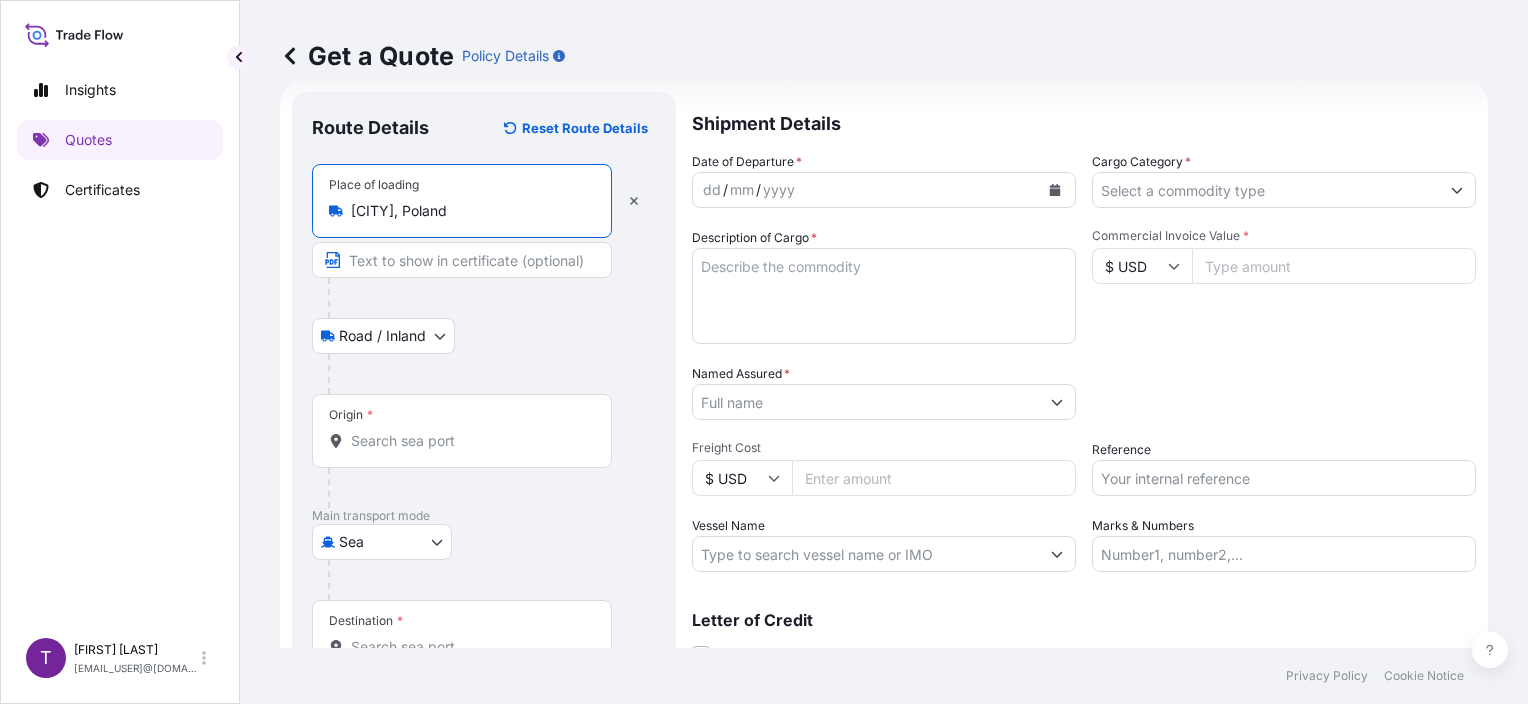 click on "Origin *" at bounding box center [469, 441] 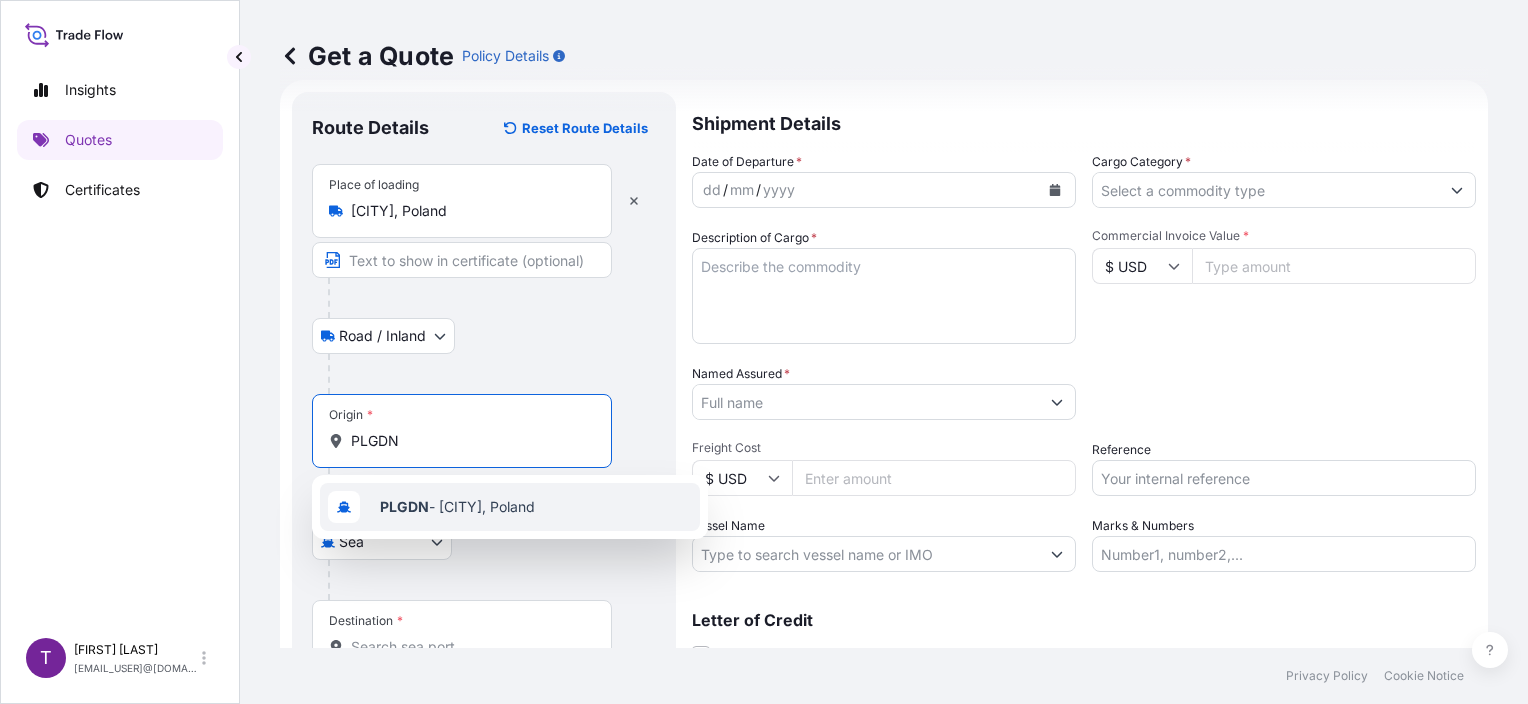 click on "PLGDN  - [CITY], Poland" at bounding box center (510, 507) 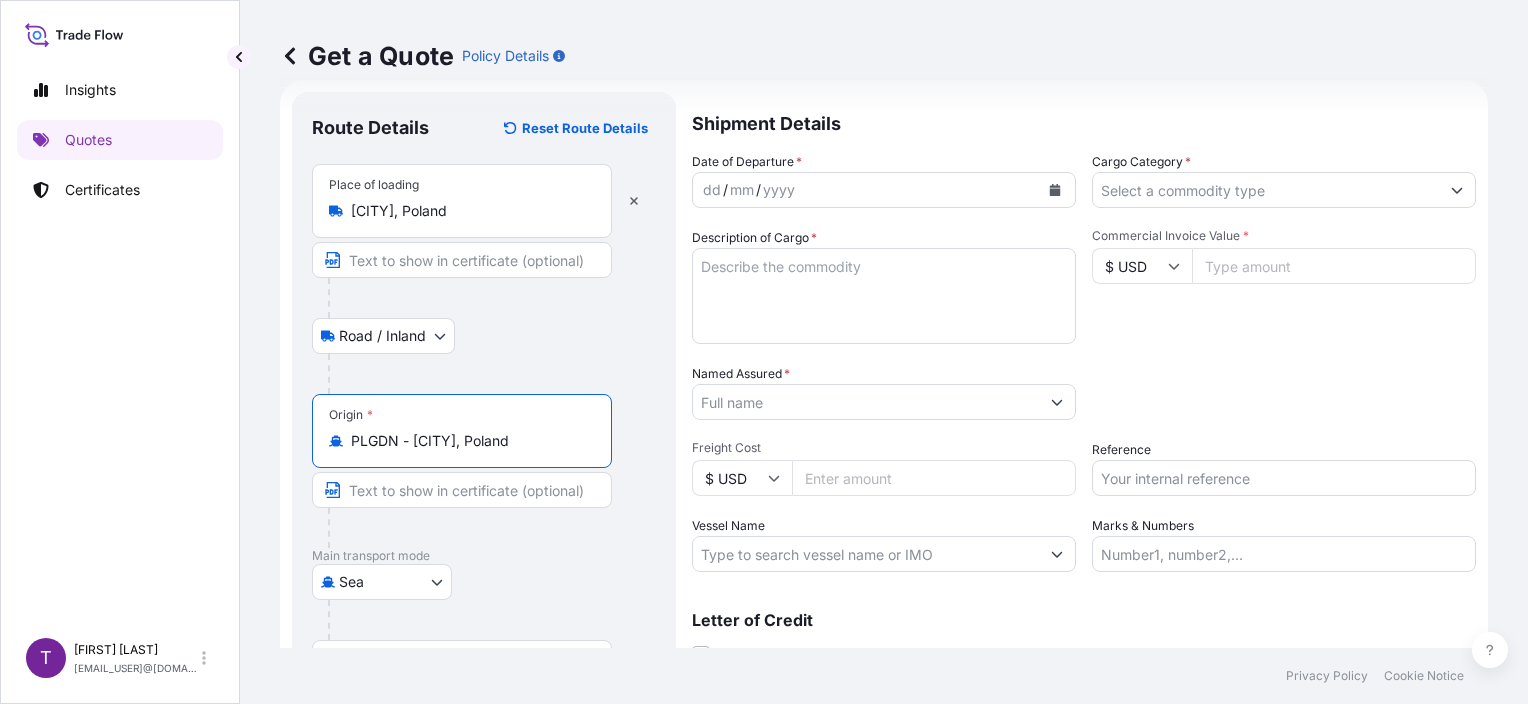 type on "PLGDN - [CITY], Poland" 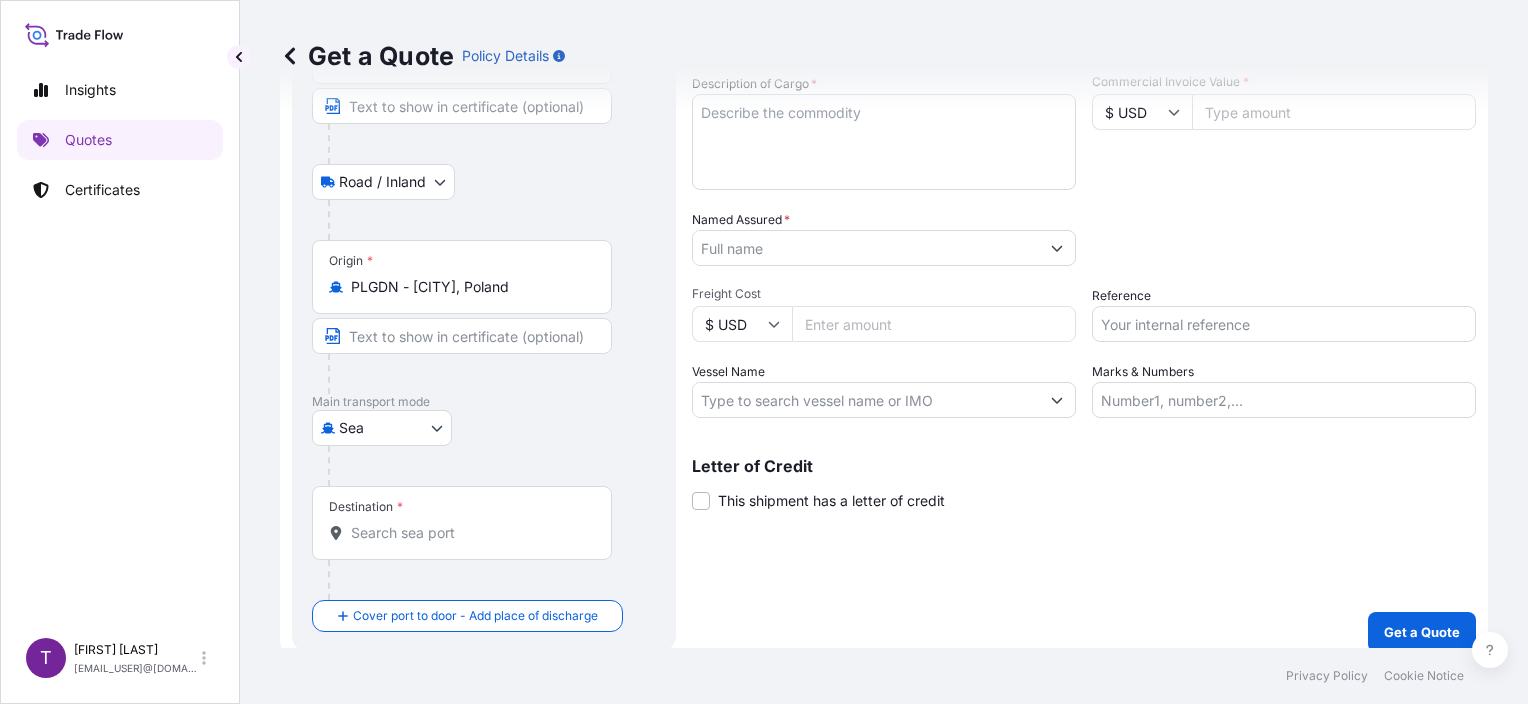 scroll, scrollTop: 200, scrollLeft: 0, axis: vertical 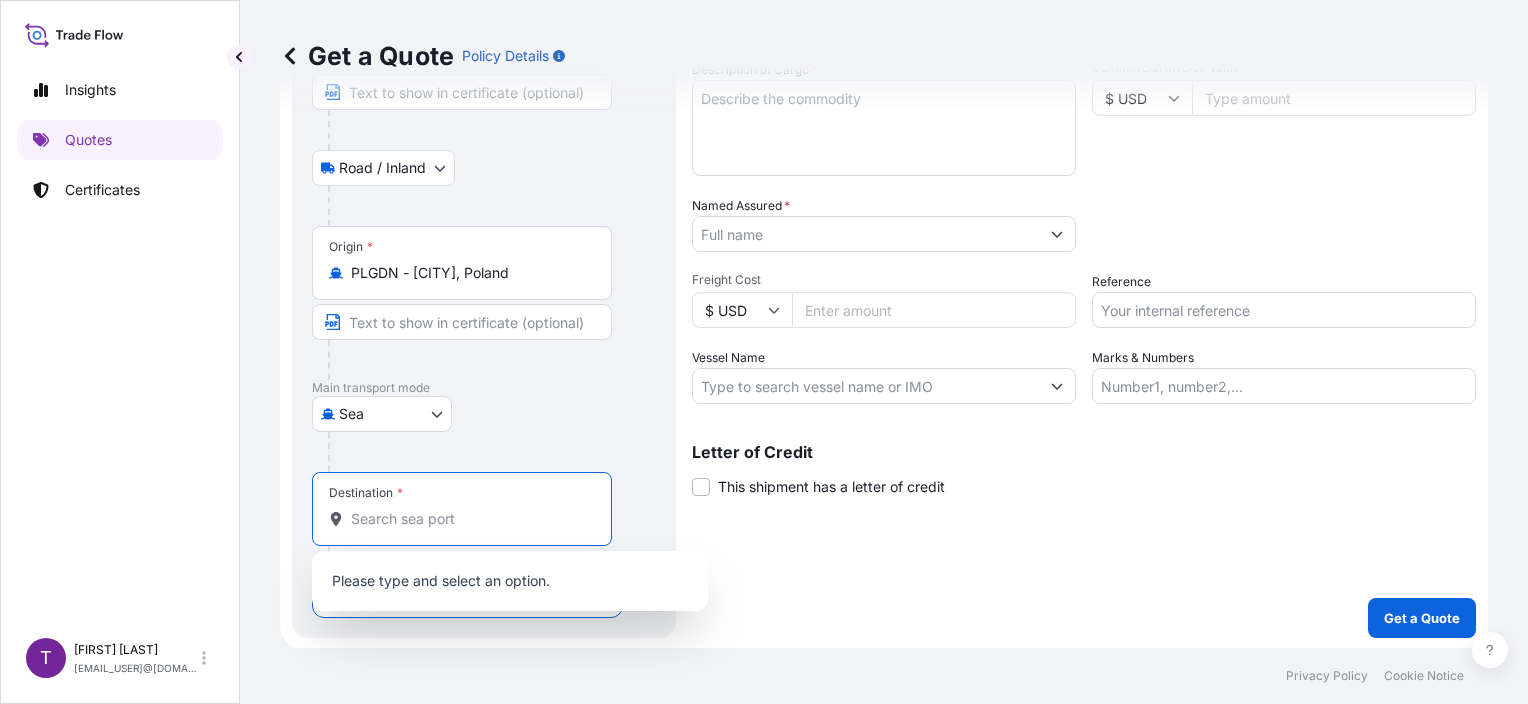 click on "Destination *" at bounding box center (469, 519) 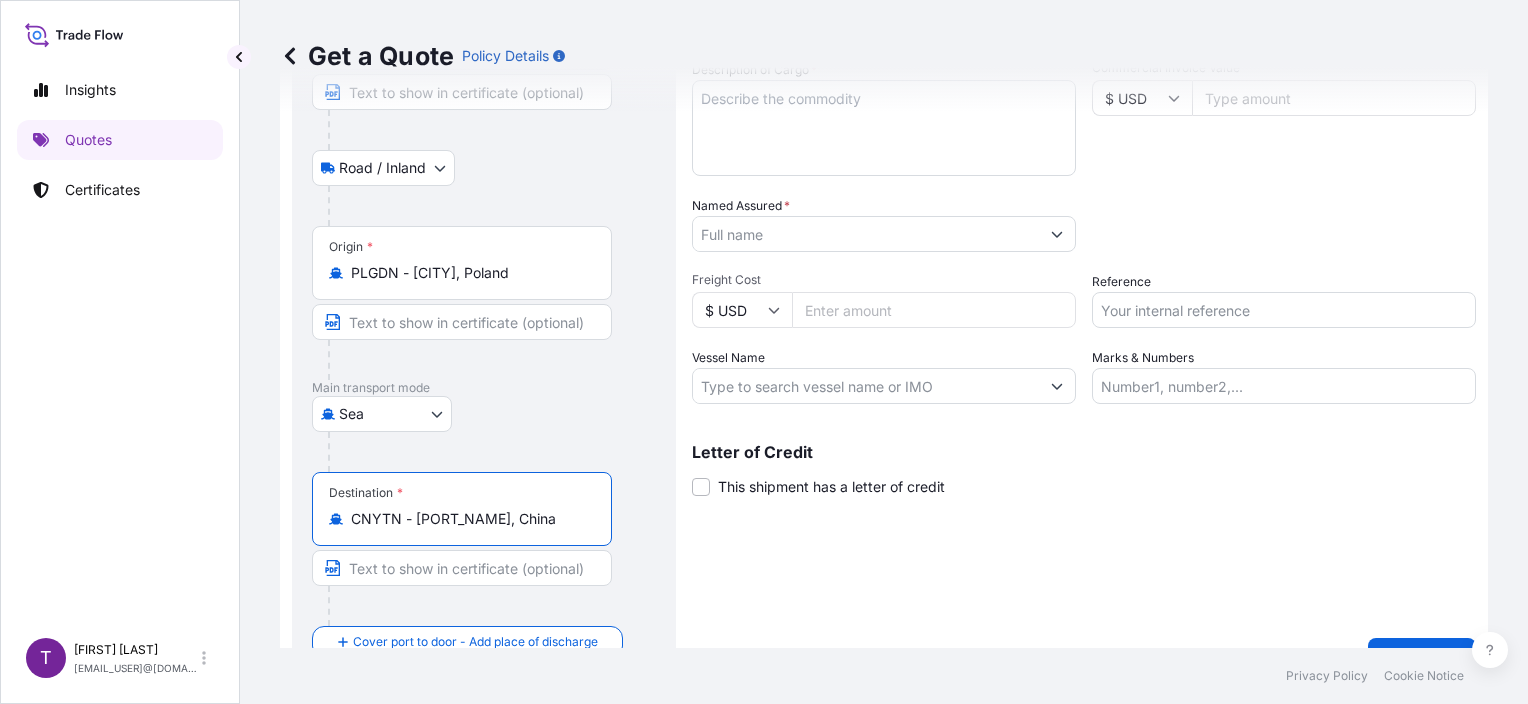 type on "CNYTN - [PORT_NAME], China" 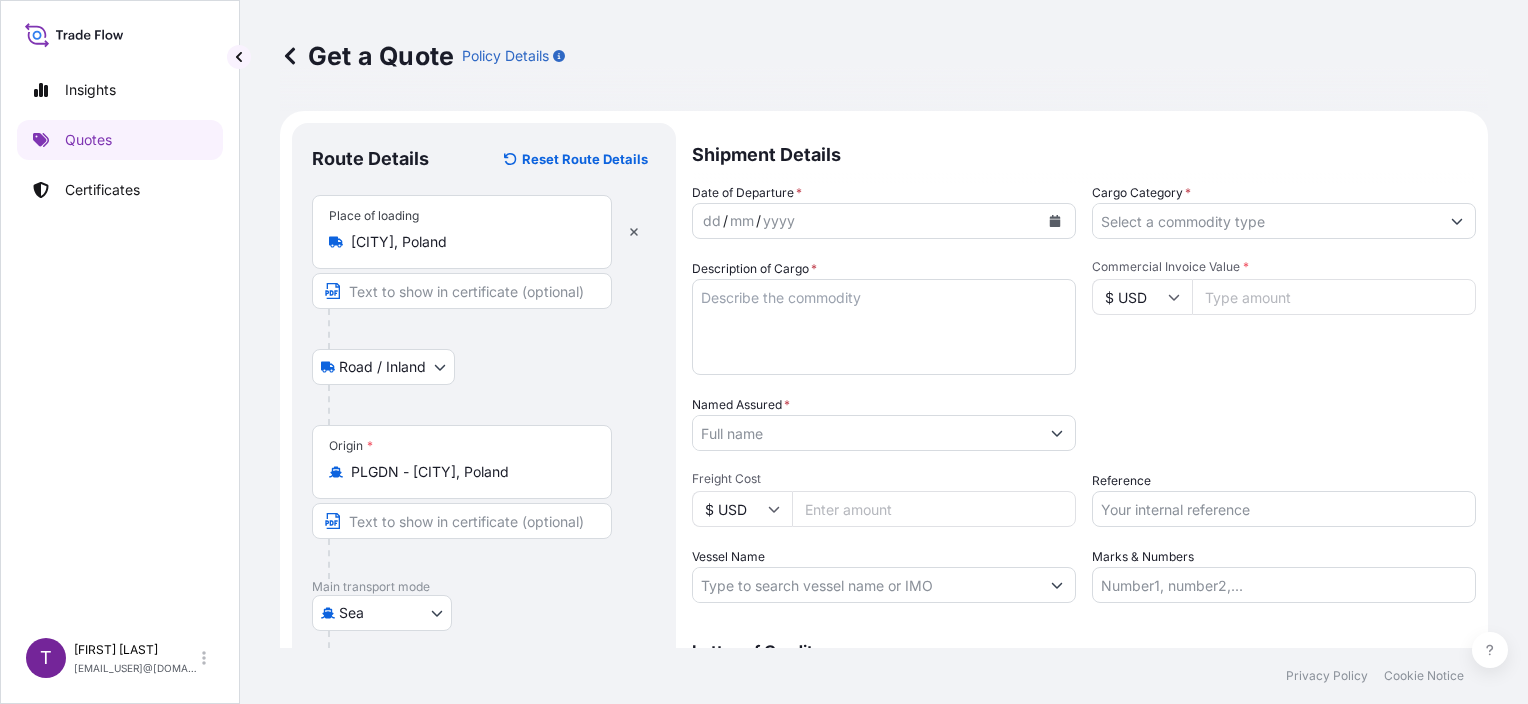 scroll, scrollTop: 0, scrollLeft: 0, axis: both 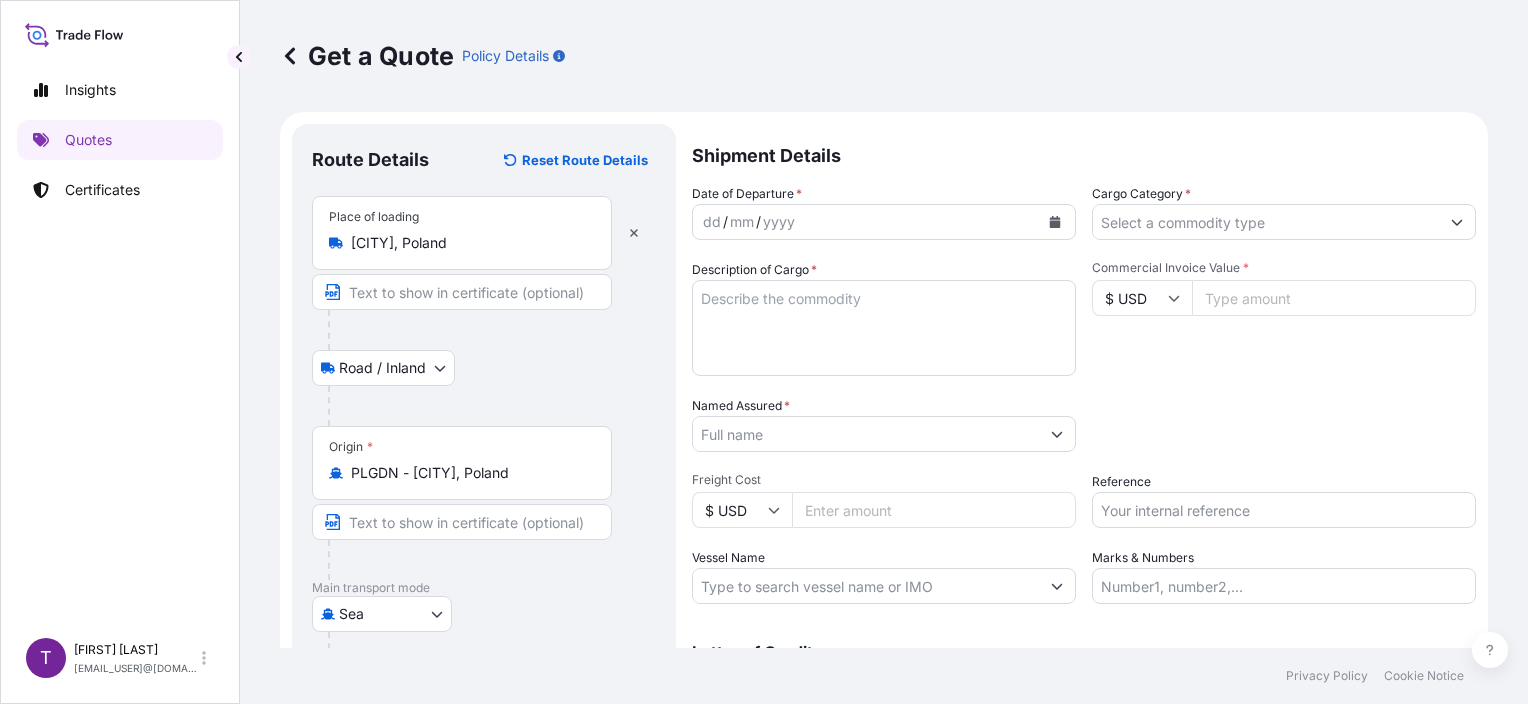 click 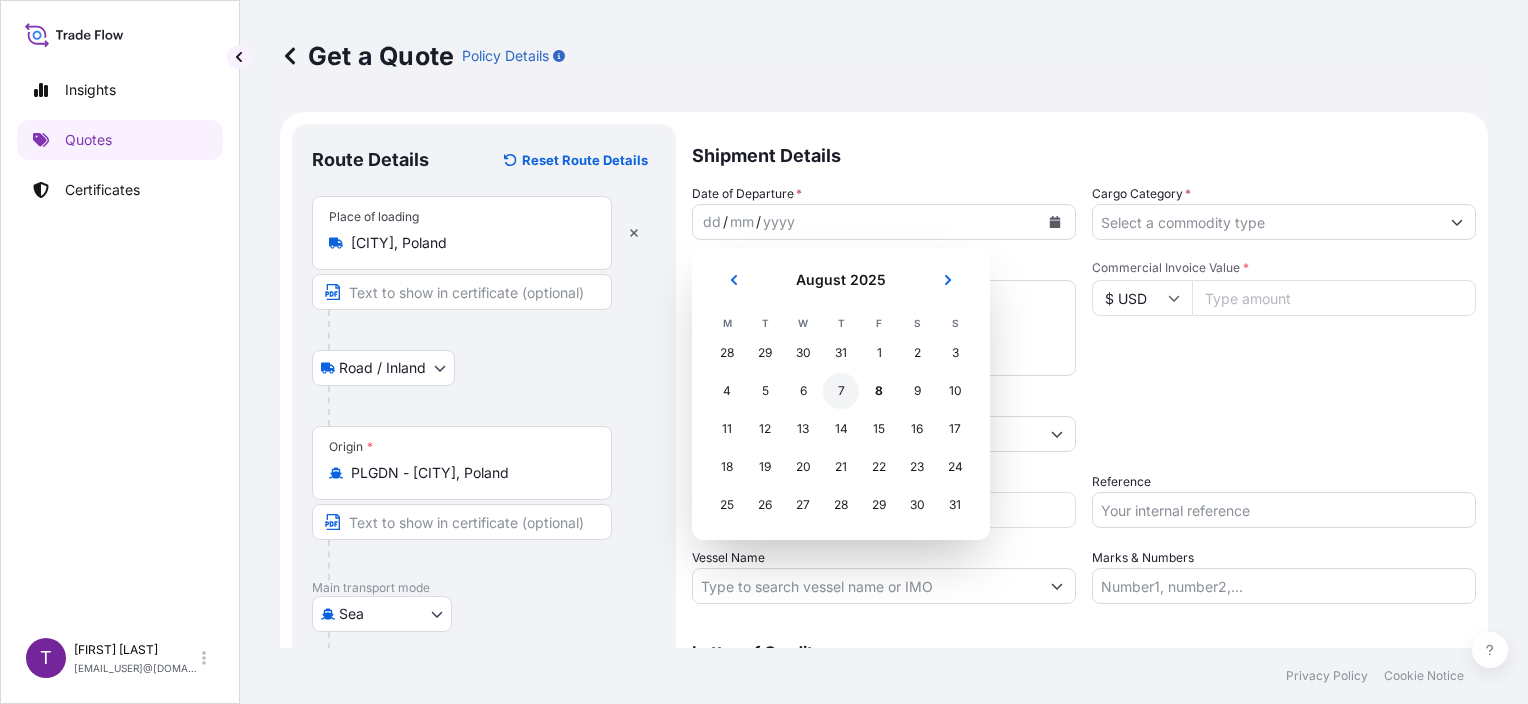 click on "7" at bounding box center (841, 391) 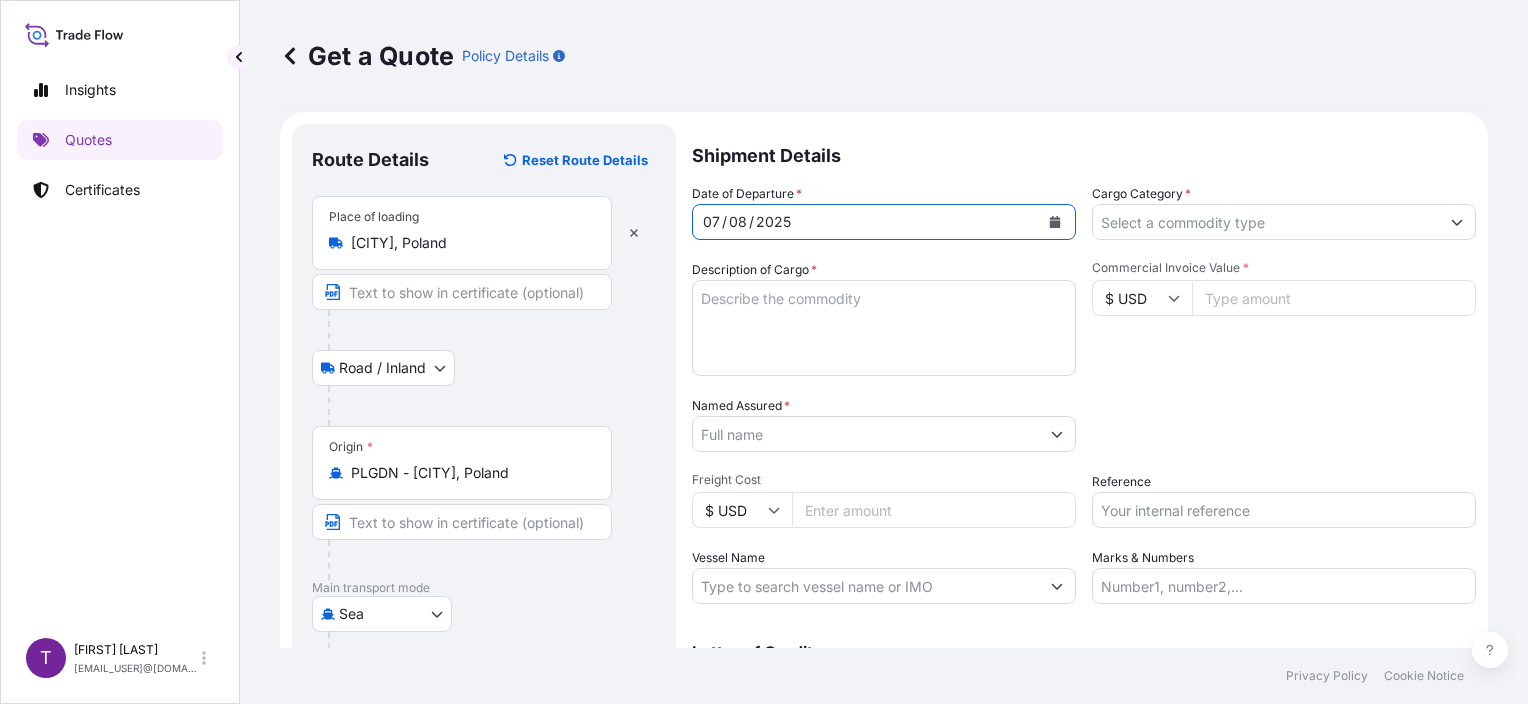 click on "Cargo Category *" at bounding box center [1266, 222] 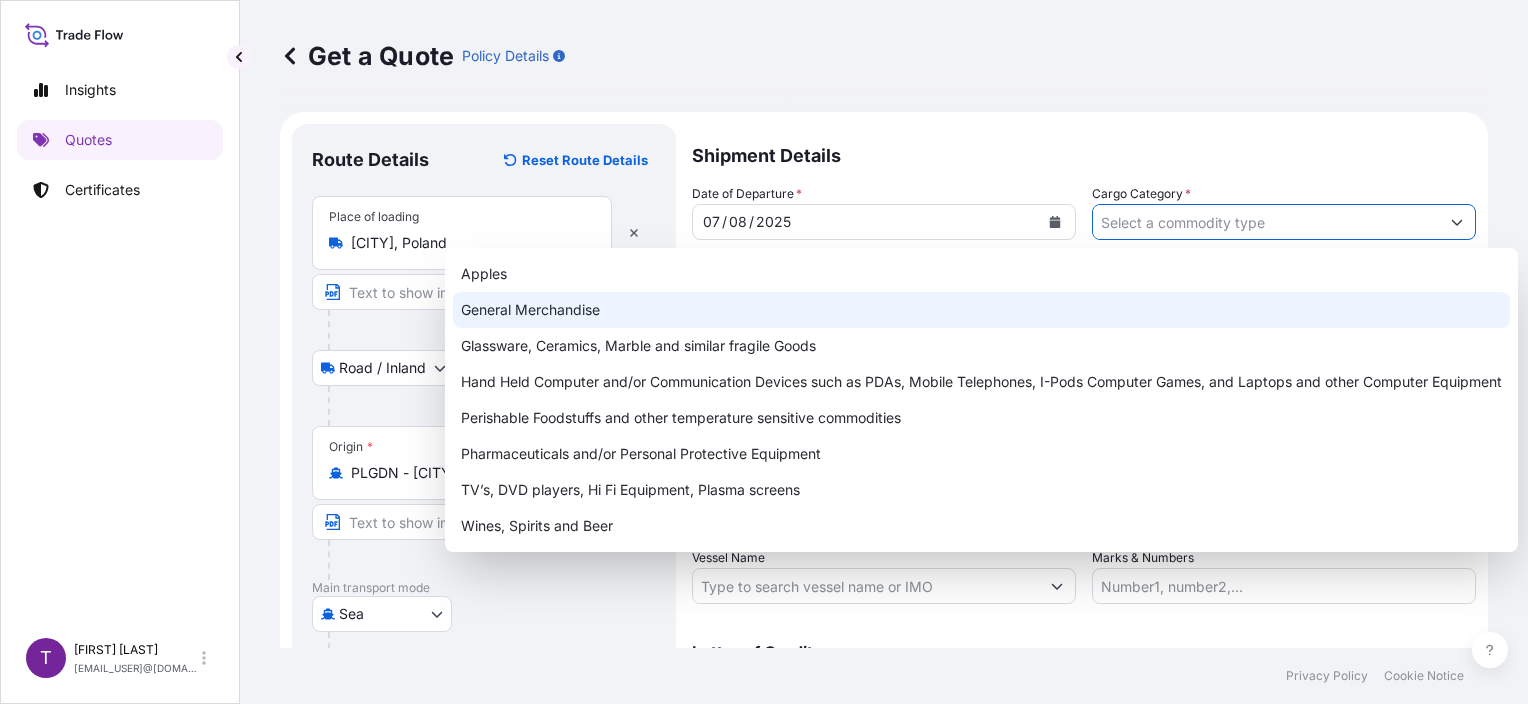 click on "General Merchandise" at bounding box center (981, 310) 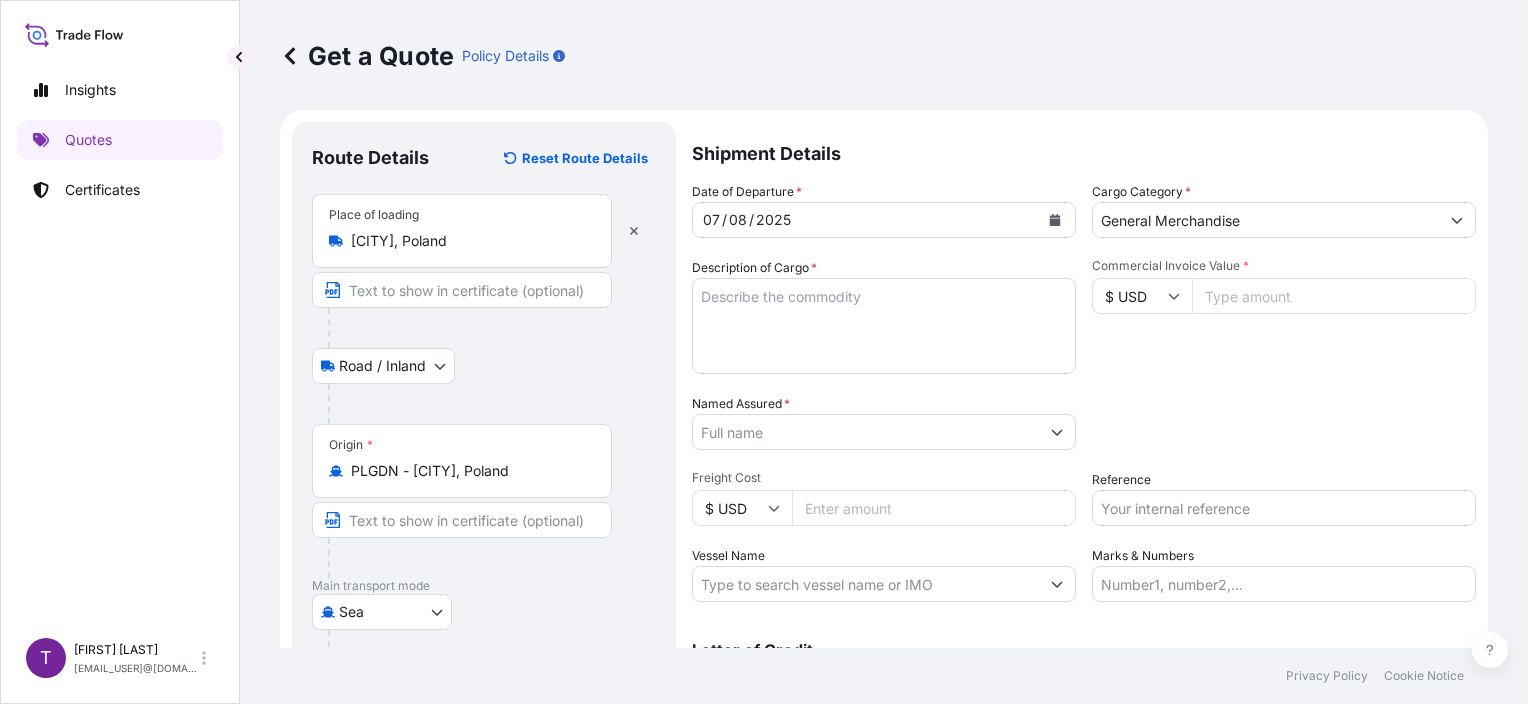 scroll, scrollTop: 0, scrollLeft: 0, axis: both 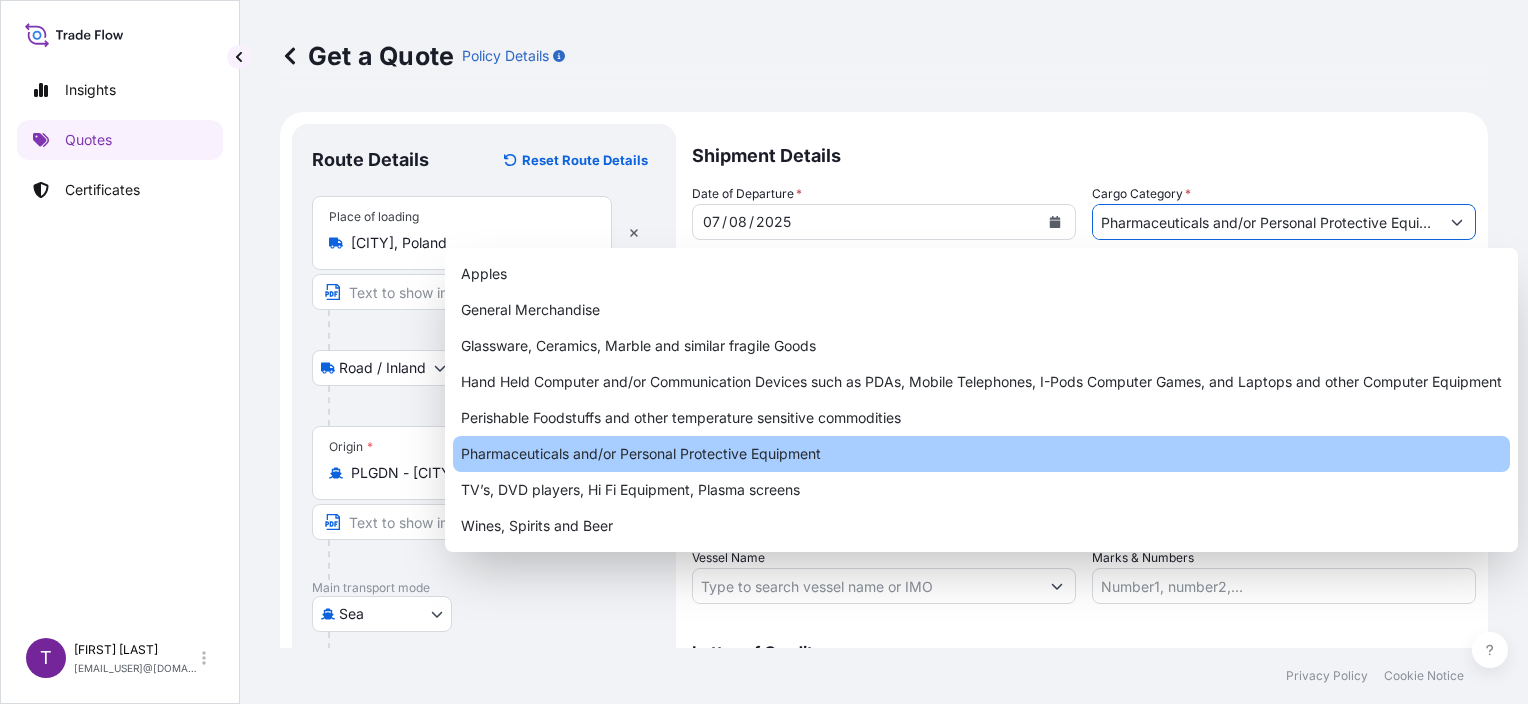 paste on "DONGYING ZHUOLAI WOOD CO.,LTD" 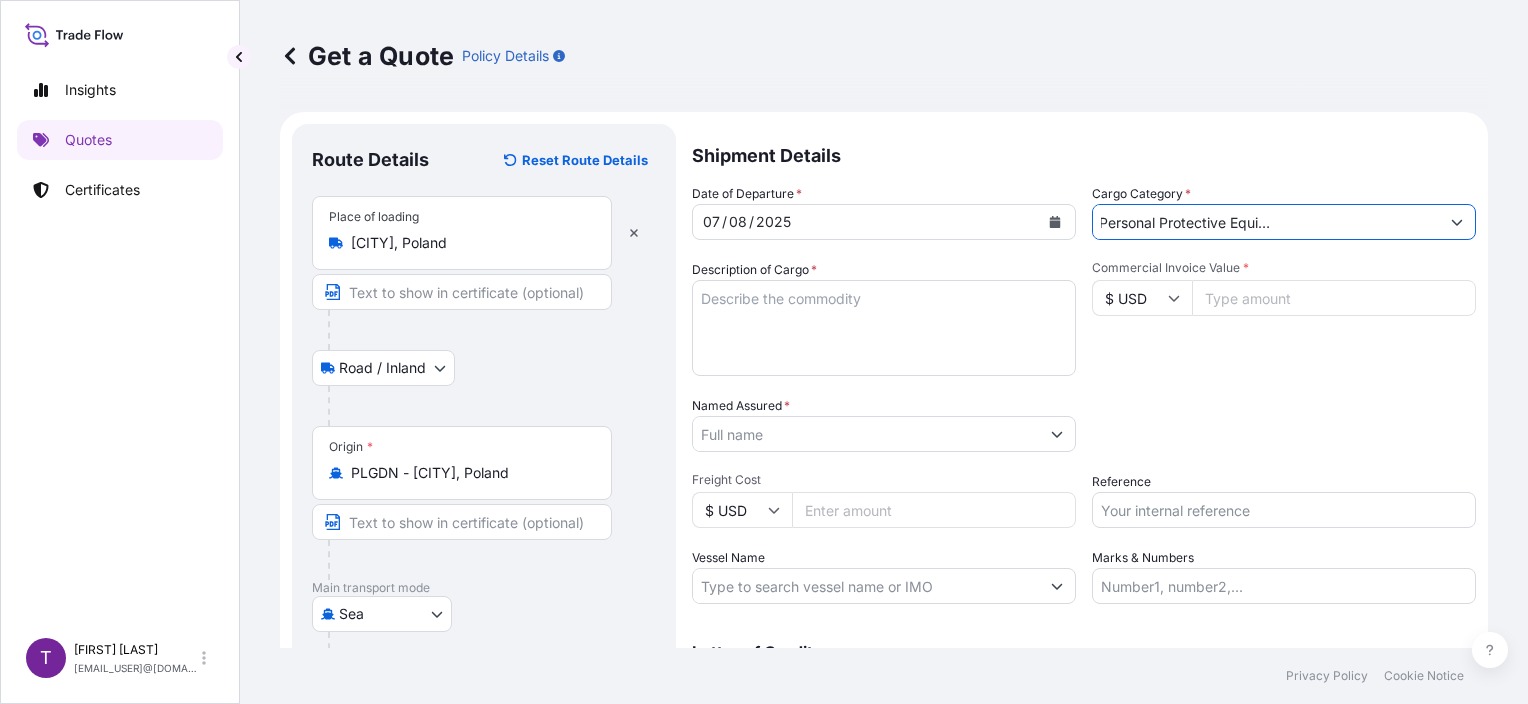 click on "Pharmaceuticals and/or Personal Protective Equipment[COMPANY_NAME]" at bounding box center (1266, 222) 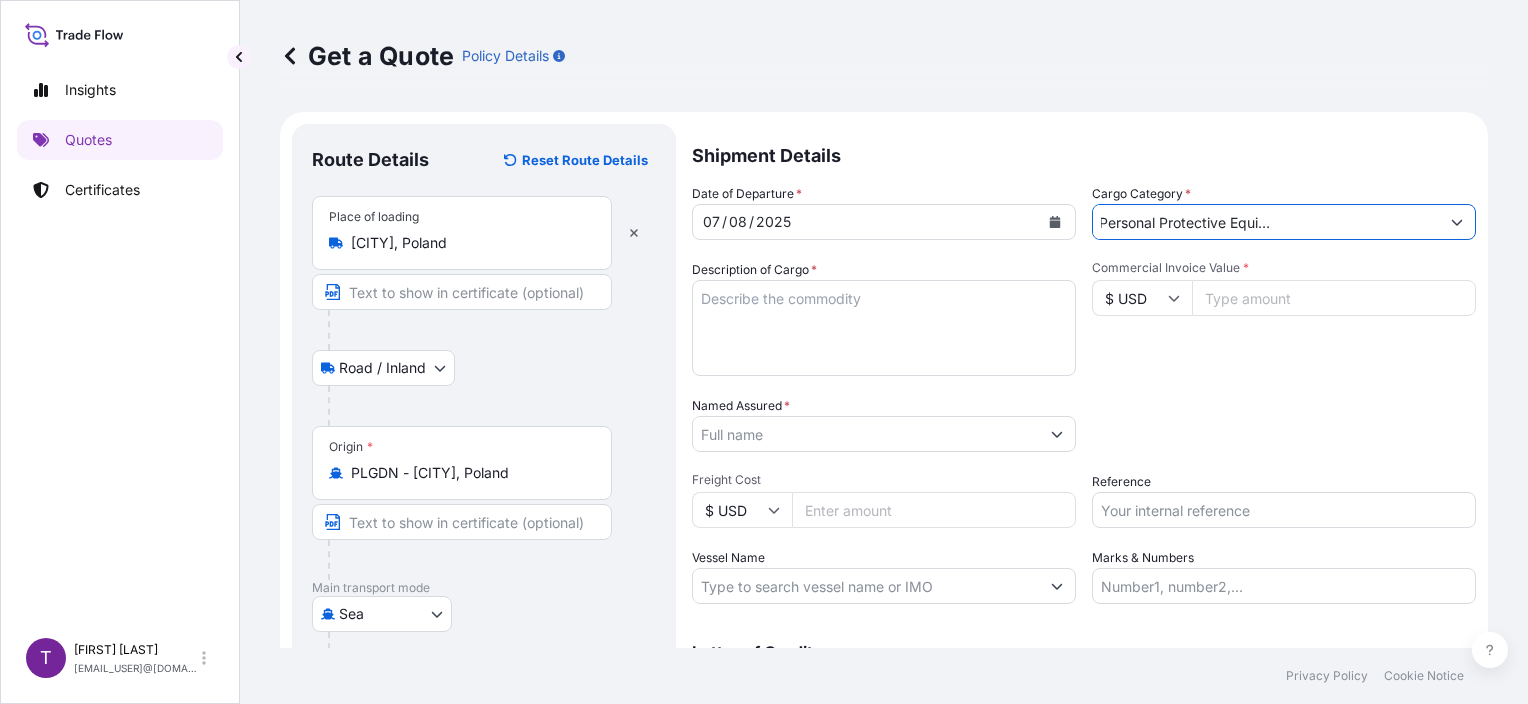 click 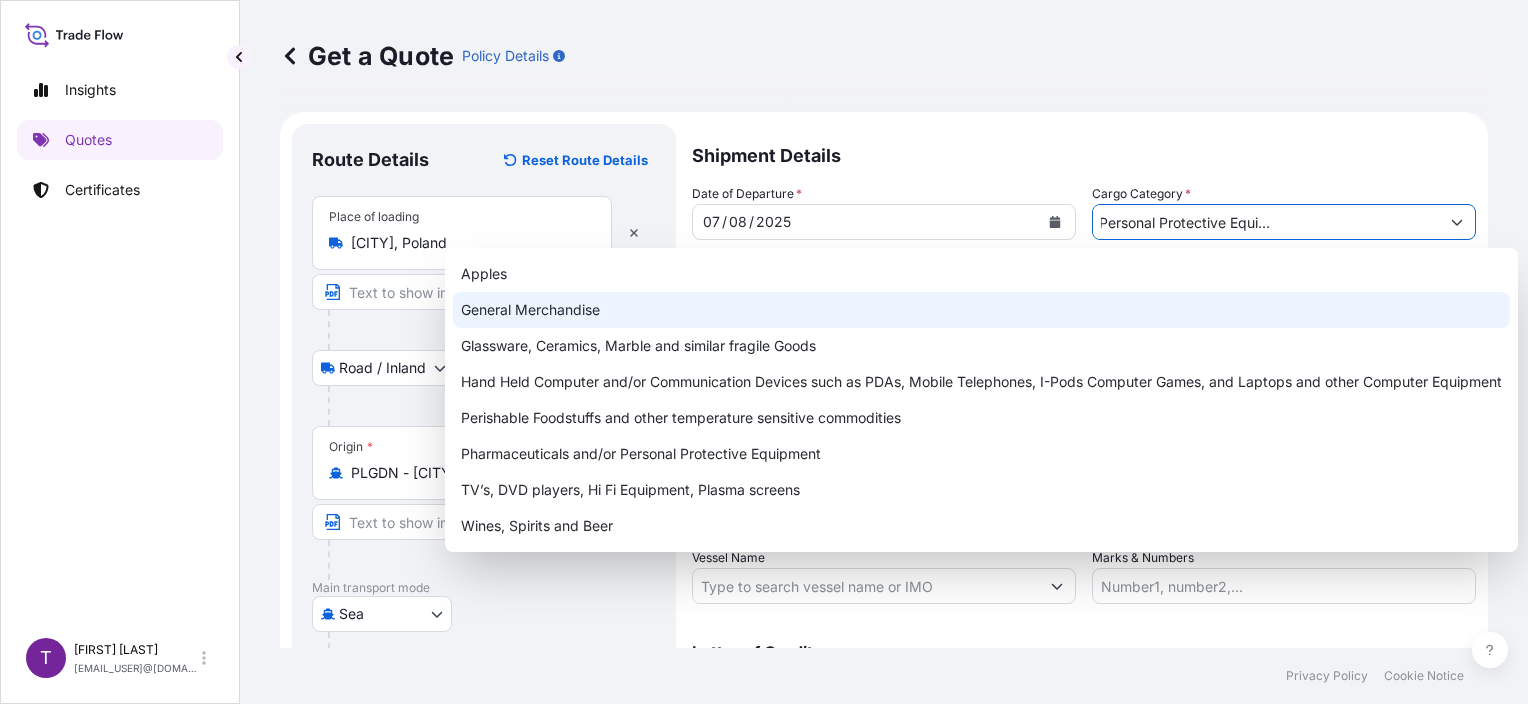 click on "General Merchandise" at bounding box center [981, 310] 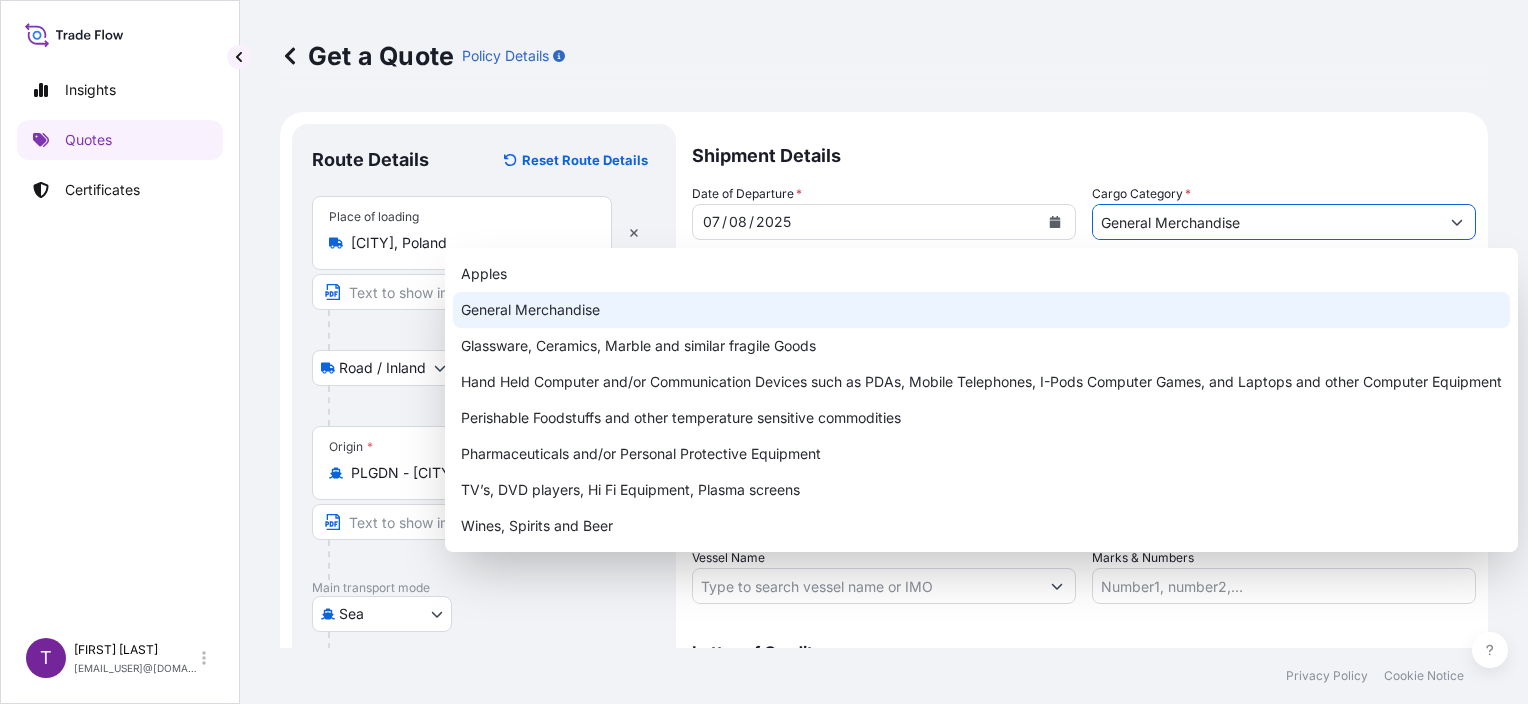 scroll, scrollTop: 0, scrollLeft: 0, axis: both 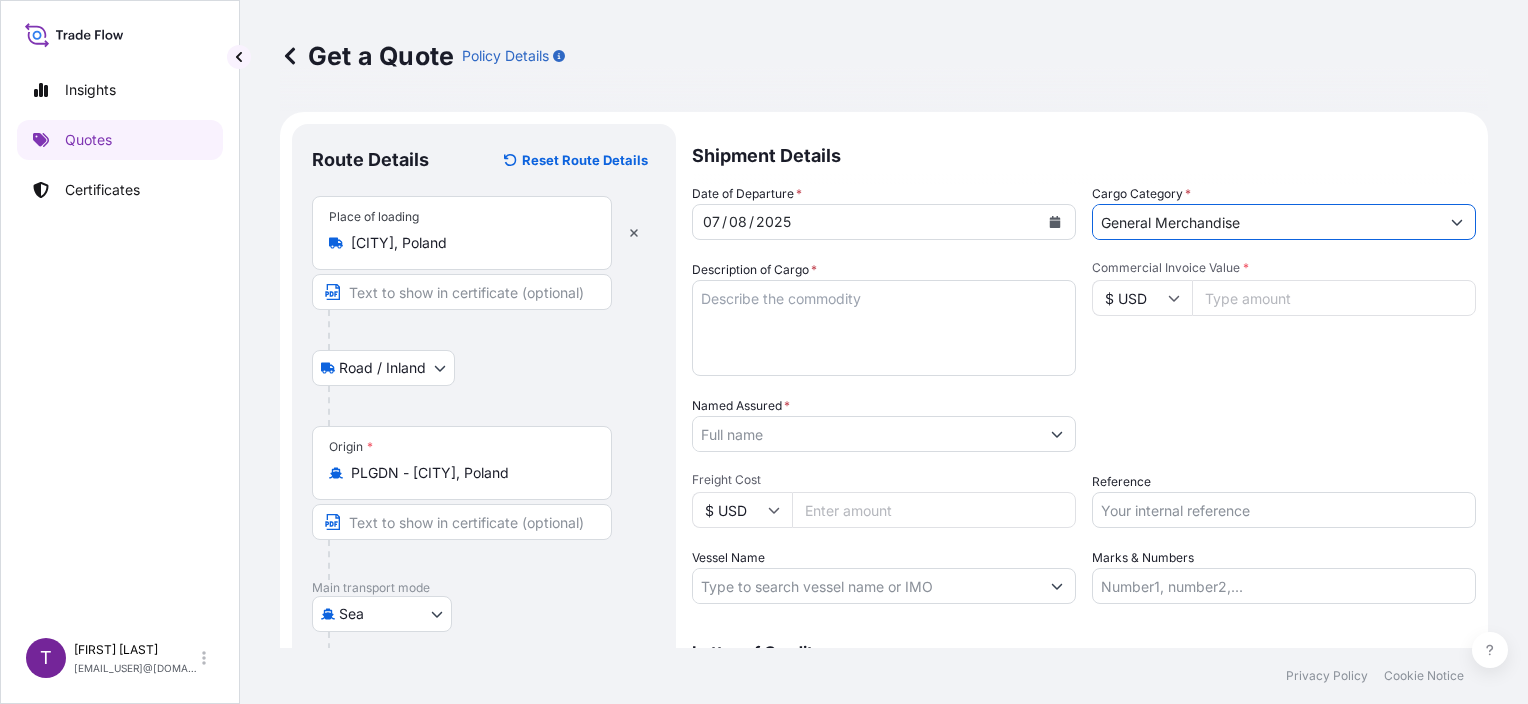 type on "General Merchandise" 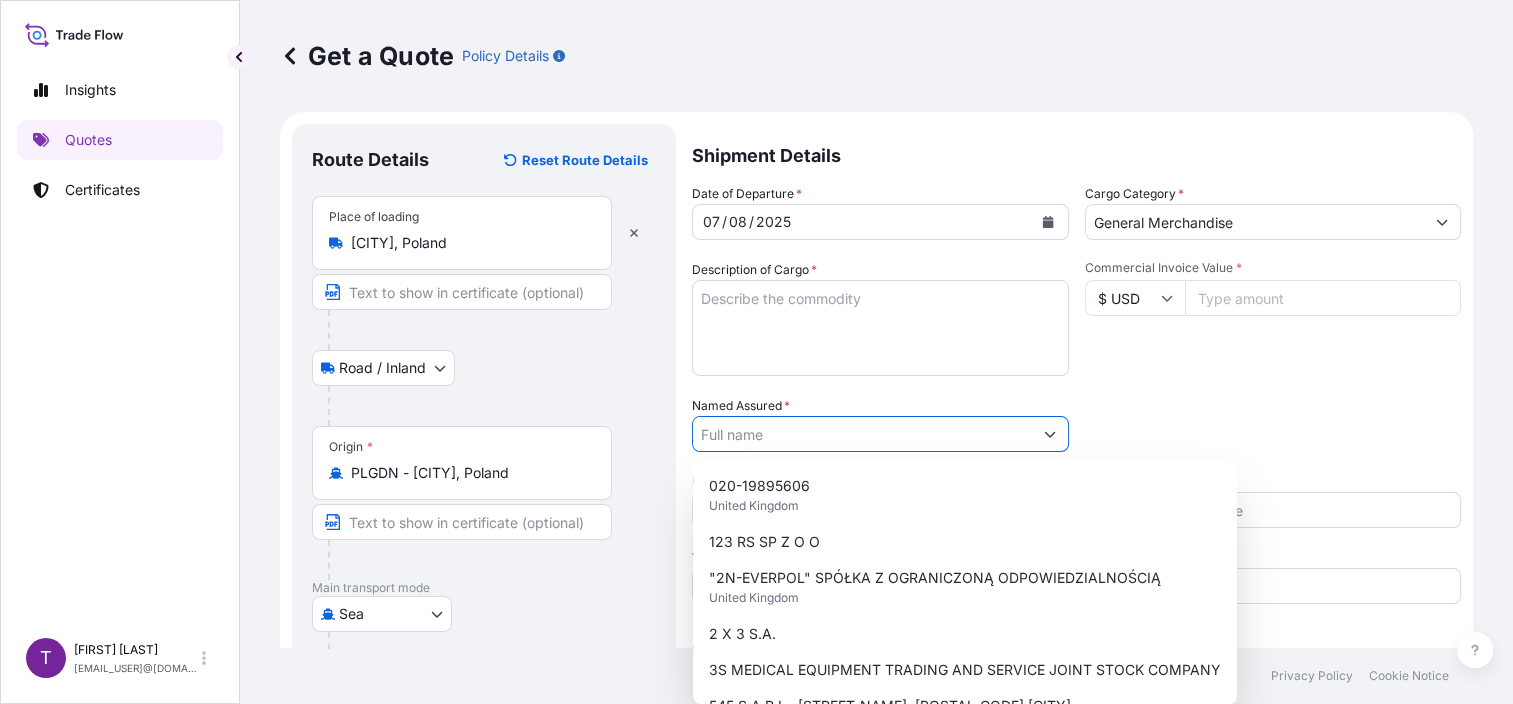 paste on "DONGYING ZHUOLAI WOOD CO.,LTD" 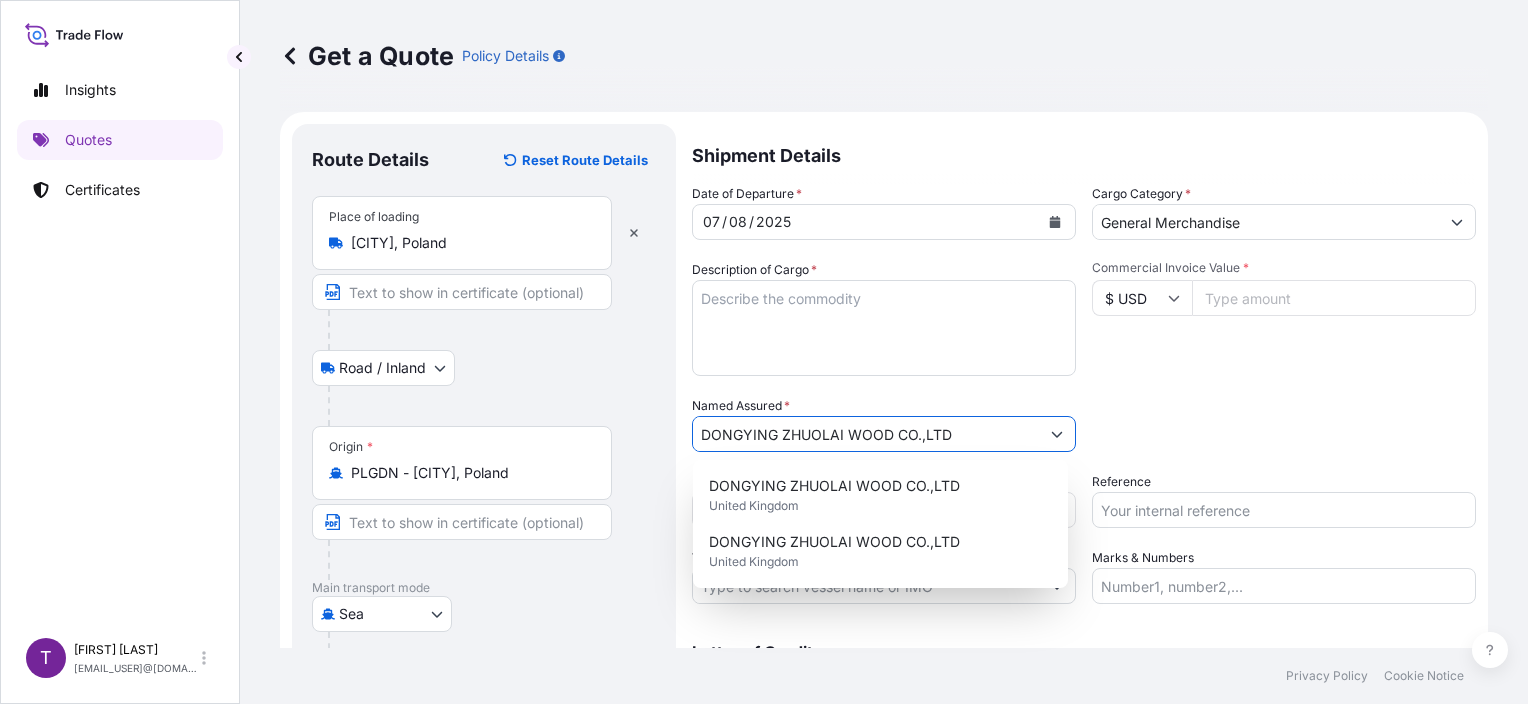 type on "DONGYING ZHUOLAI WOOD CO.,LTD" 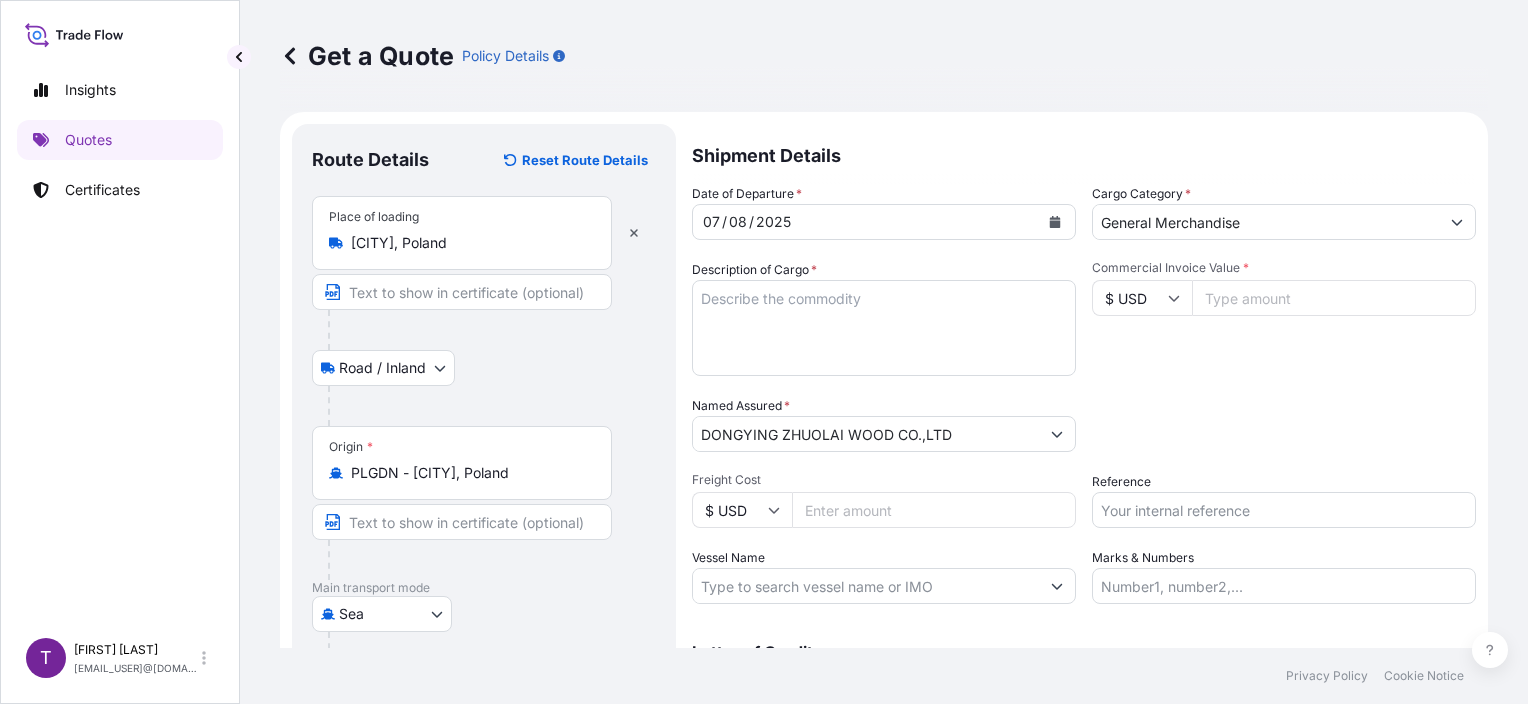 click on "Description of Cargo *" at bounding box center (884, 328) 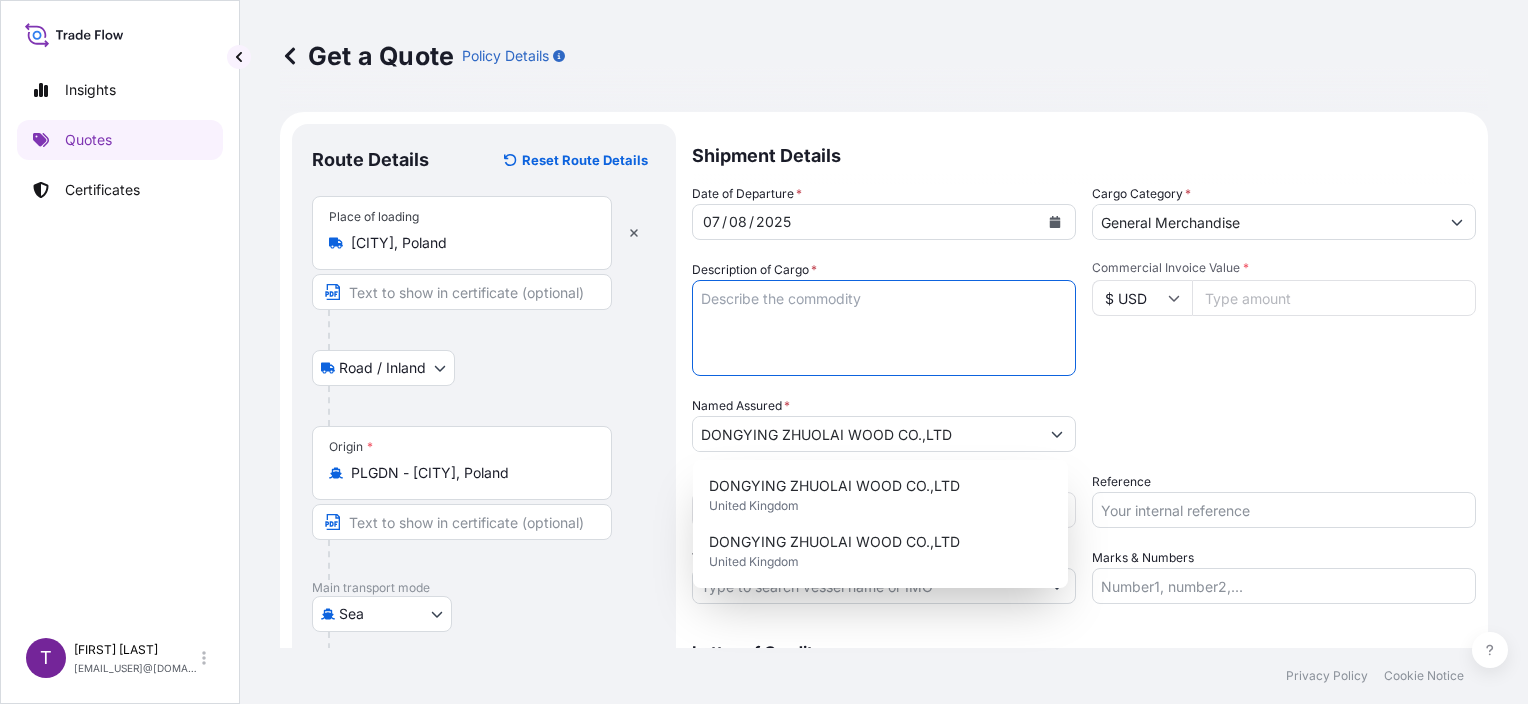 paste on "UNEDGED BEECH TIMBER" 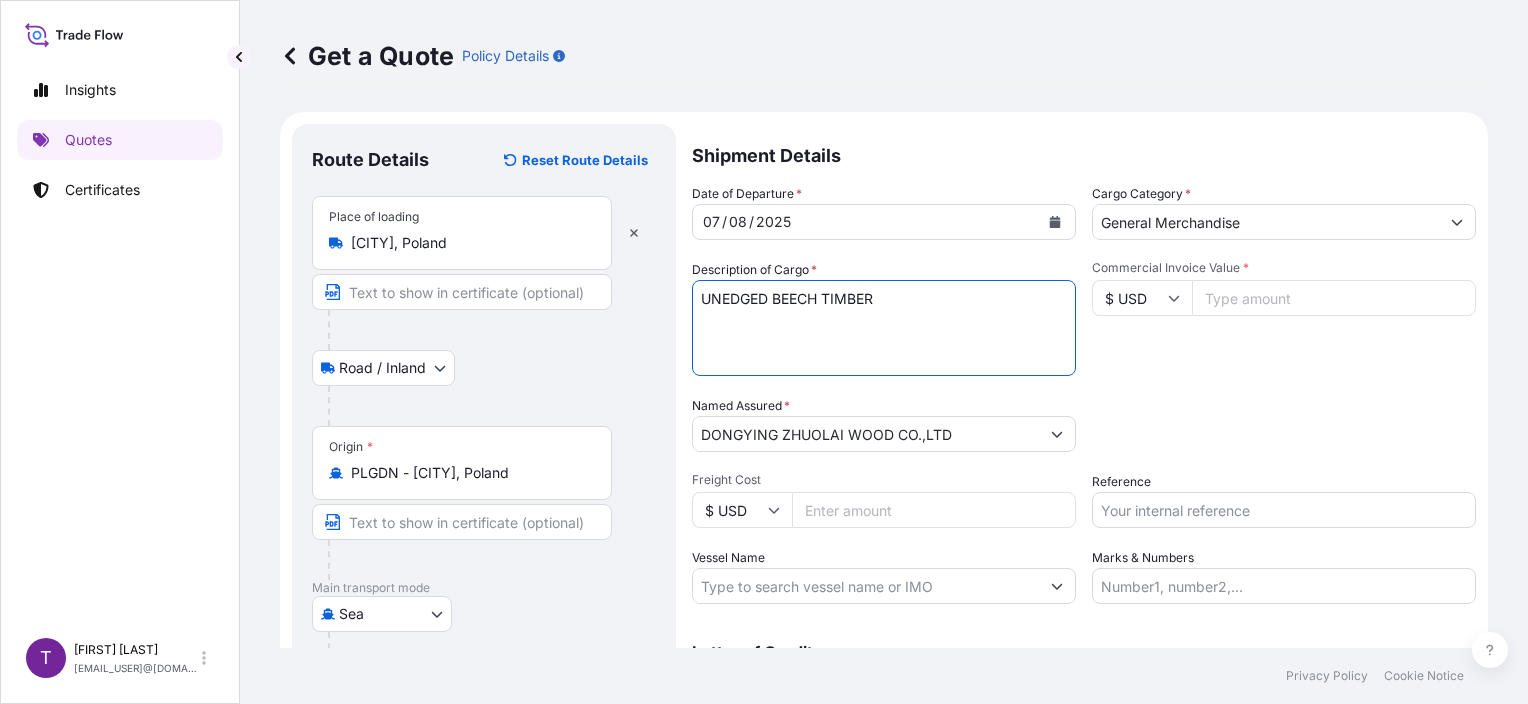 click on "UNEDGED BEECH TIMBER" at bounding box center [884, 328] 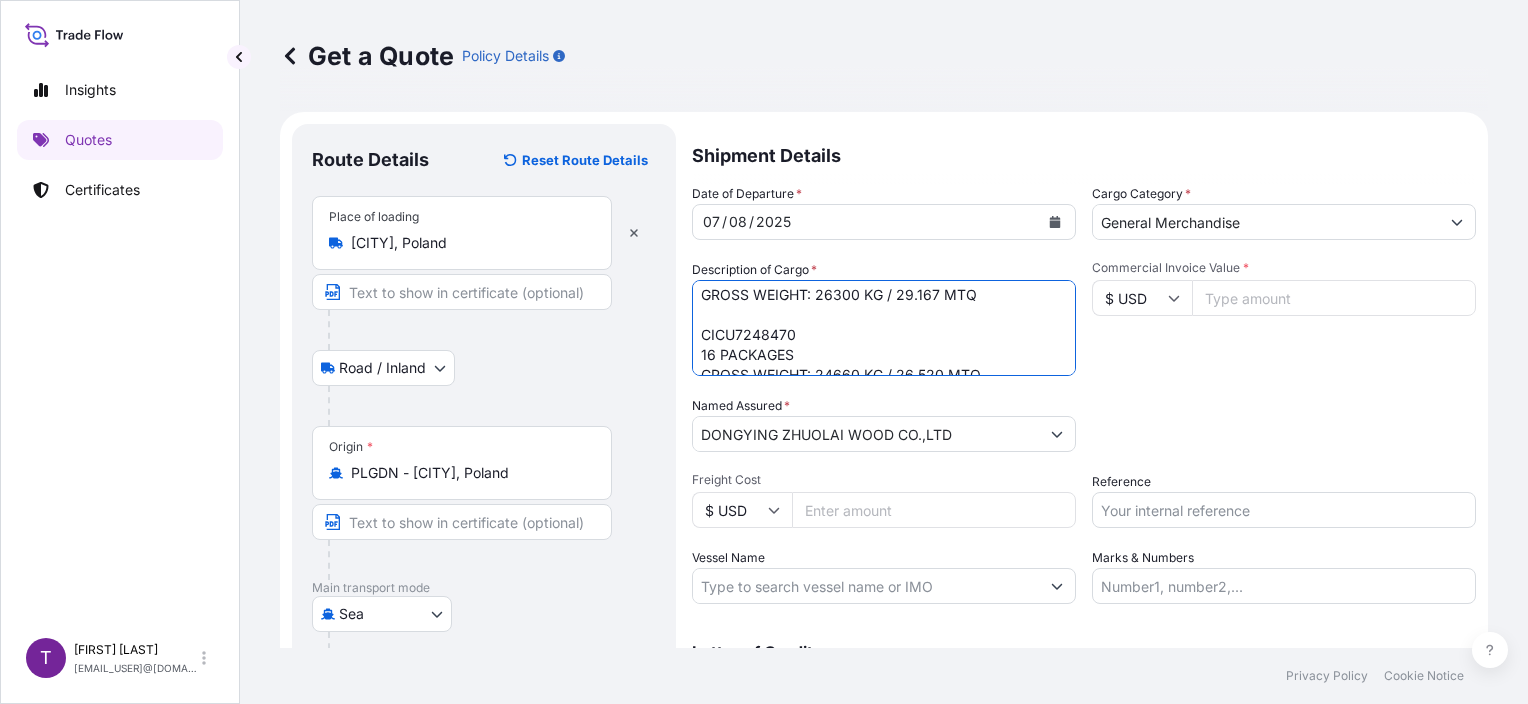scroll, scrollTop: 0, scrollLeft: 0, axis: both 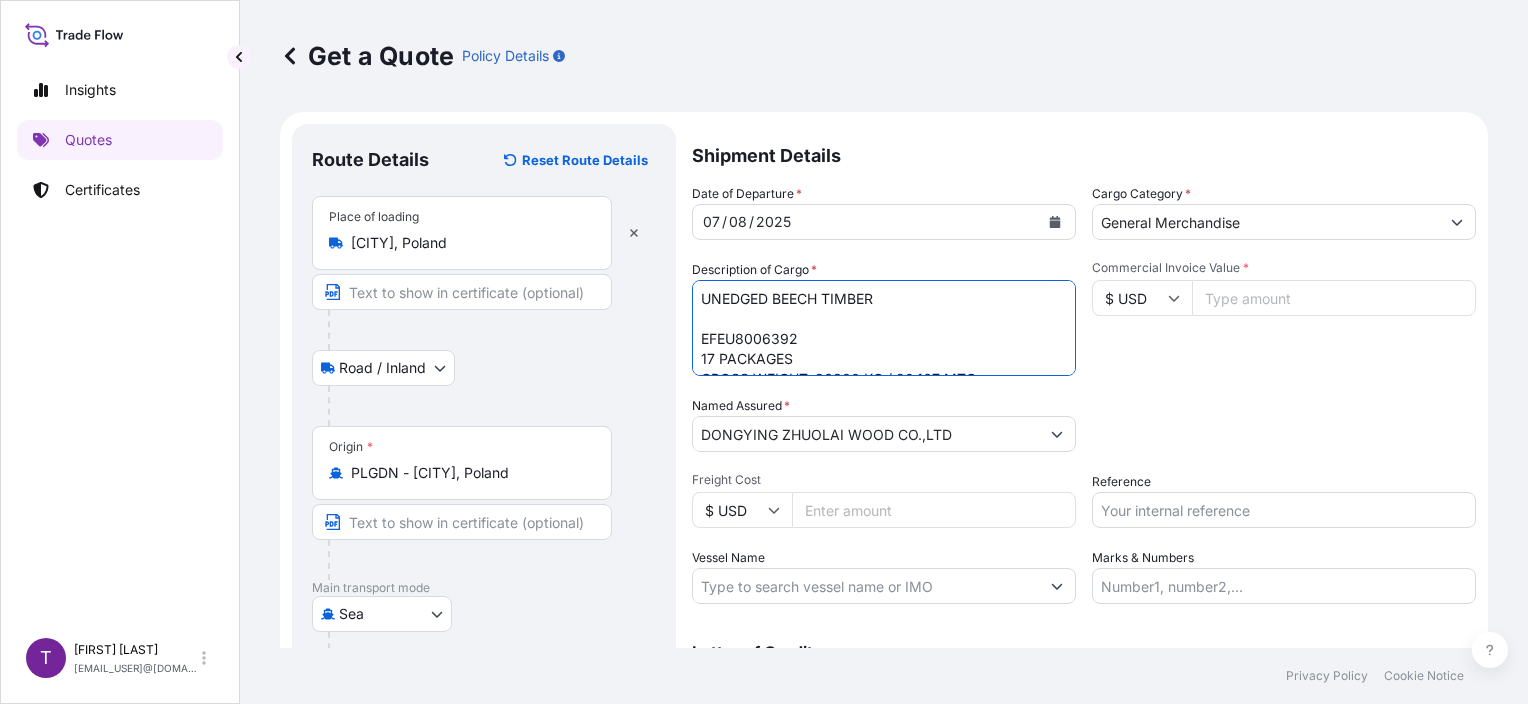 type on "UNEDGED BEECH TIMBER
EFEU8006392
17 PACKAGES
GROSS WEIGHT: 26300 KG / 29.167 MTQ
CICU7248470
16 PACKAGES
GROSS WEIGHT: 24660 KG / 26.520 MTQ
LJLU3000395
16 PACKAGES
GROSS WEIGHT: 27000 KG / 29.212 MTQ" 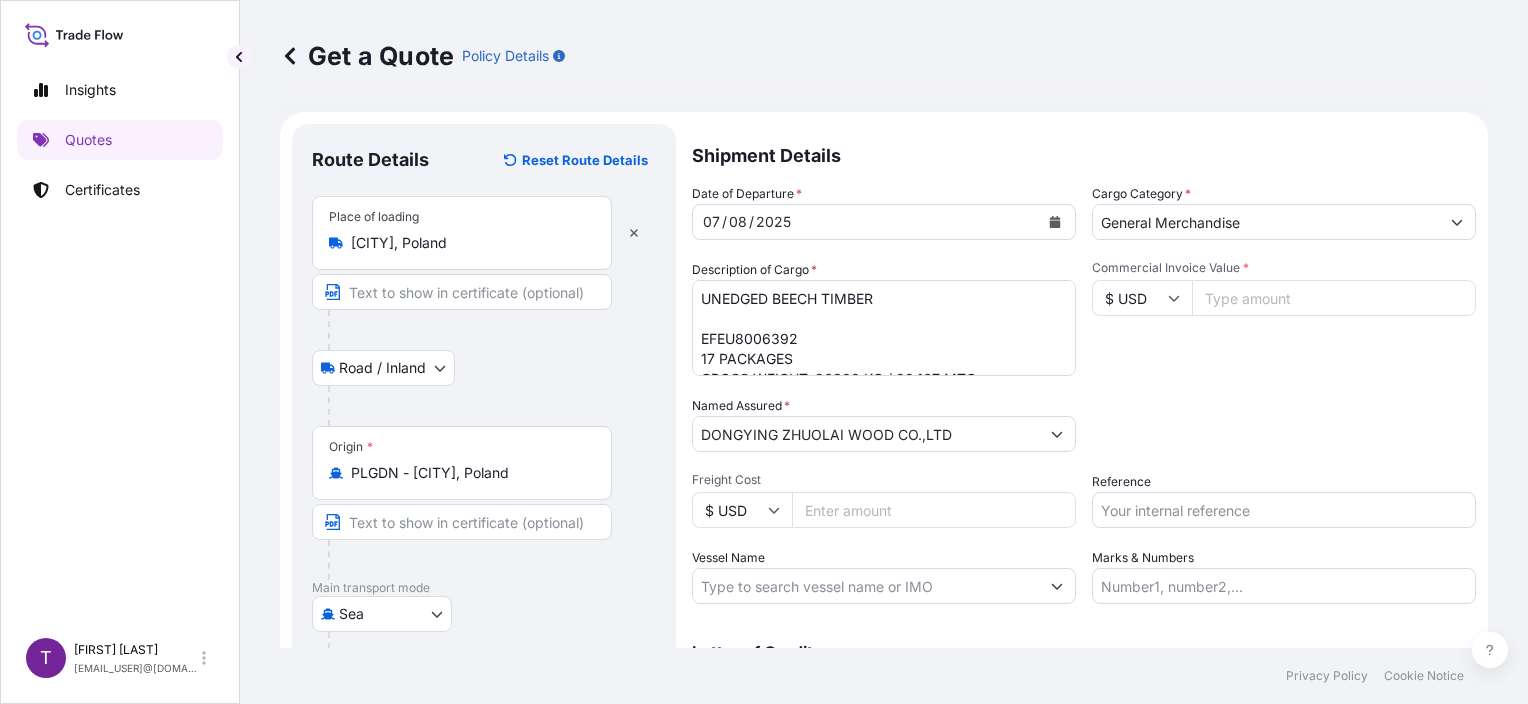 click on "$ USD" at bounding box center (1142, 298) 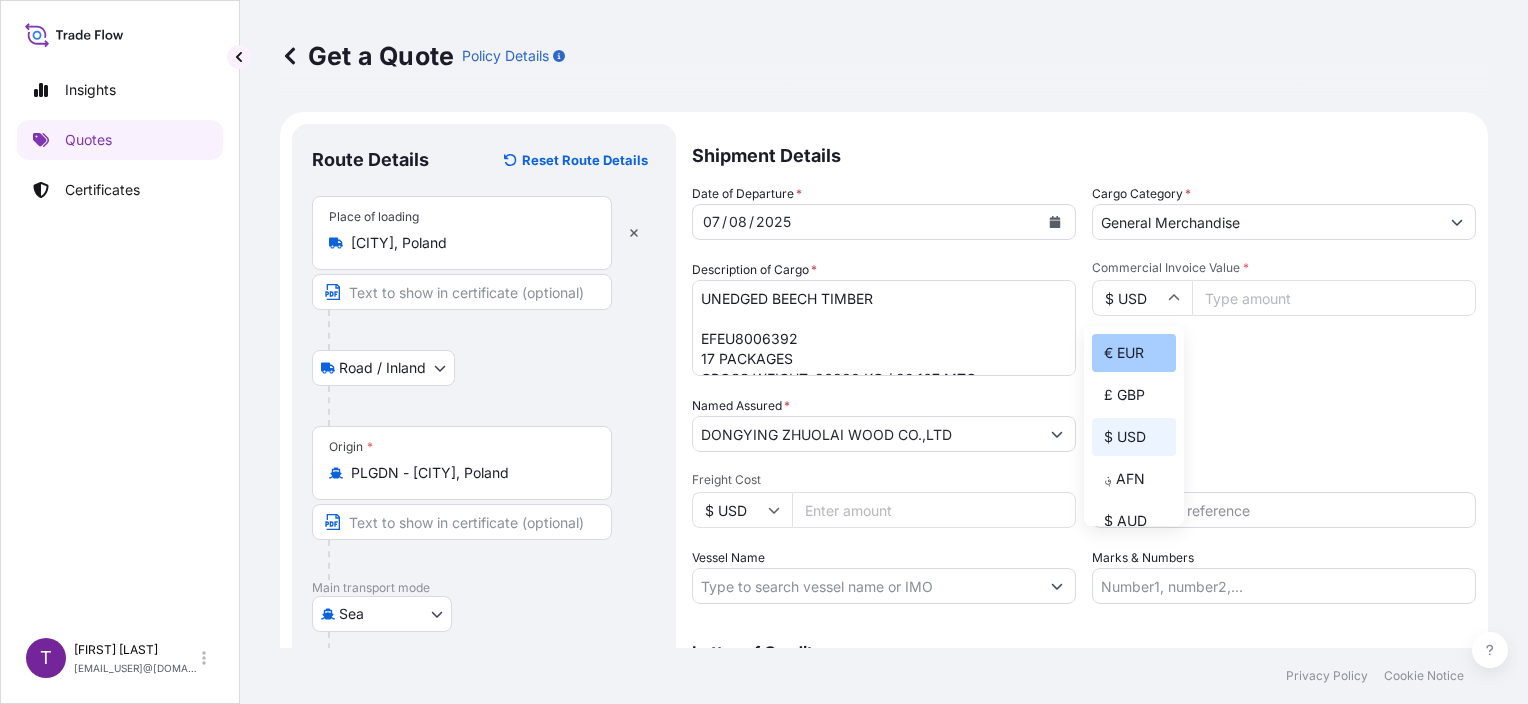 click on "€ EUR" at bounding box center [1134, 353] 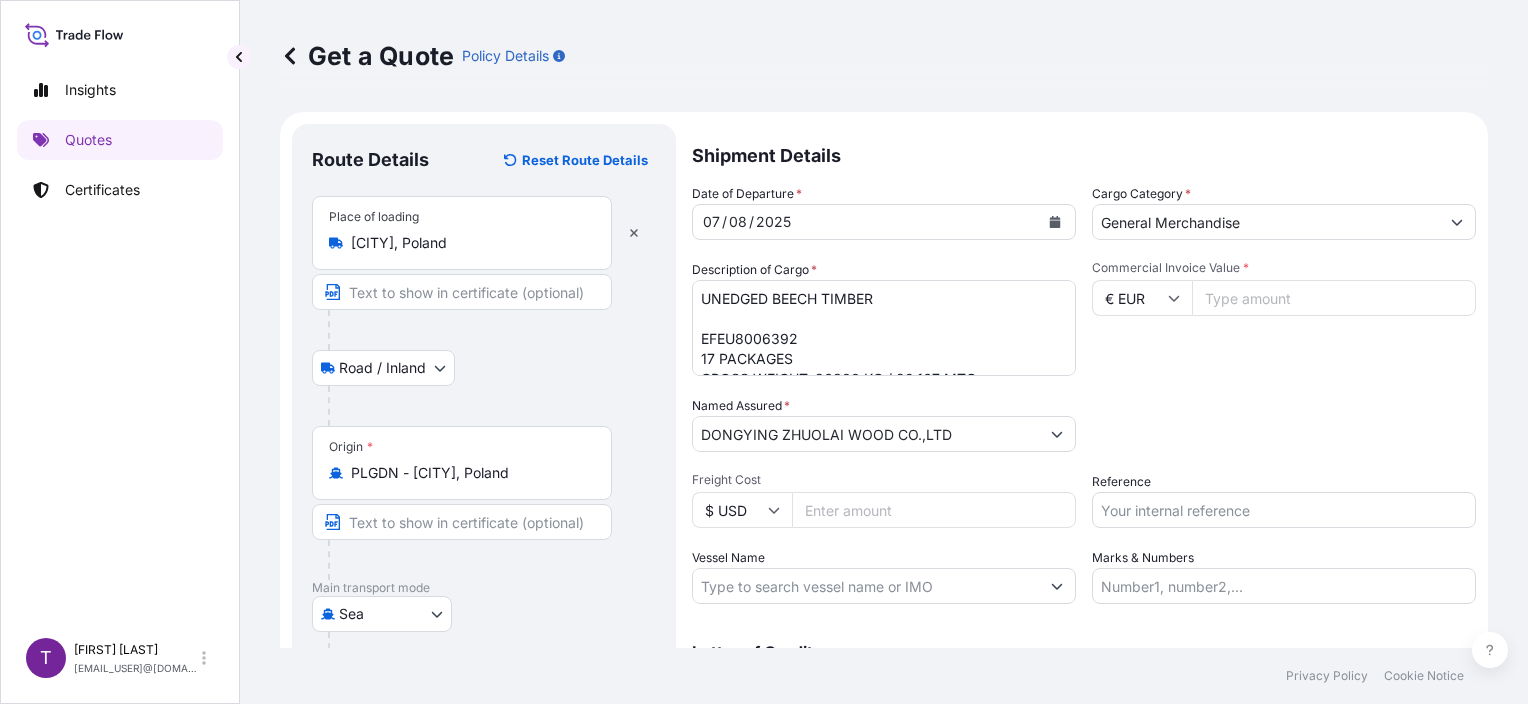 click on "Commercial Invoice Value   *" at bounding box center (1334, 298) 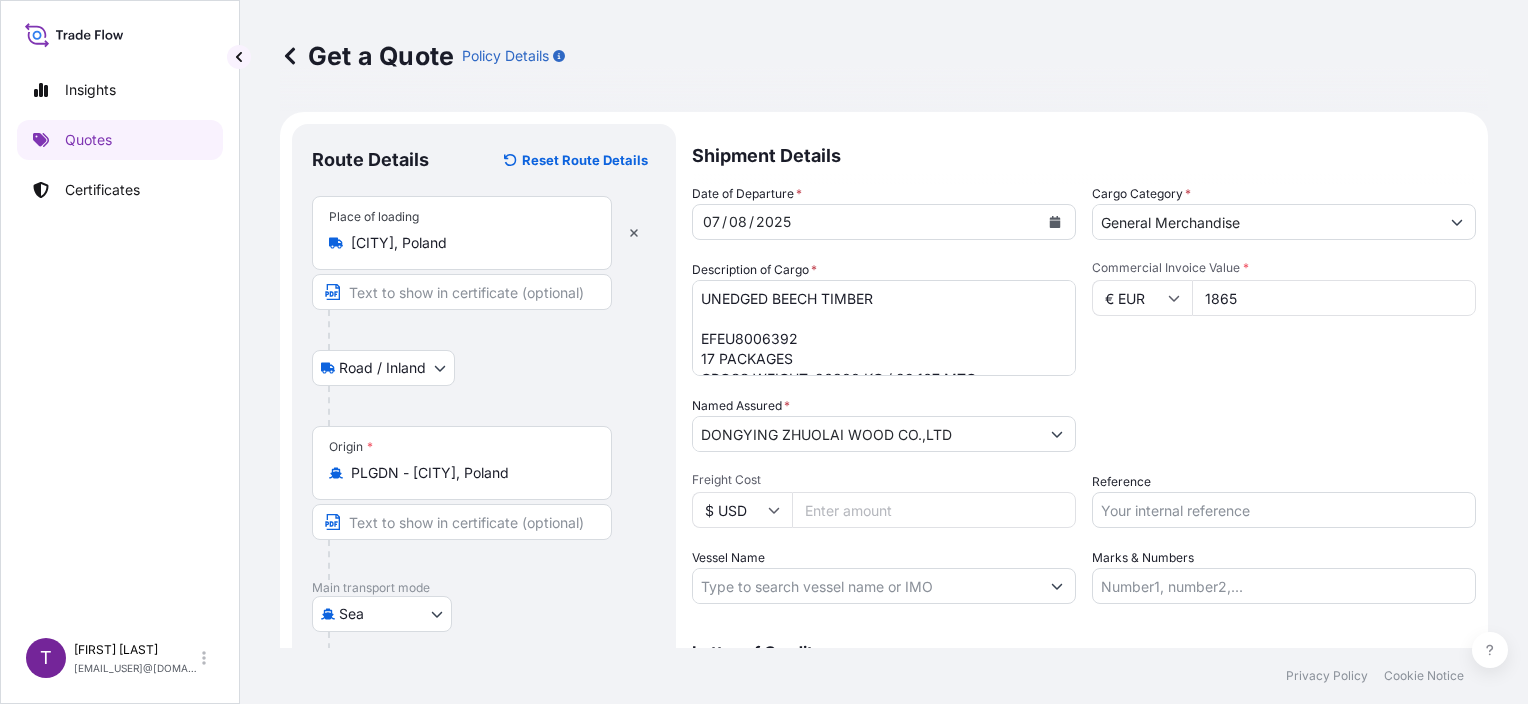 type on "18658" 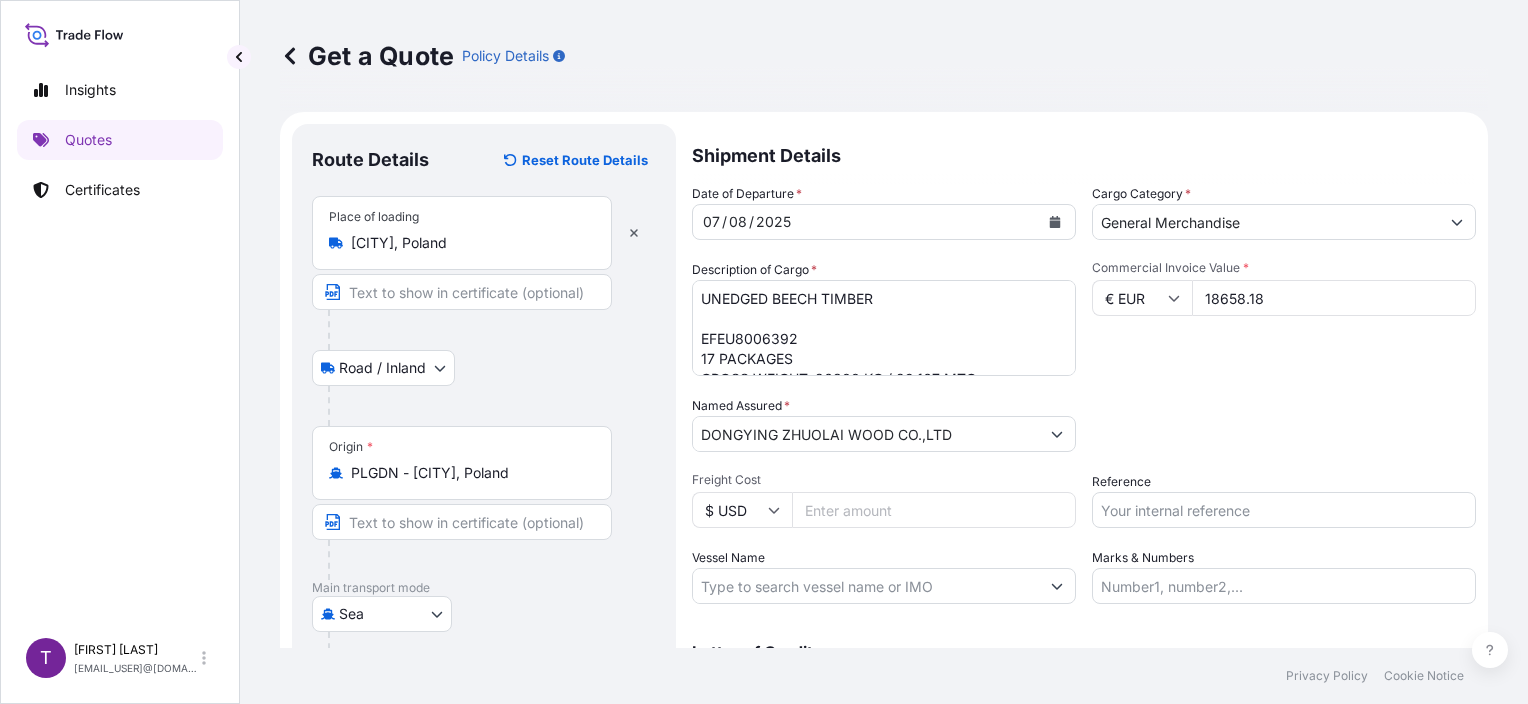 type on "18658.18" 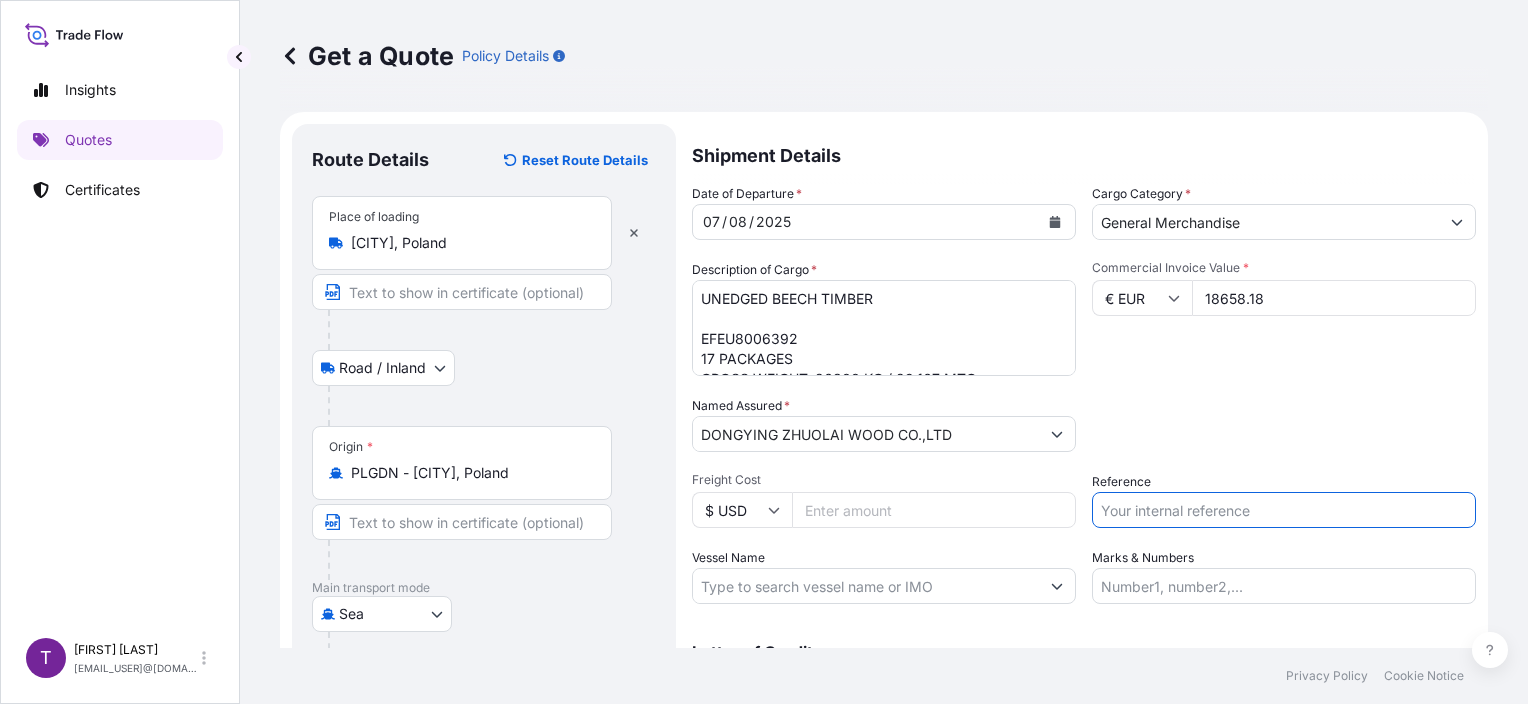 click on "Reference" at bounding box center [1284, 510] 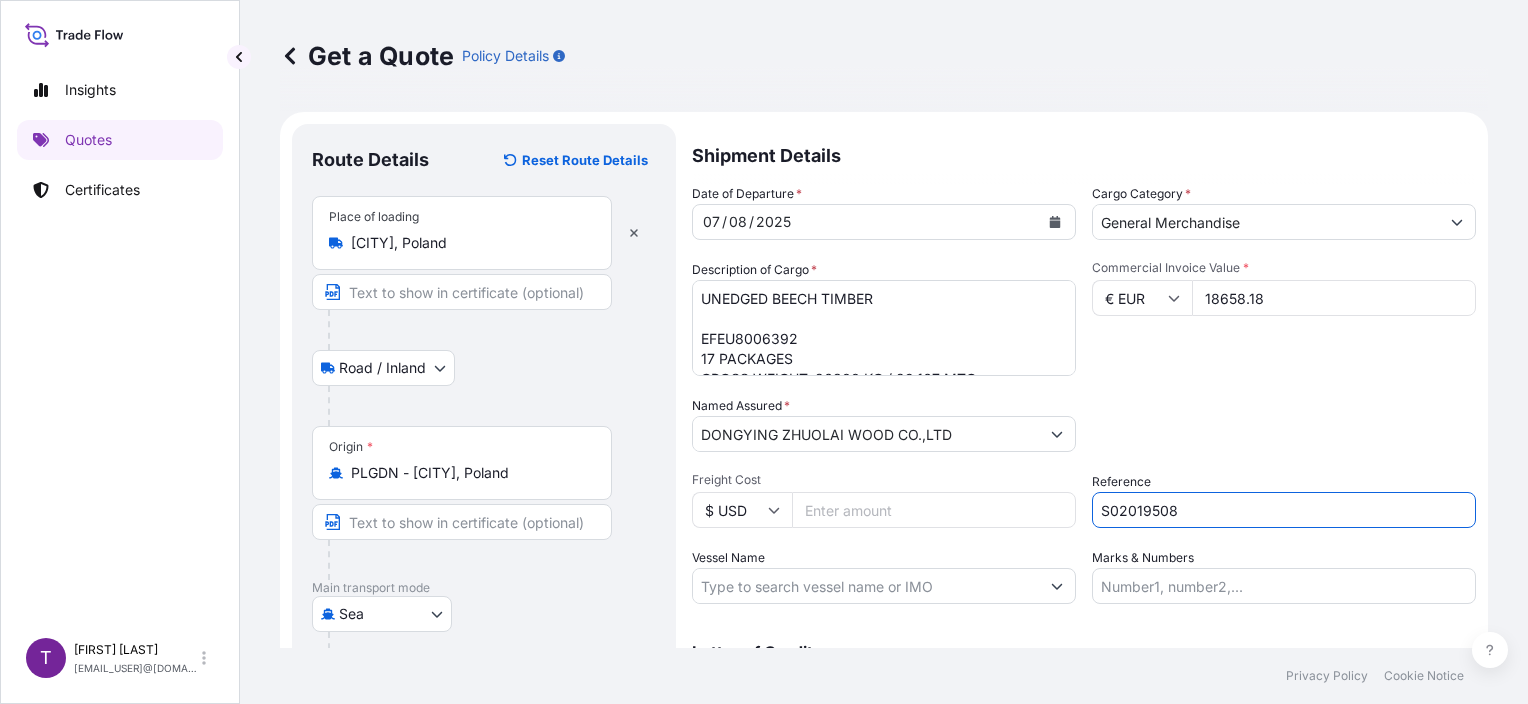 type on "S02019508" 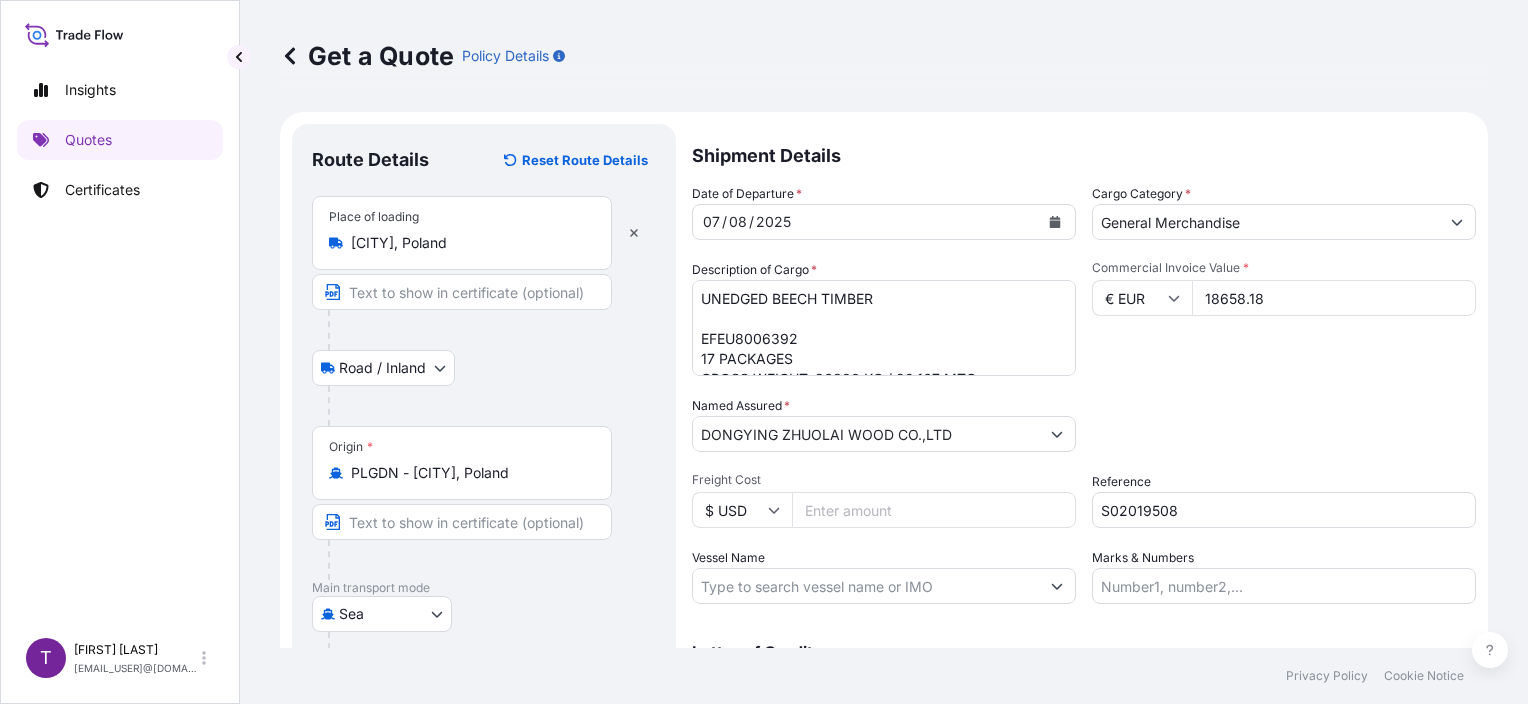 click on "Vessel Name" at bounding box center (866, 586) 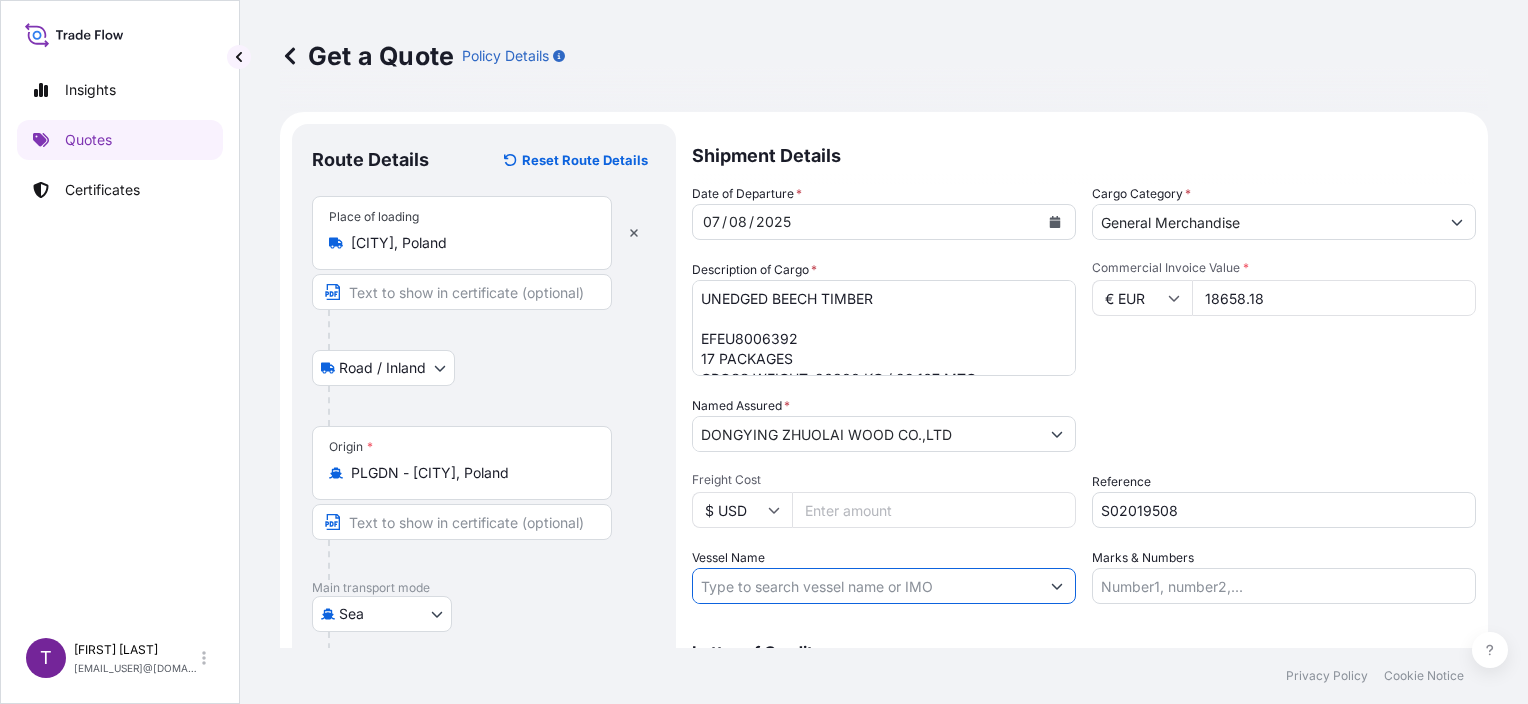 paste on "OOCL SPAIN  009E" 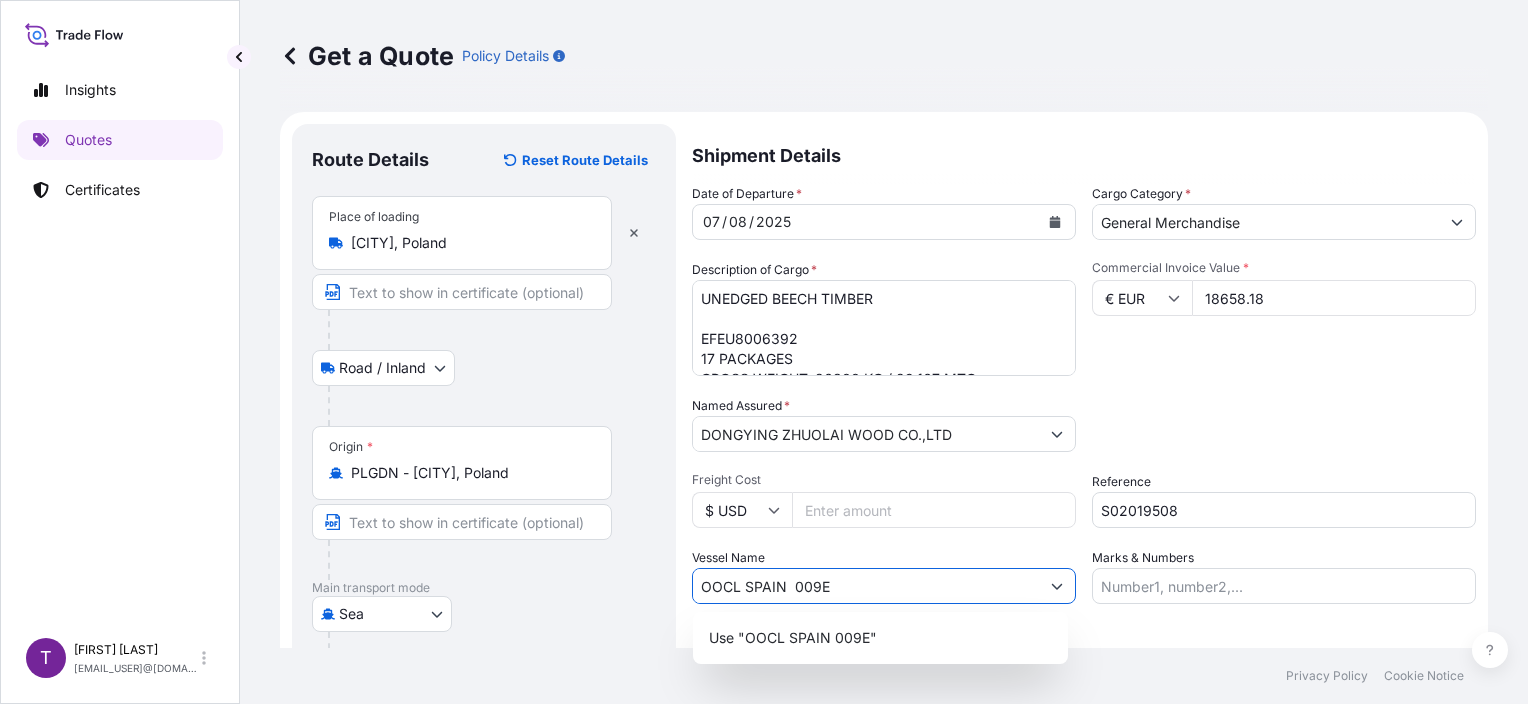 click on "OOCL SPAIN  009E" at bounding box center (866, 586) 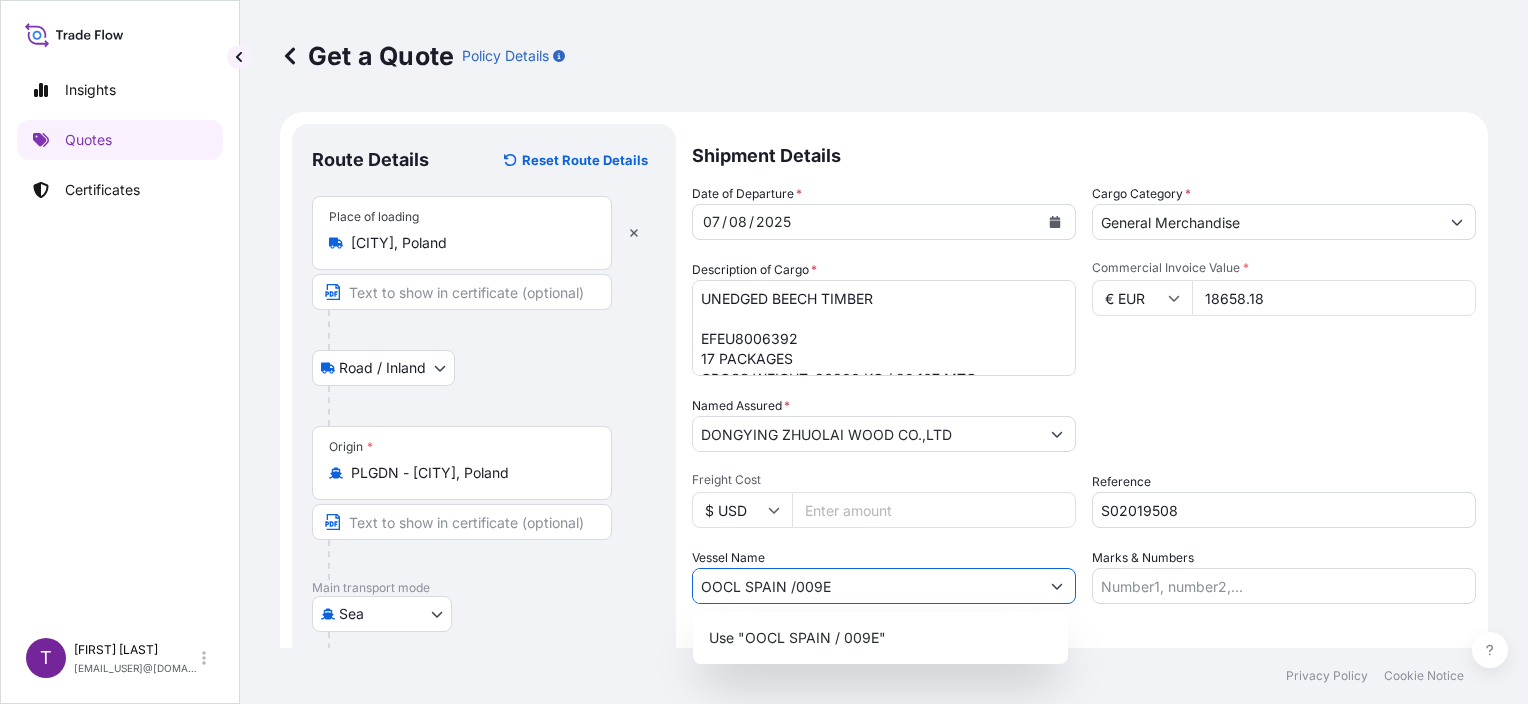 type on "OOCL SPAIN /009E" 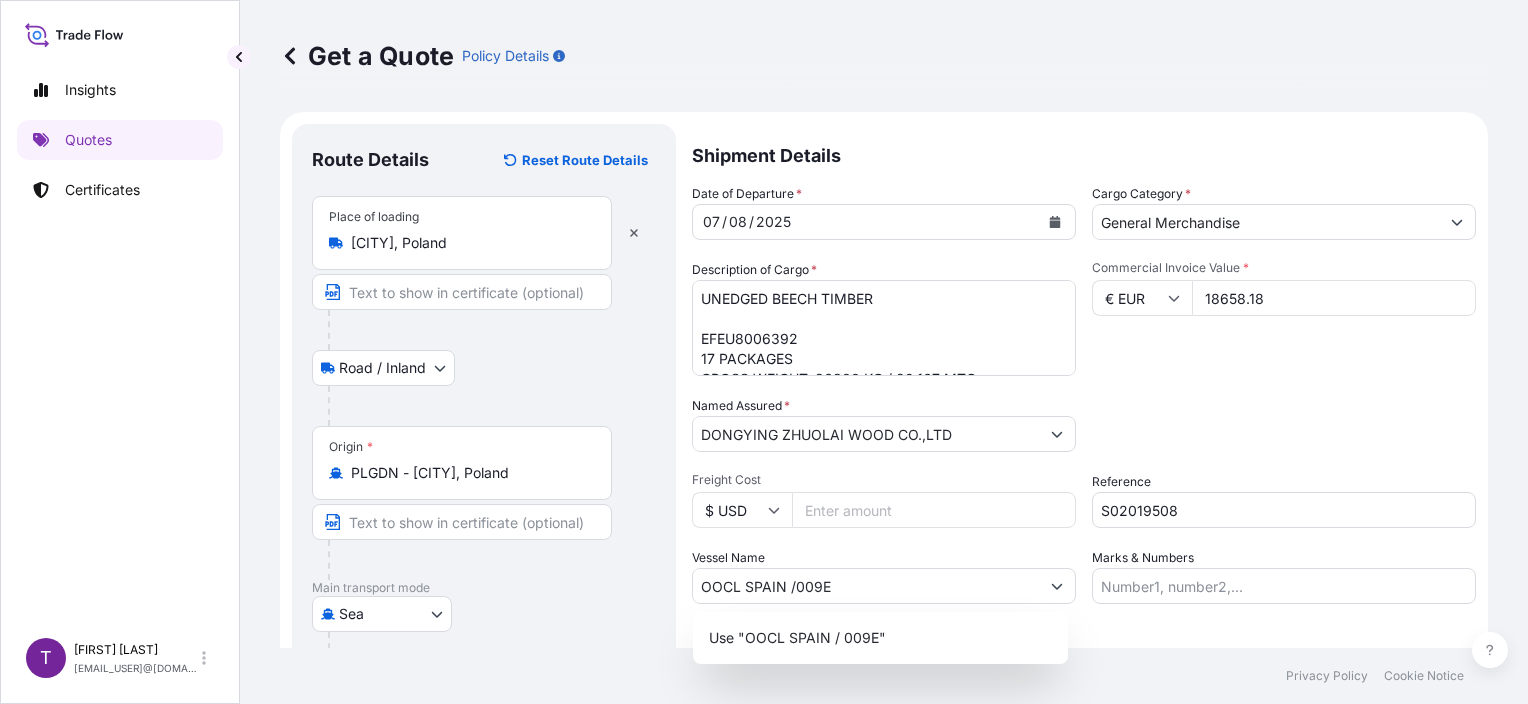 click on "Packing Category Type to search a container mode Please select a primary mode of transportation first." at bounding box center [1284, 424] 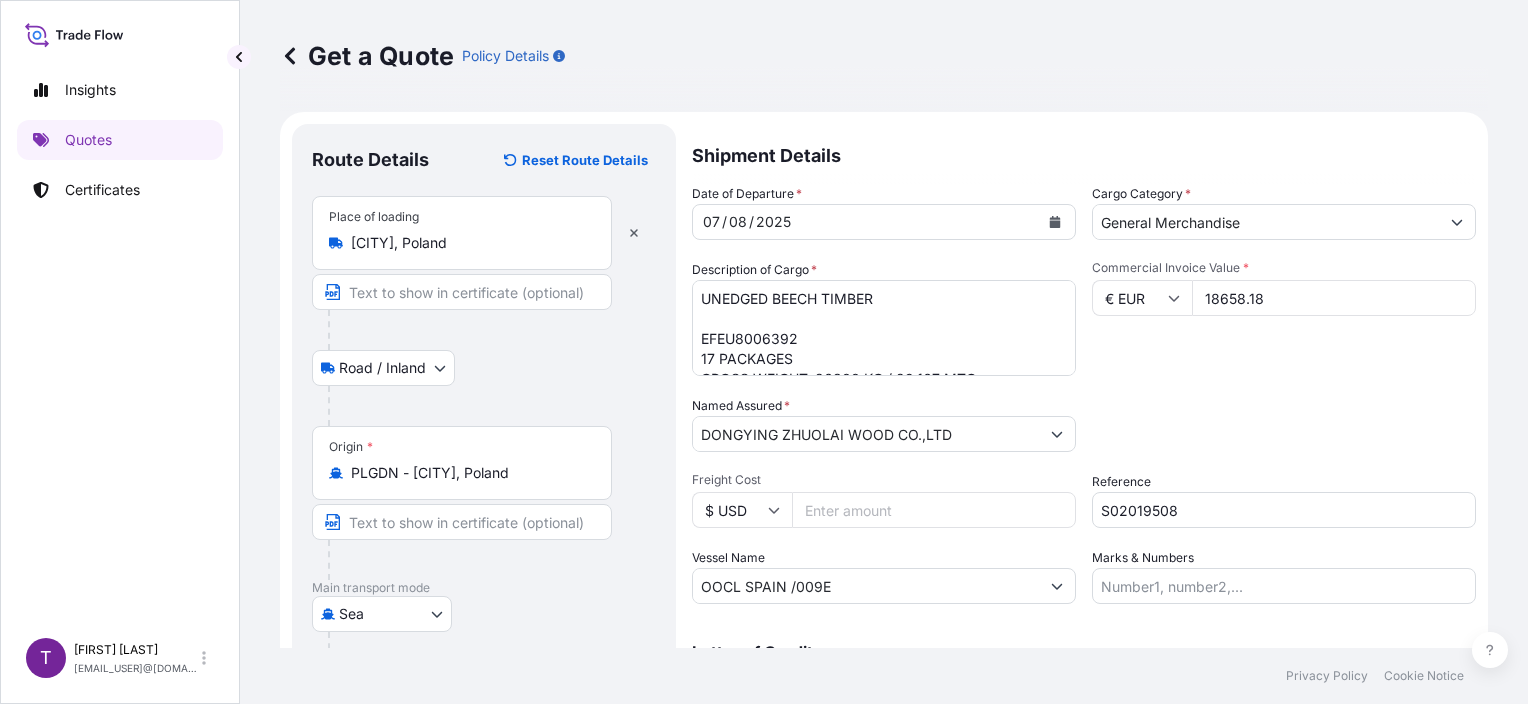 scroll, scrollTop: 0, scrollLeft: 0, axis: both 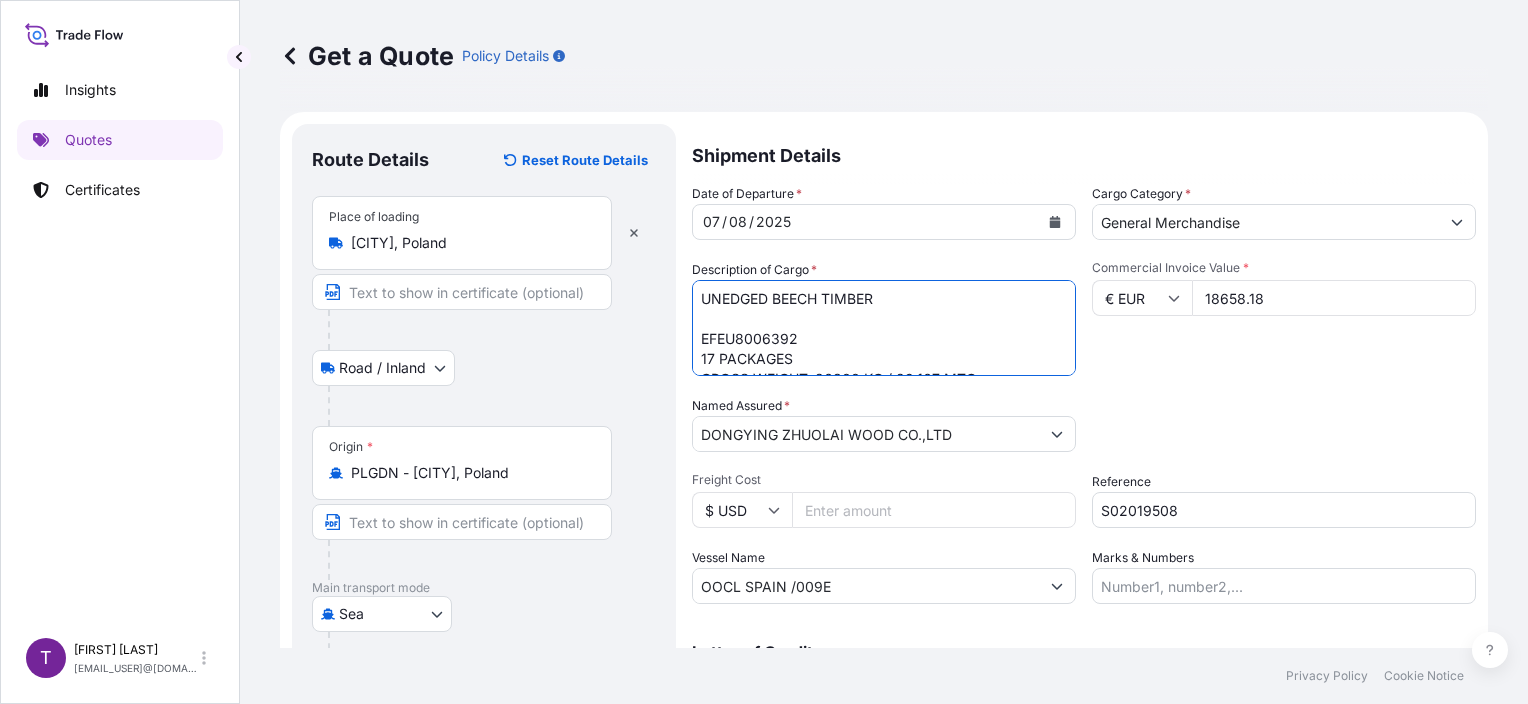 drag, startPoint x: 760, startPoint y: 335, endPoint x: 805, endPoint y: 340, distance: 45.276924 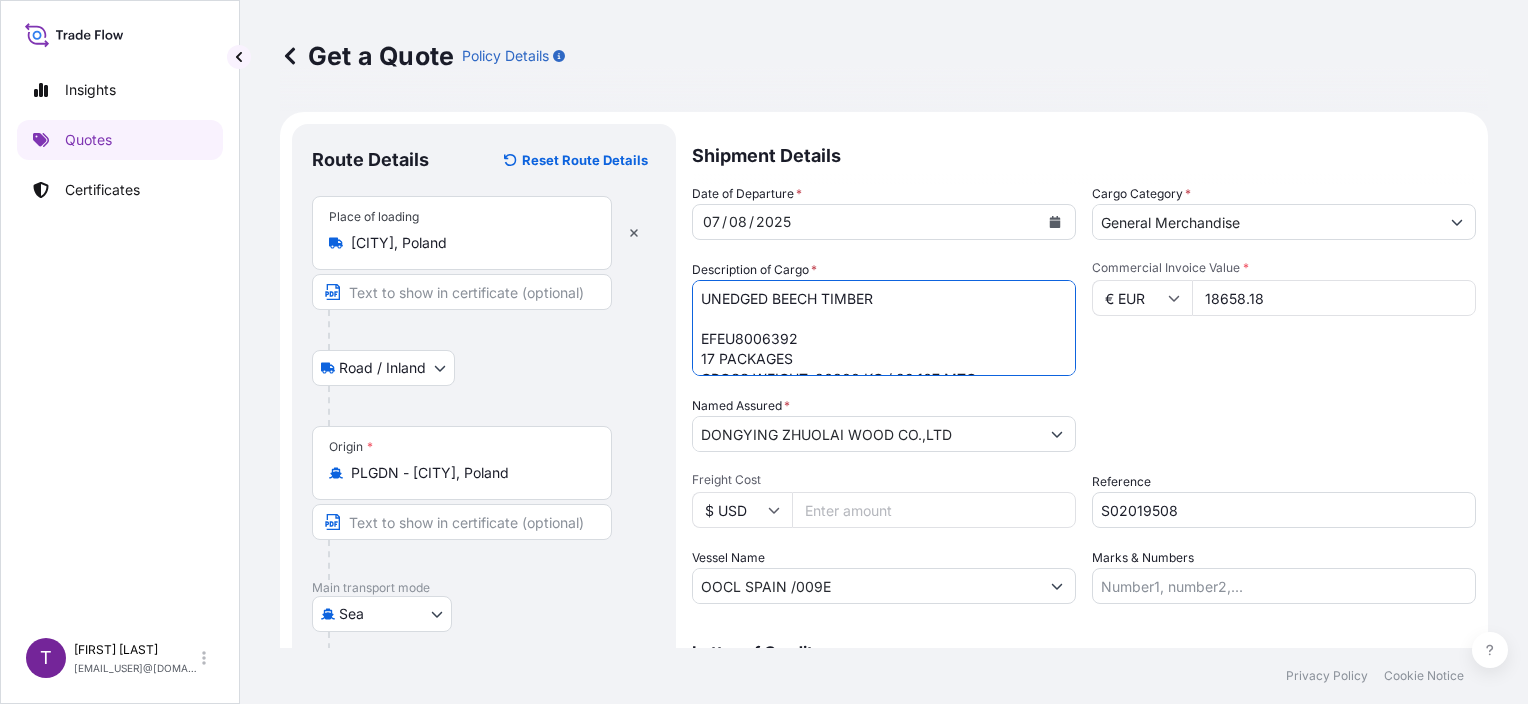 click on "UNEDGED BEECH TIMBER
EFEU8006392
17 PACKAGES
GROSS WEIGHT: 26300 KG / 29.167 MTQ
CICU7248470
16 PACKAGES
GROSS WEIGHT: 24660 KG / 26.520 MTQ
LJLU3000395
16 PACKAGES
GROSS WEIGHT: 27000 KG / 29.212 MTQ" at bounding box center [884, 328] 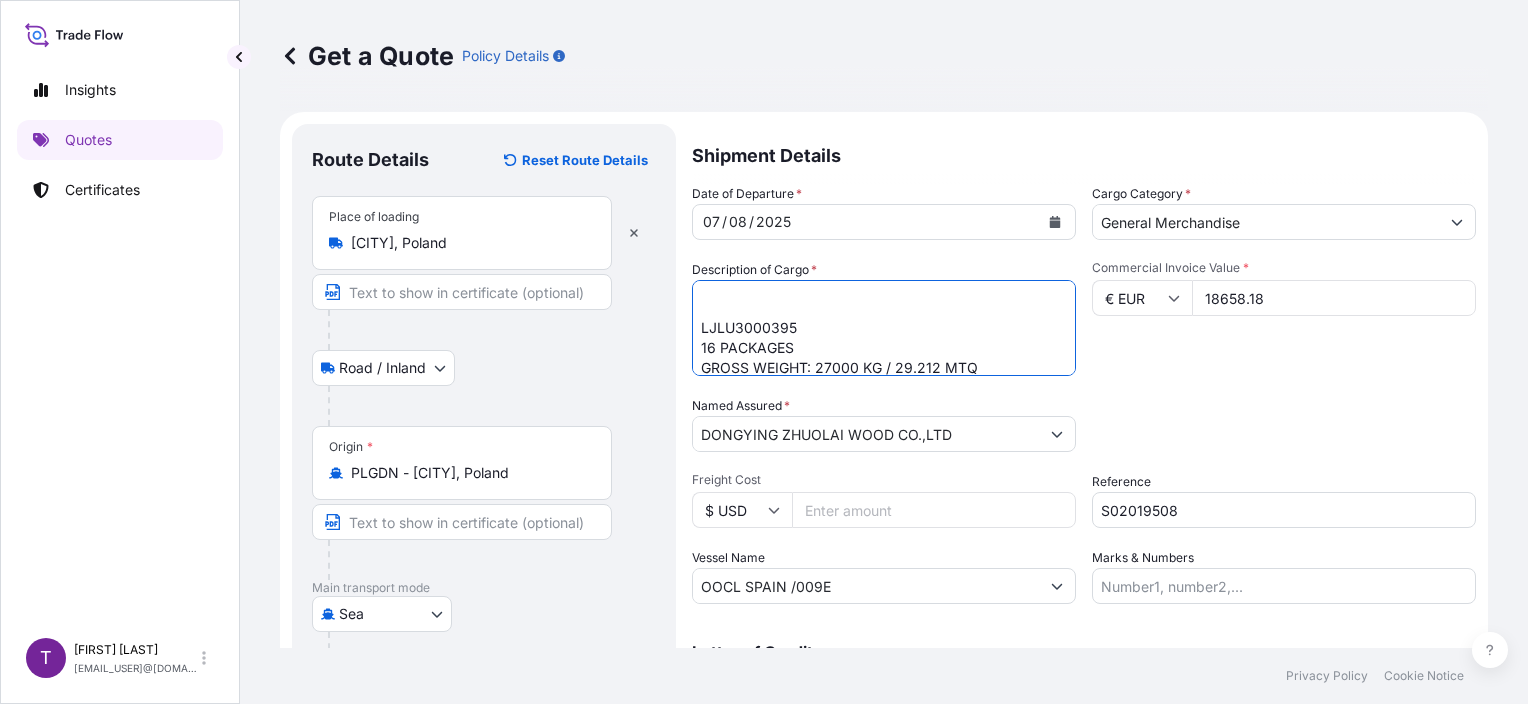 scroll, scrollTop: 200, scrollLeft: 0, axis: vertical 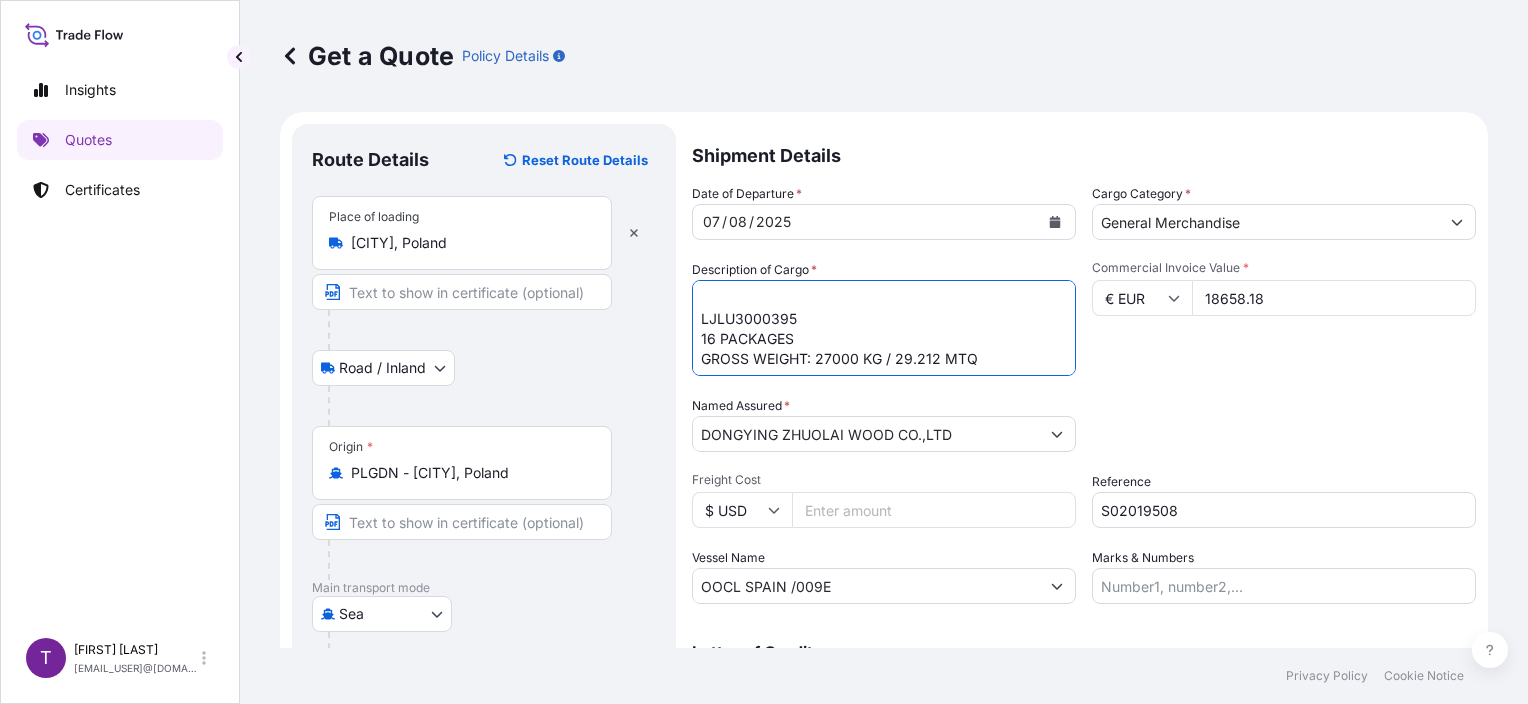 drag, startPoint x: 757, startPoint y: 318, endPoint x: 798, endPoint y: 314, distance: 41.19466 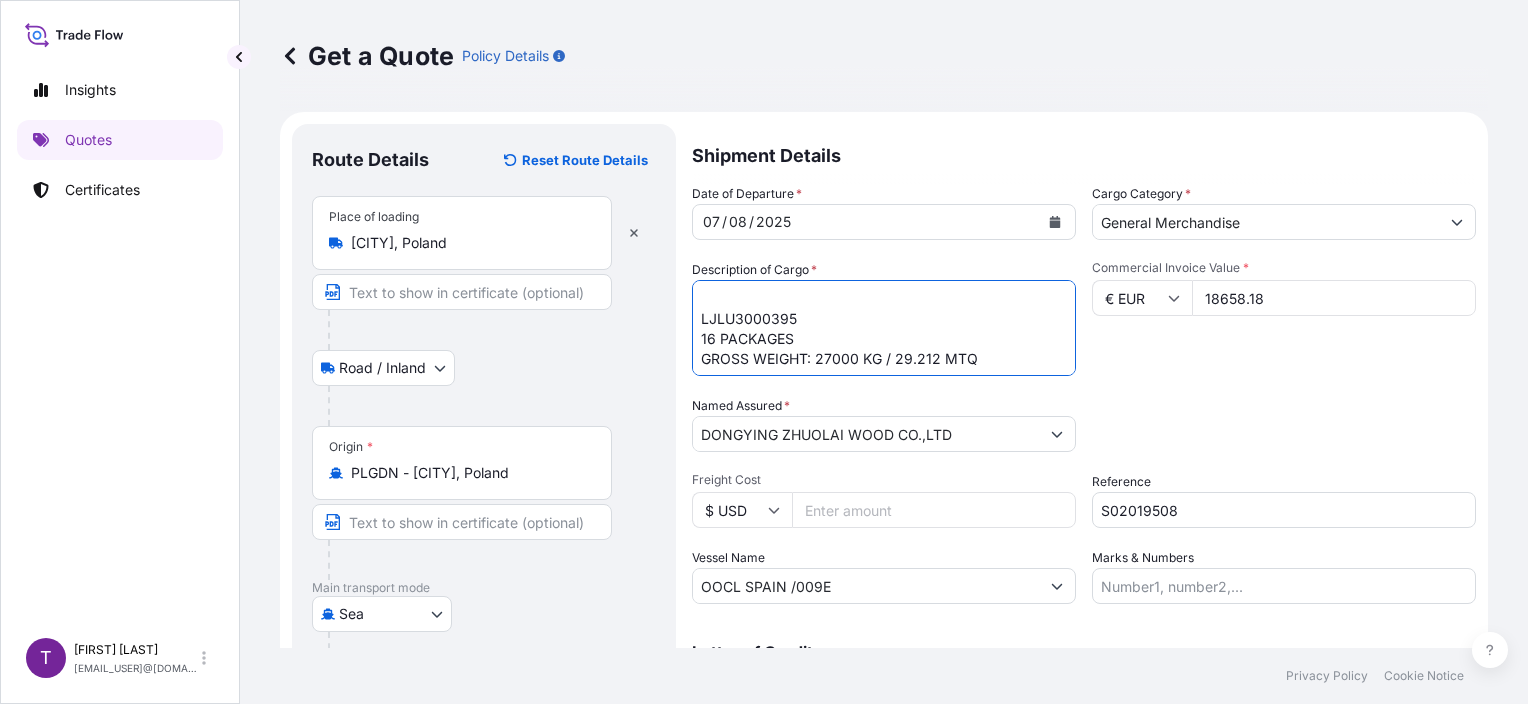click on "UNEDGED BEECH TIMBER
EFEU8006392
17 PACKAGES
GROSS WEIGHT: 26300 KG / 29.167 MTQ
CICU7248470
16 PACKAGES
GROSS WEIGHT: 24660 KG / 26.520 MTQ
LJLU3000395
16 PACKAGES
GROSS WEIGHT: 27000 KG / 29.212 MTQ" at bounding box center (884, 328) 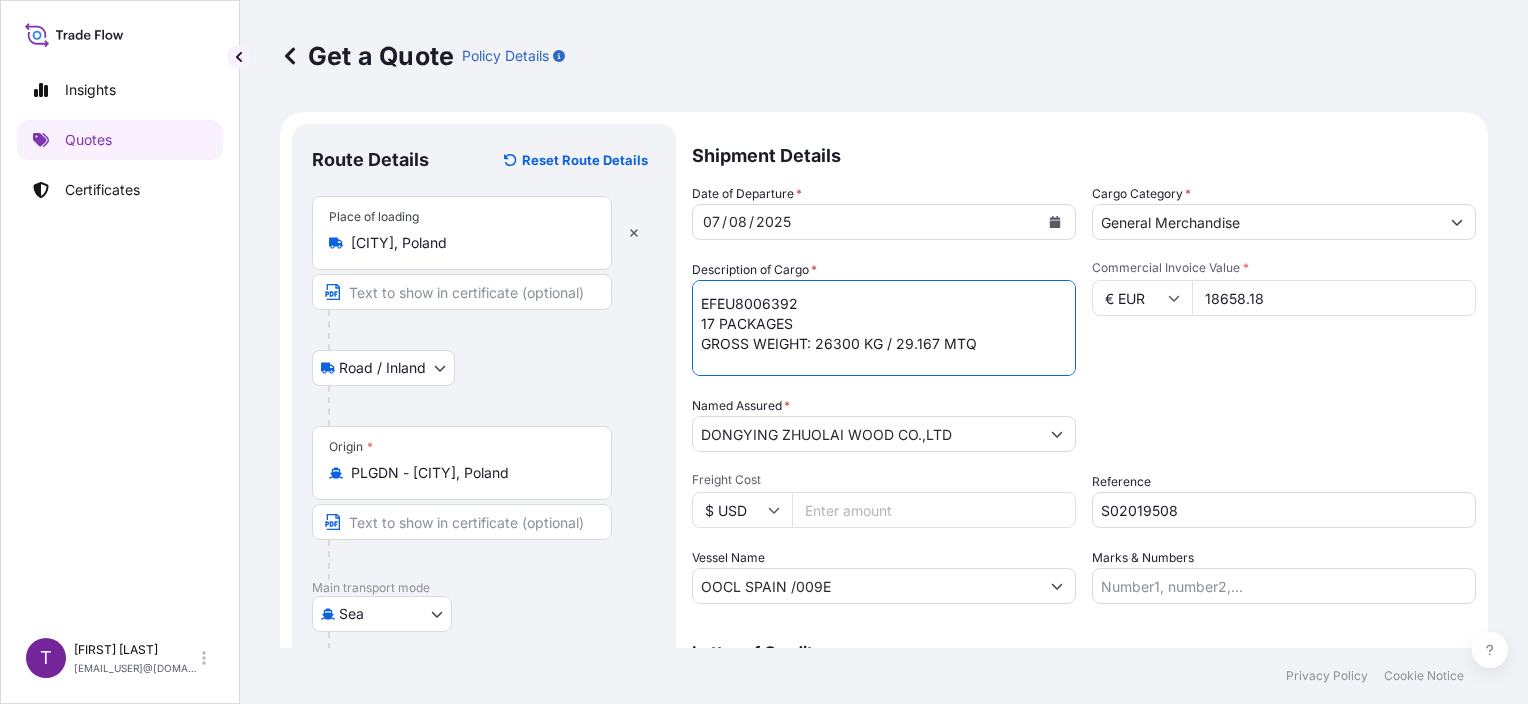 scroll, scrollTop: 1, scrollLeft: 0, axis: vertical 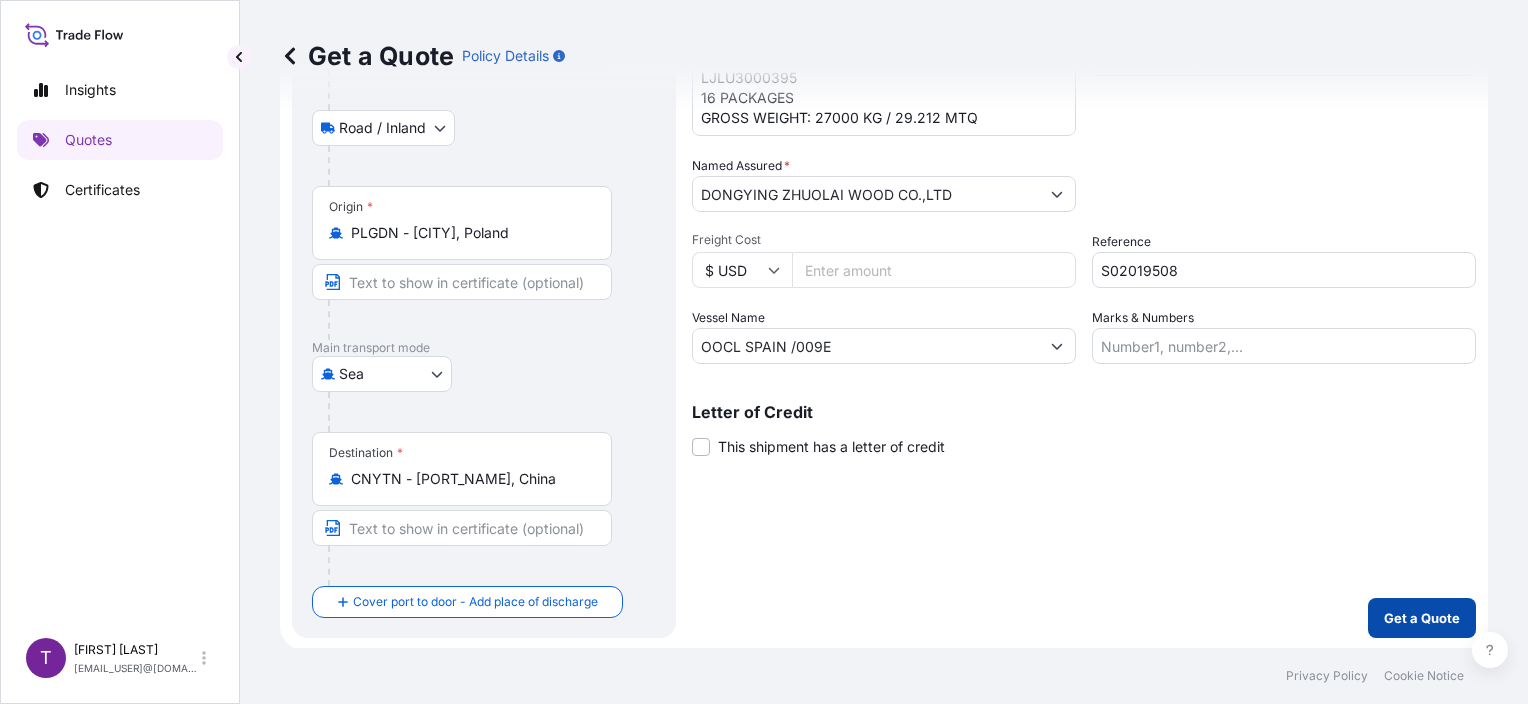 click on "Get a Quote" at bounding box center (1422, 618) 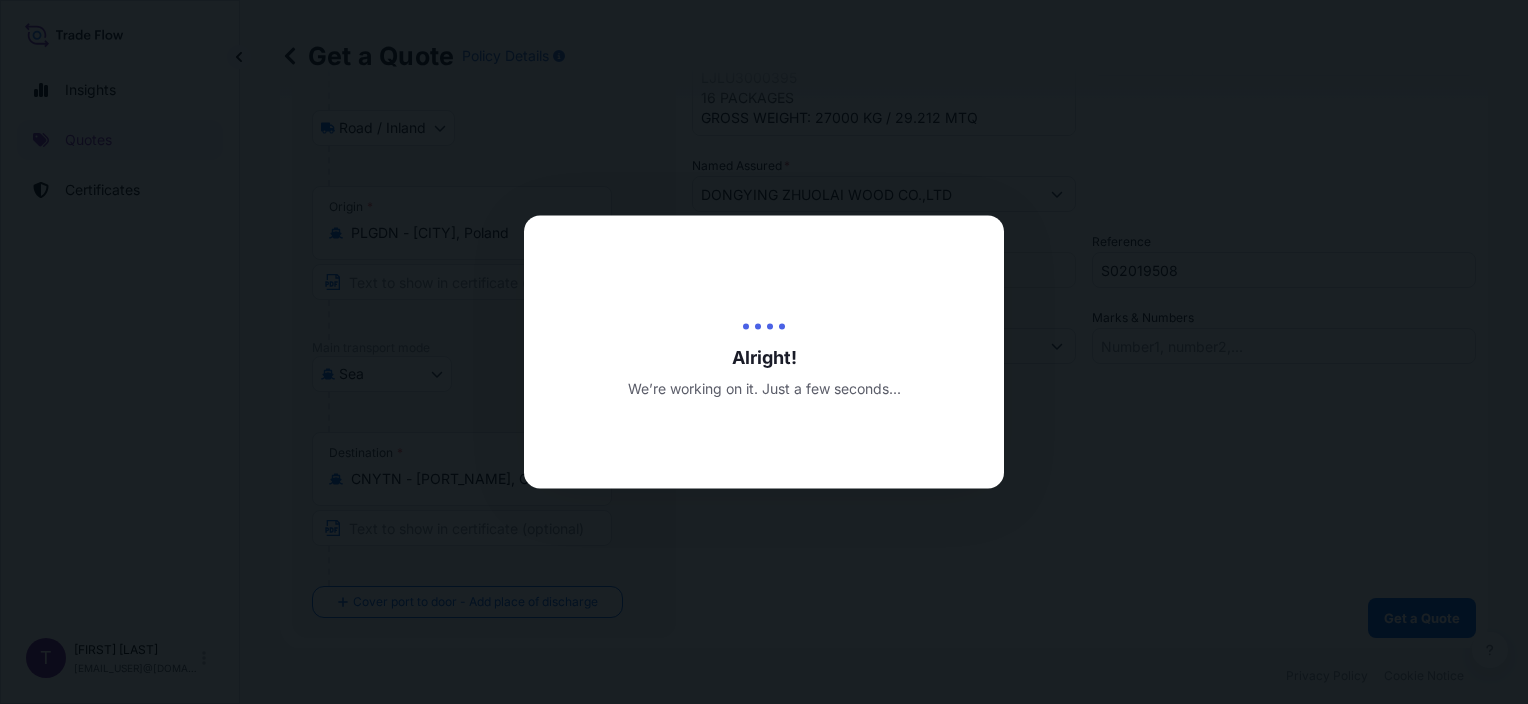 scroll, scrollTop: 0, scrollLeft: 0, axis: both 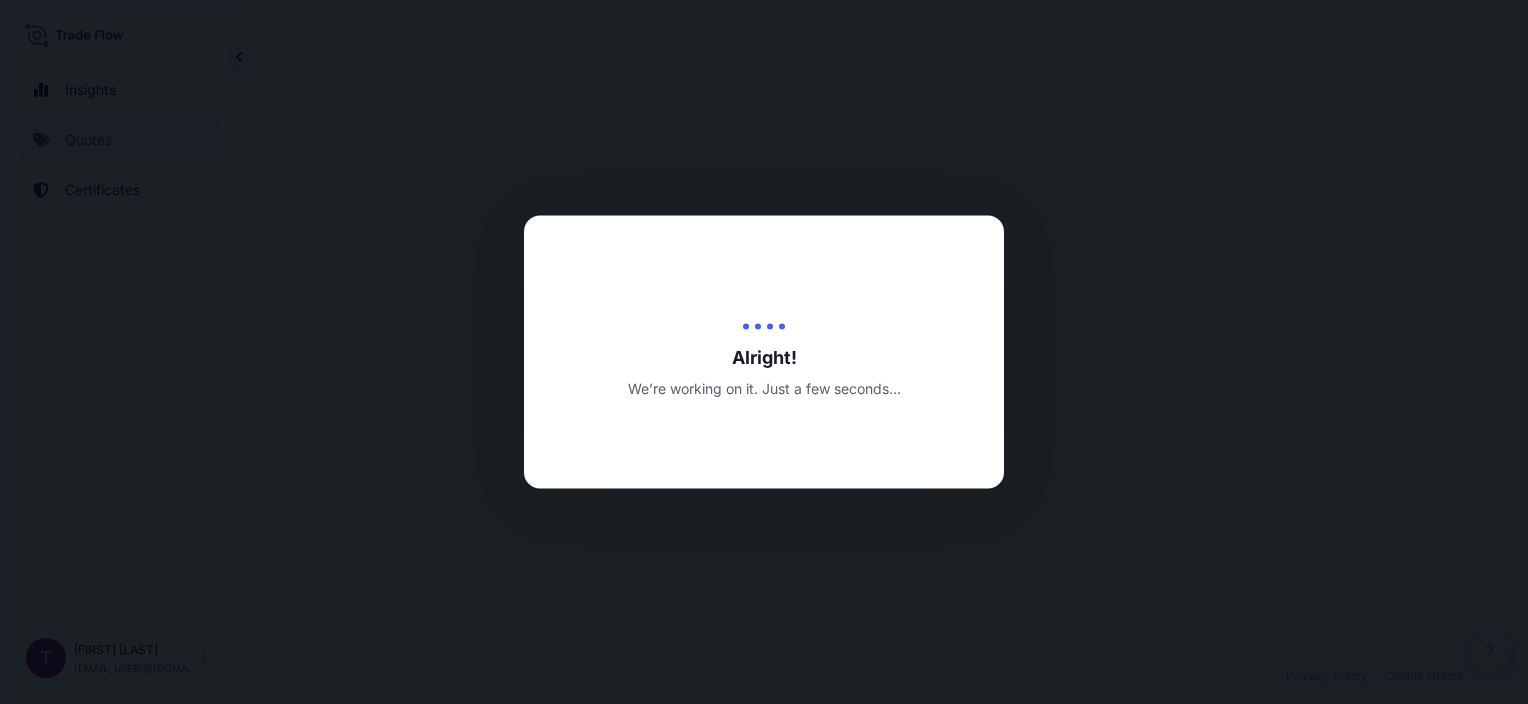 select on "Road / Inland" 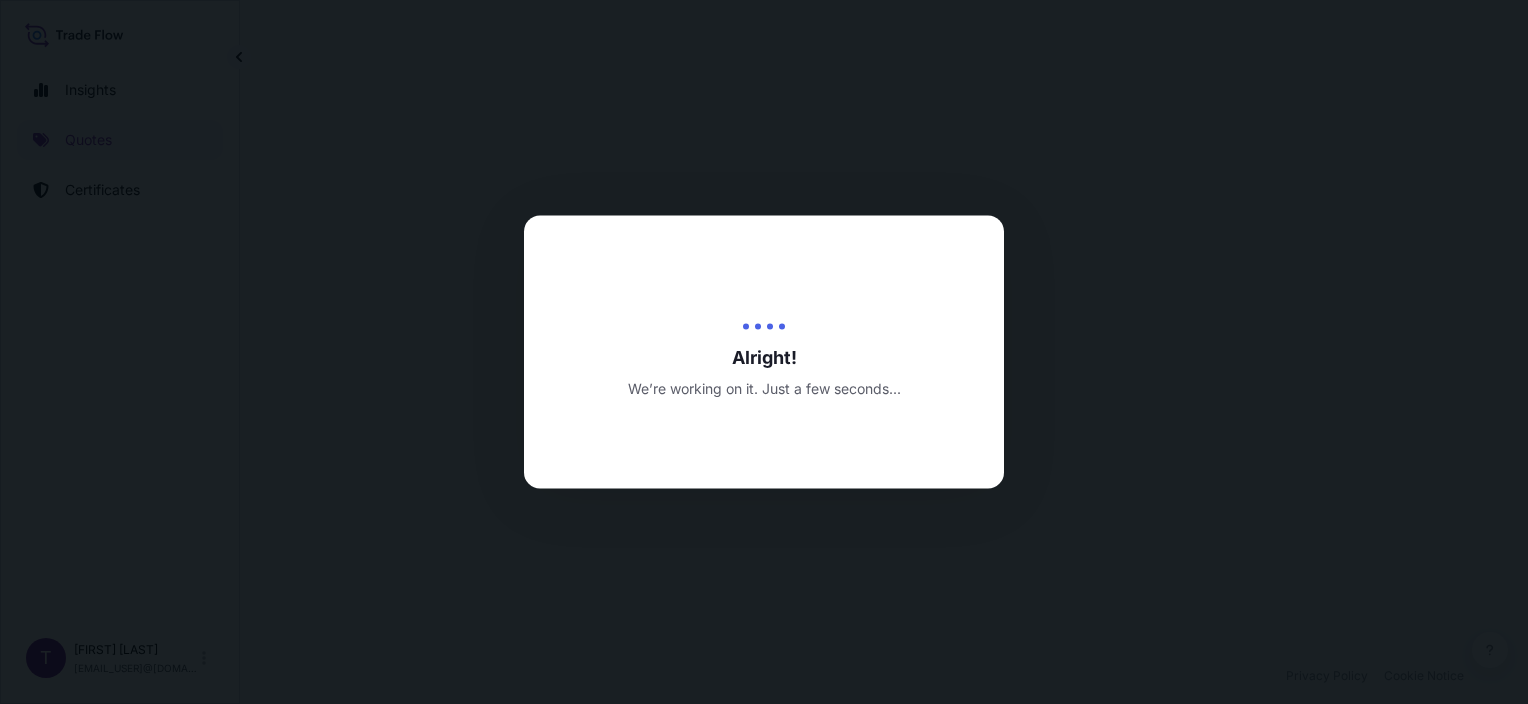 select on "Sea" 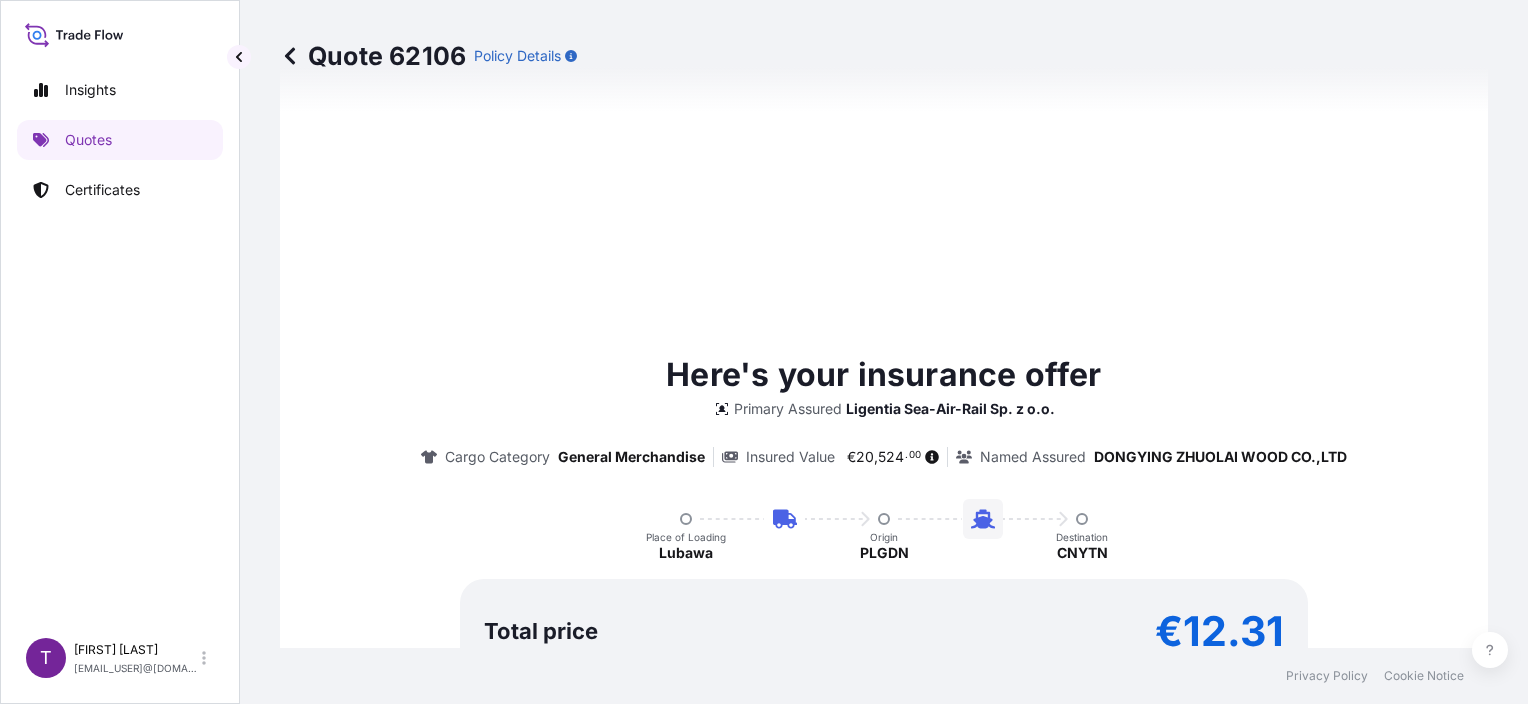 scroll, scrollTop: 1300, scrollLeft: 0, axis: vertical 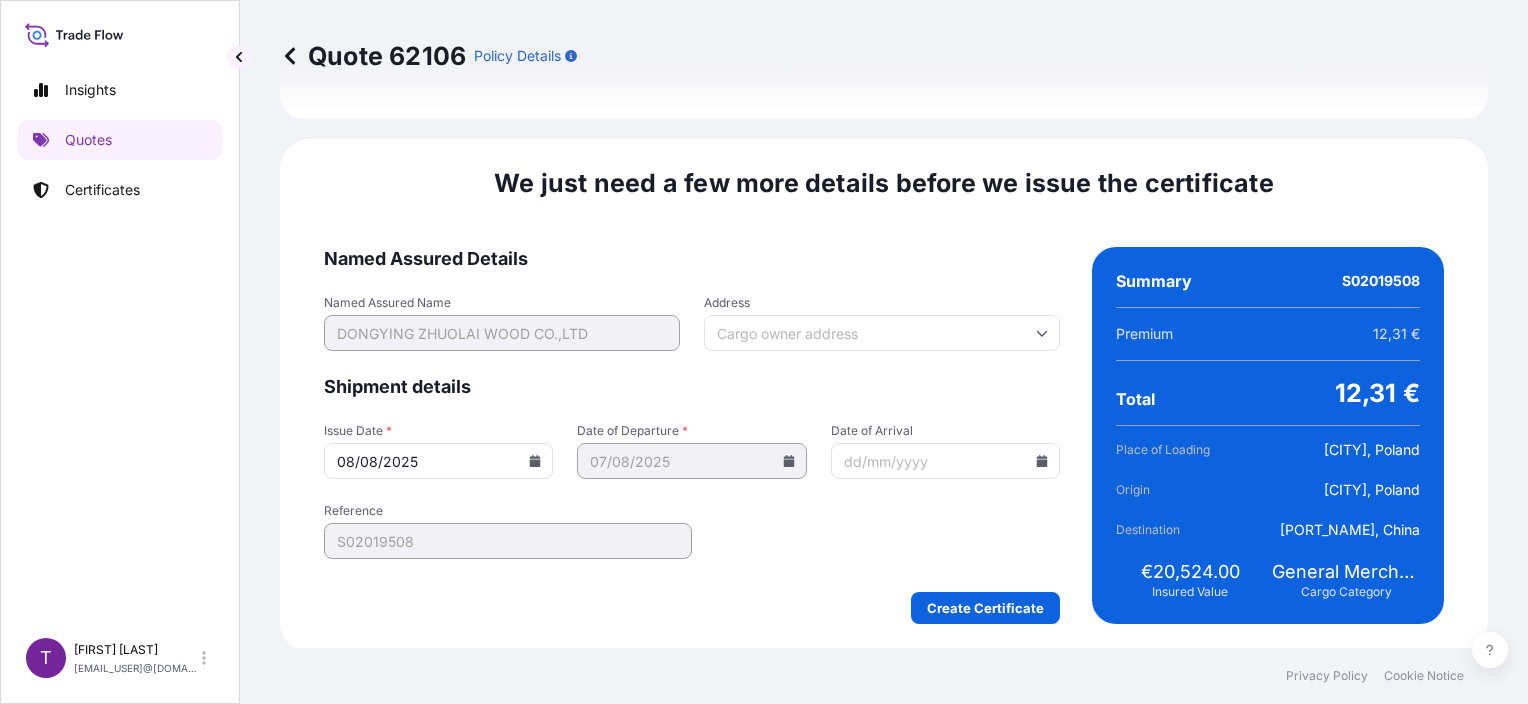 click on "08/08/2025" at bounding box center [438, 461] 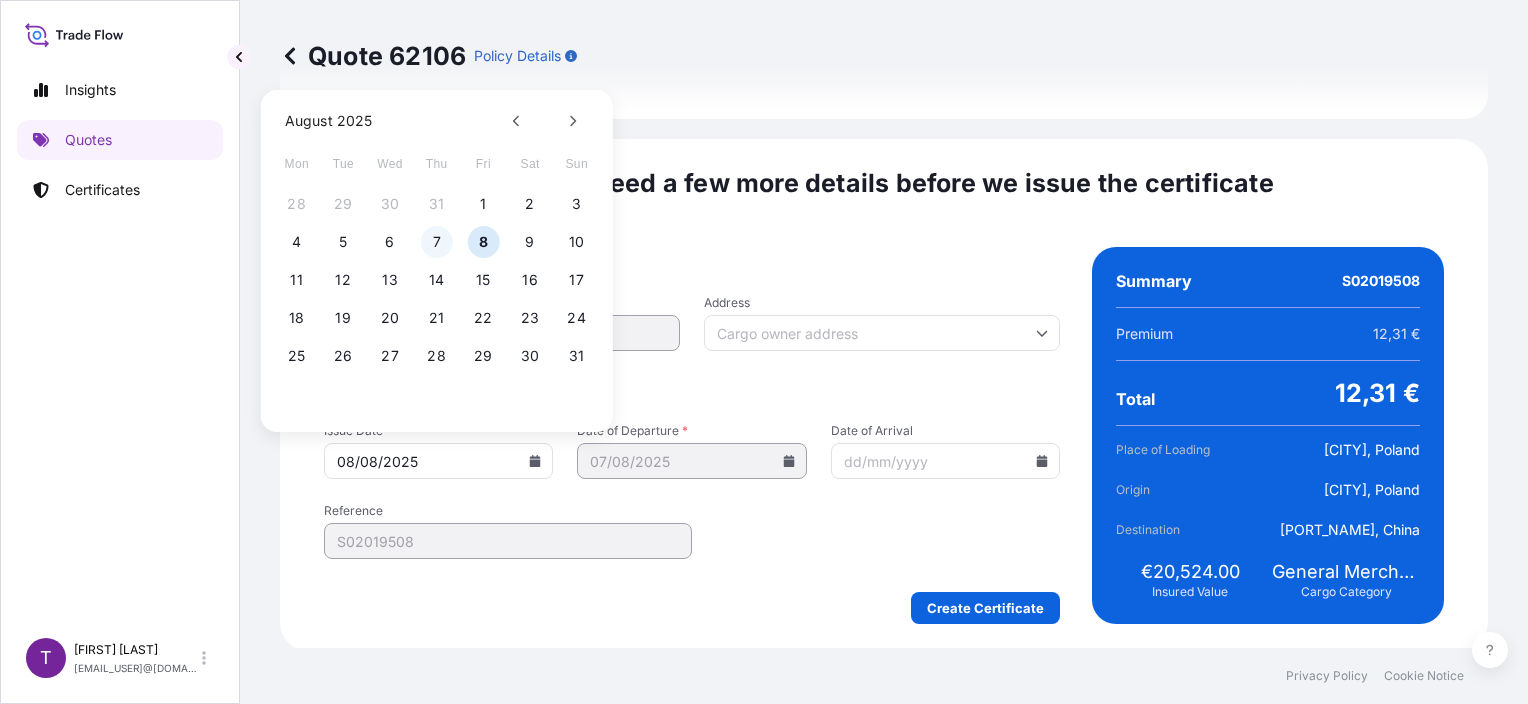click on "7" at bounding box center [437, 242] 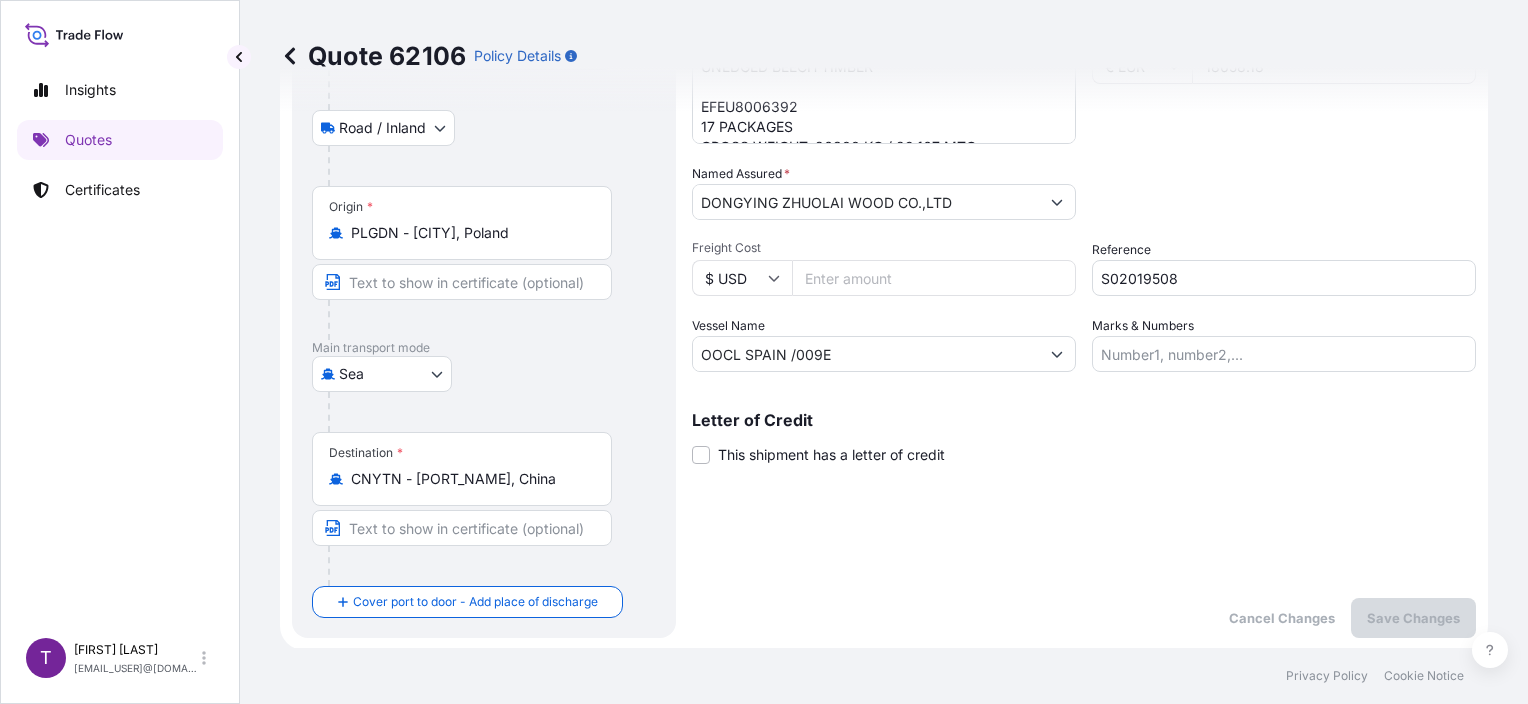 scroll, scrollTop: 0, scrollLeft: 0, axis: both 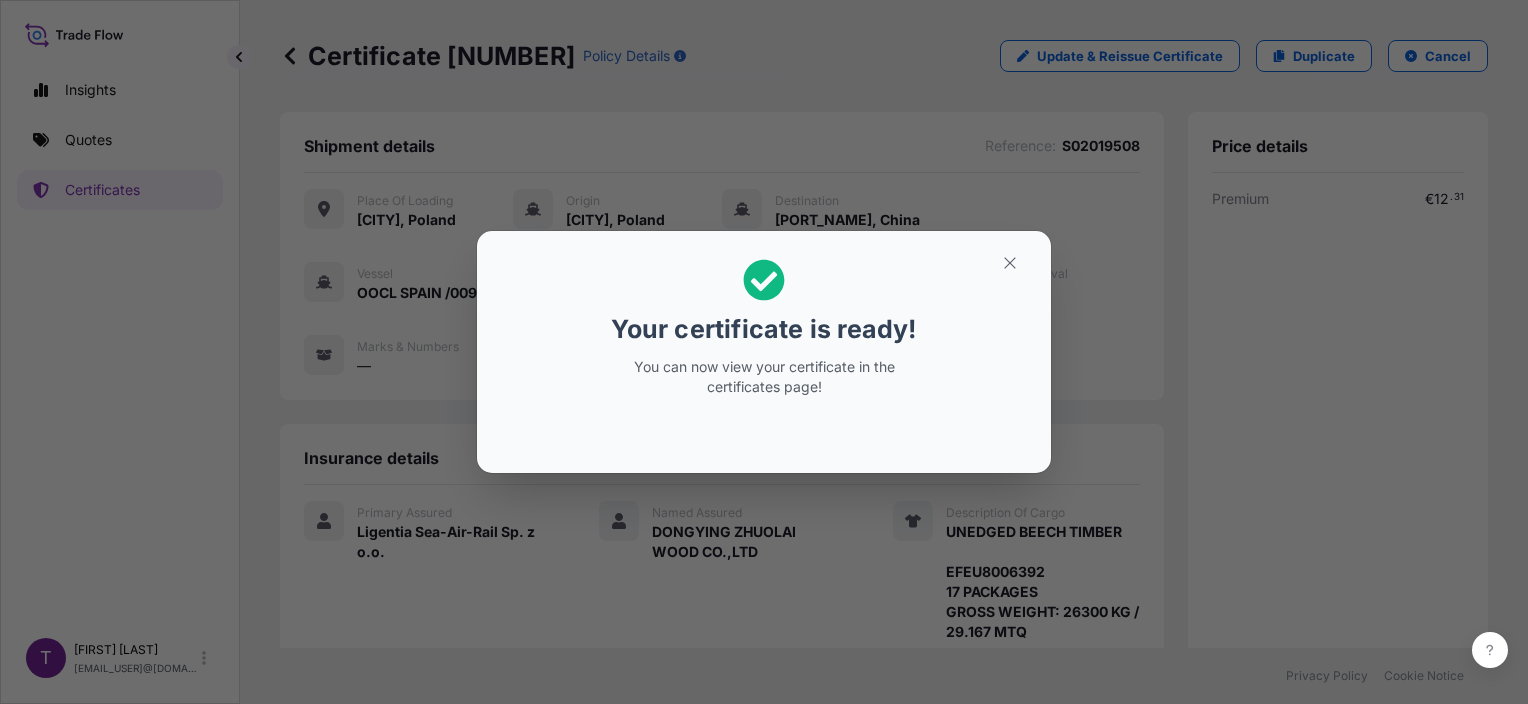 click 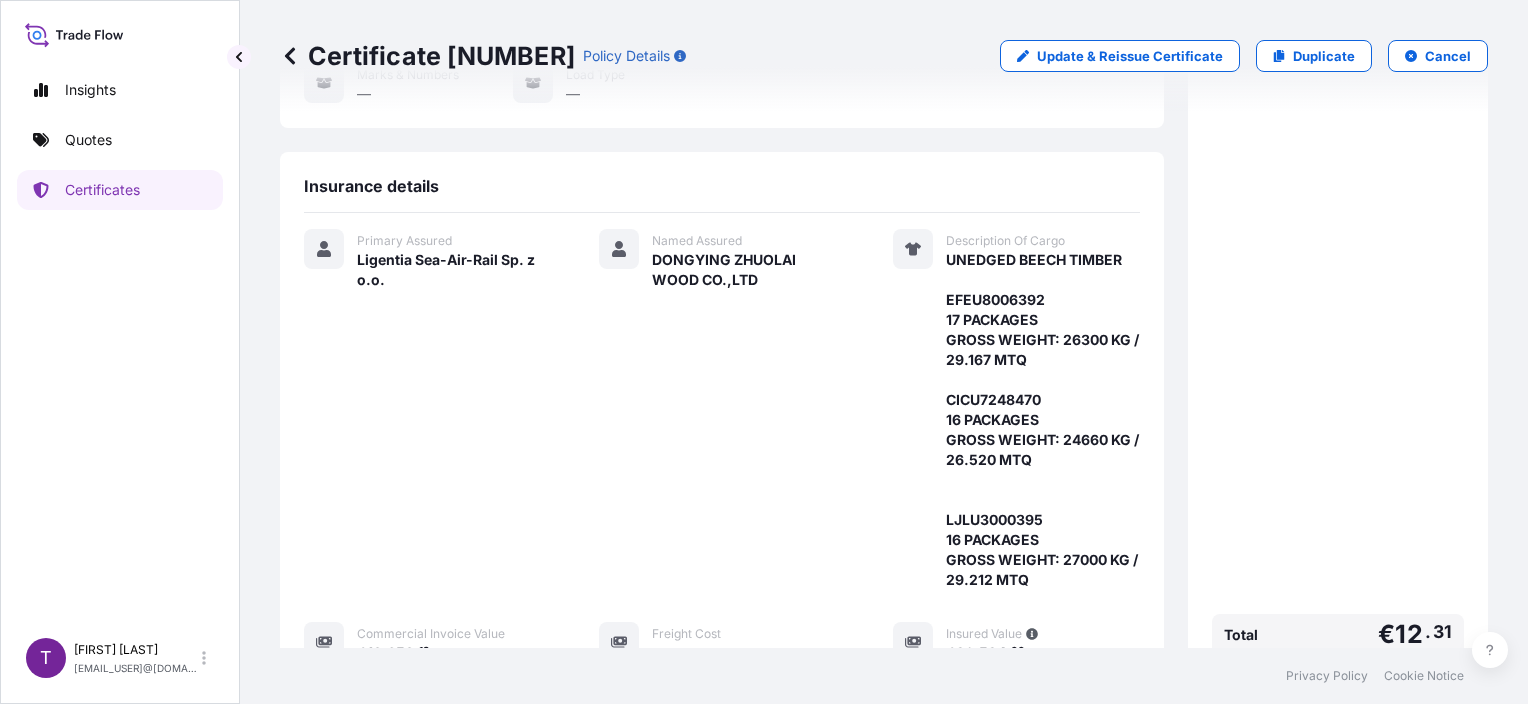 scroll, scrollTop: 604, scrollLeft: 0, axis: vertical 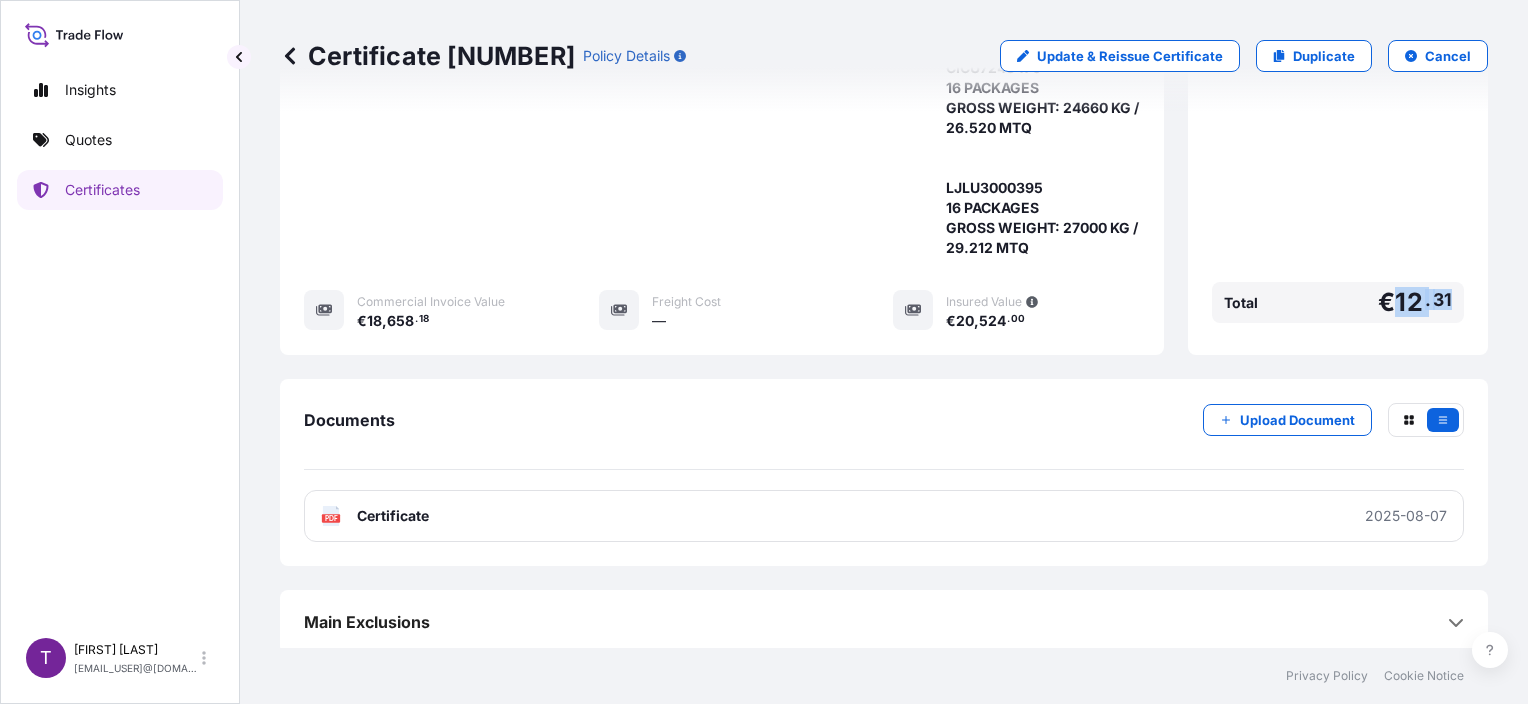 drag, startPoint x: 1418, startPoint y: 294, endPoint x: 1378, endPoint y: 295, distance: 40.012497 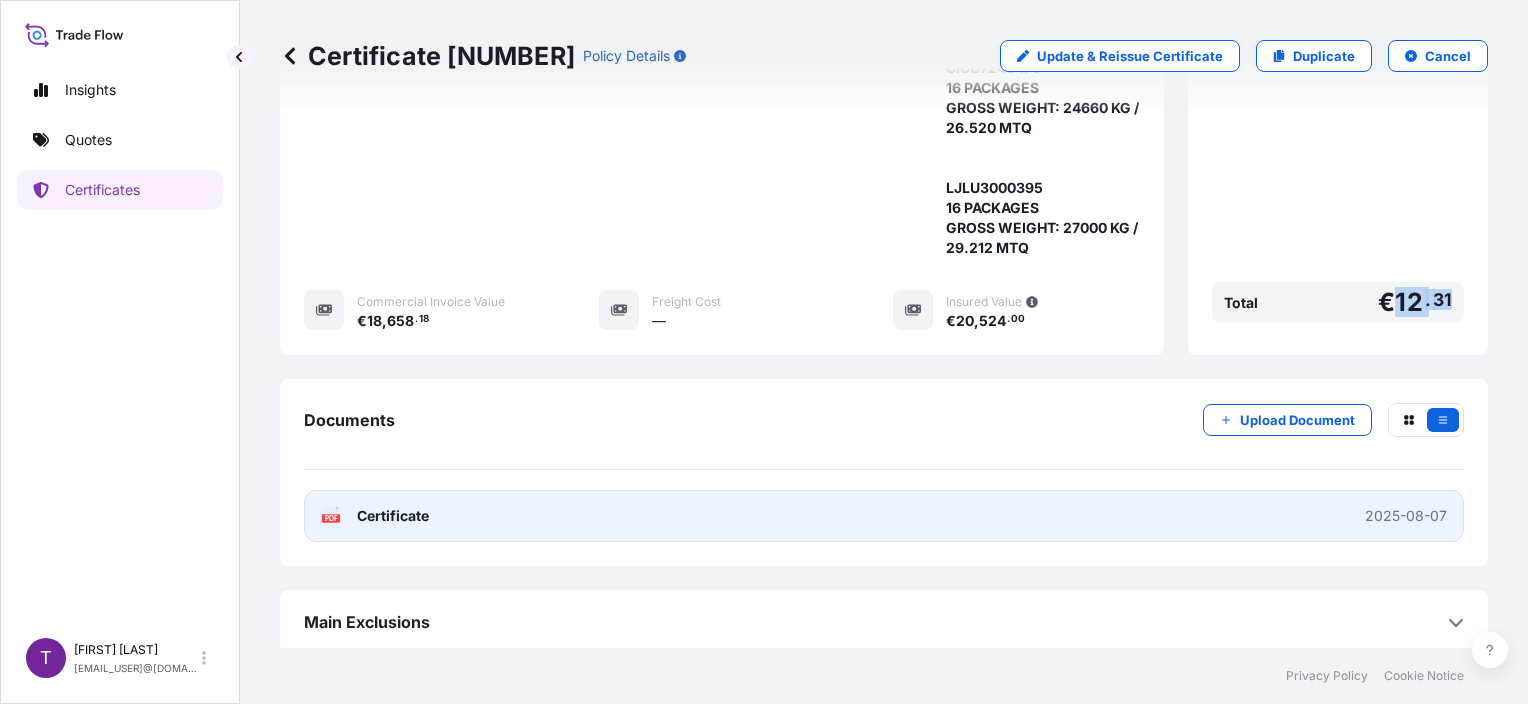 click on "PDF Certificate 2025-08-07" at bounding box center [884, 516] 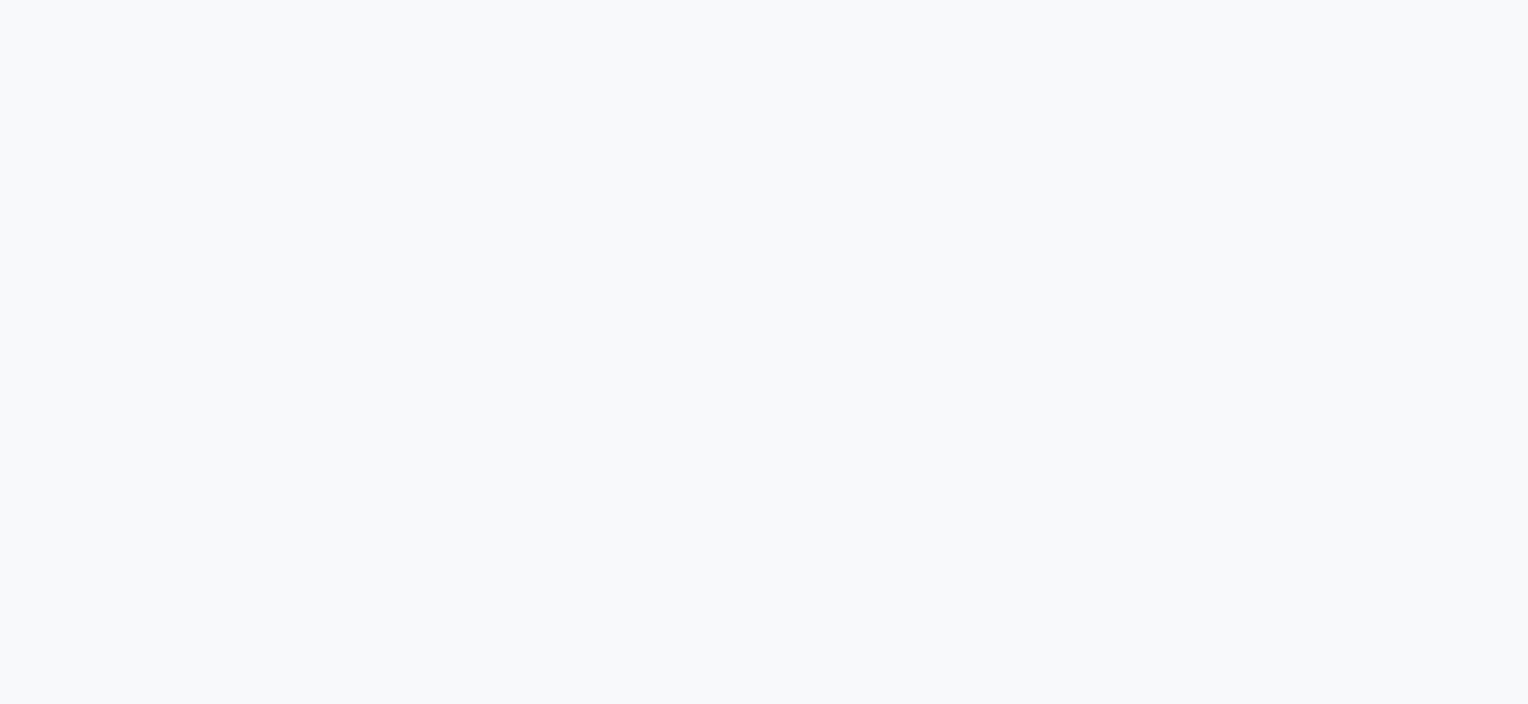 scroll, scrollTop: 0, scrollLeft: 0, axis: both 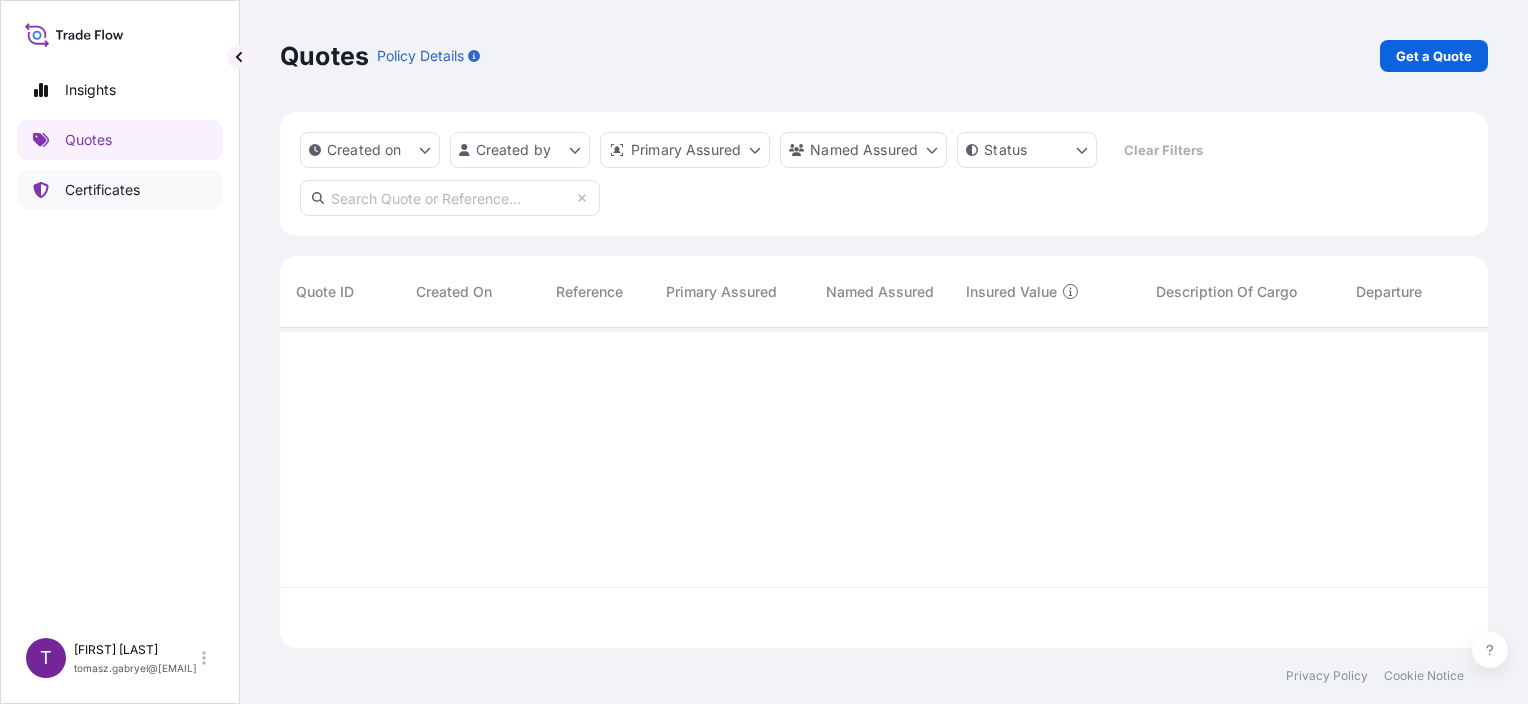 click on "Certificates" at bounding box center (102, 190) 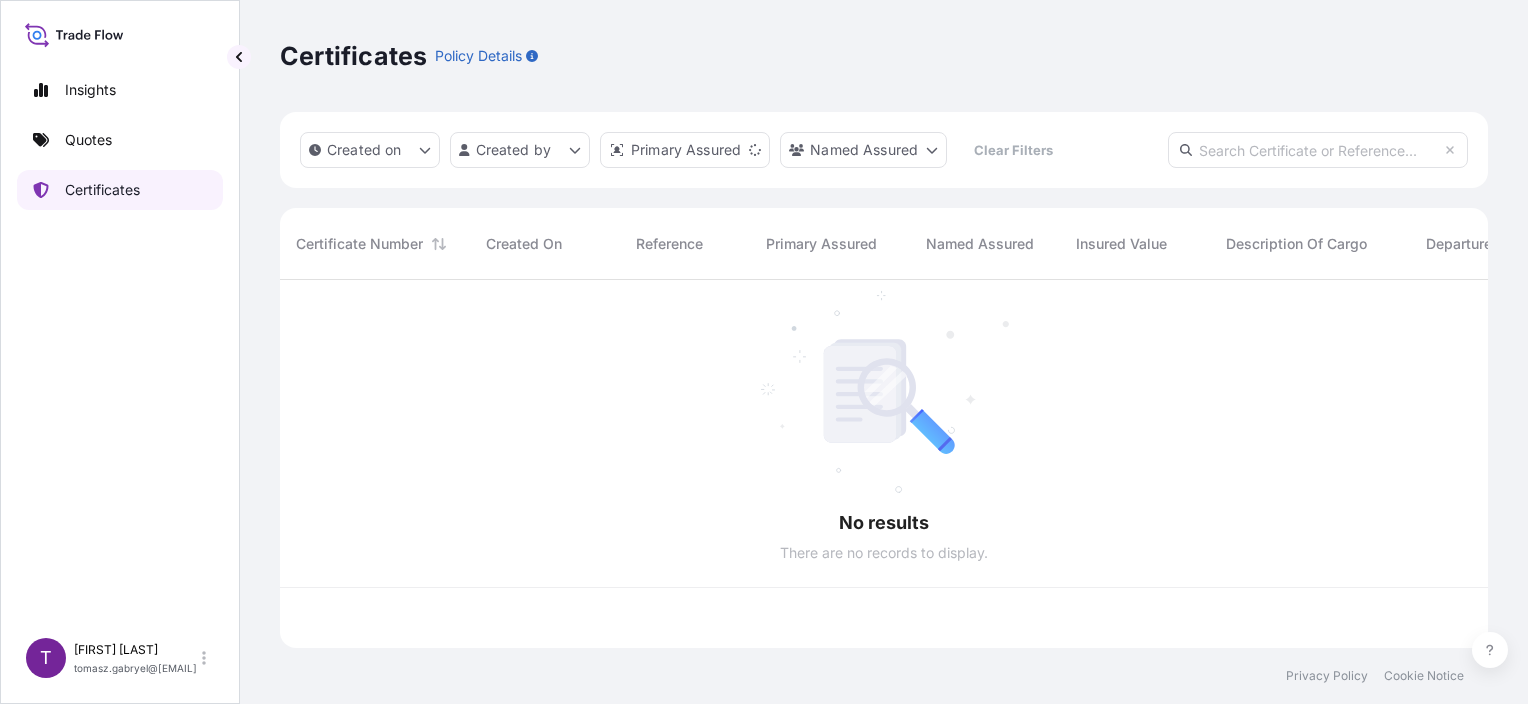 scroll, scrollTop: 16, scrollLeft: 16, axis: both 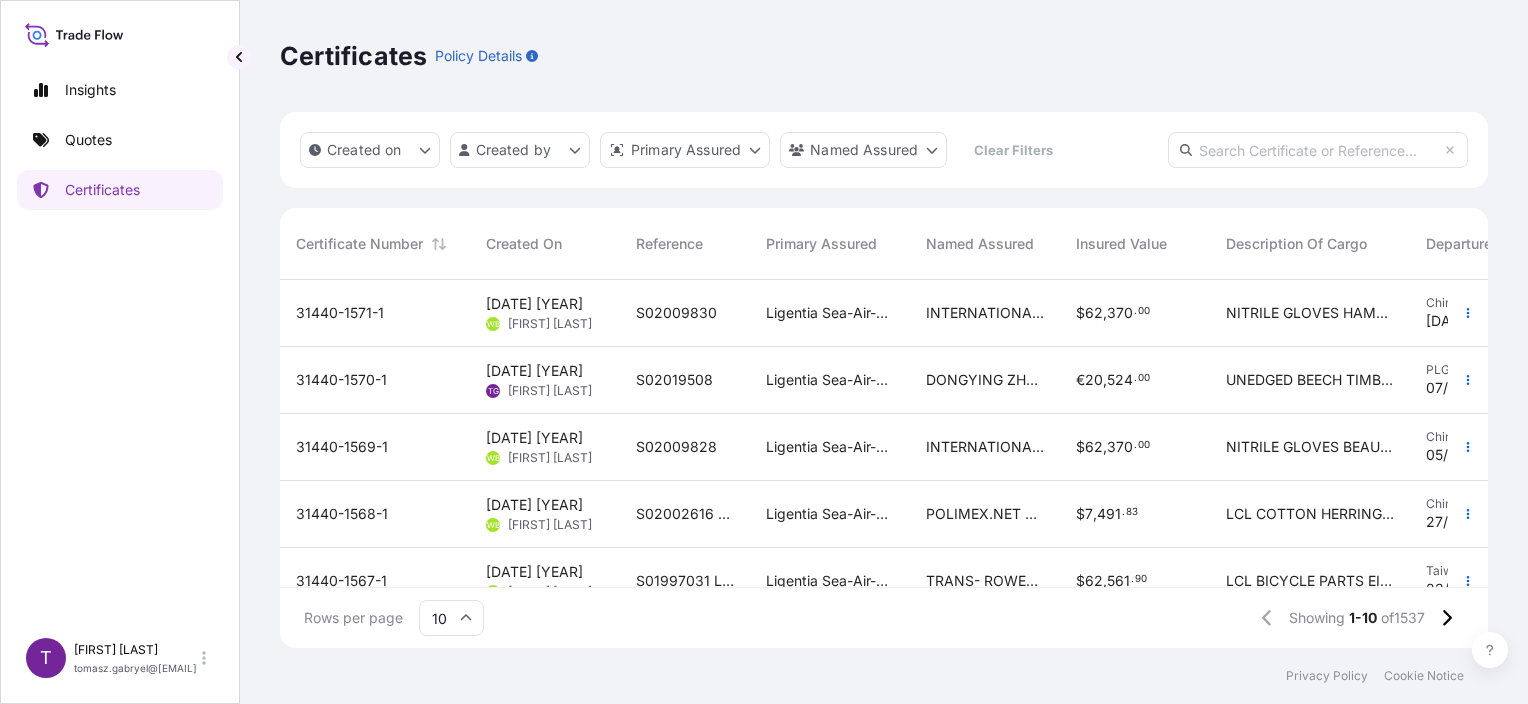 click on "S02019508" at bounding box center (685, 380) 